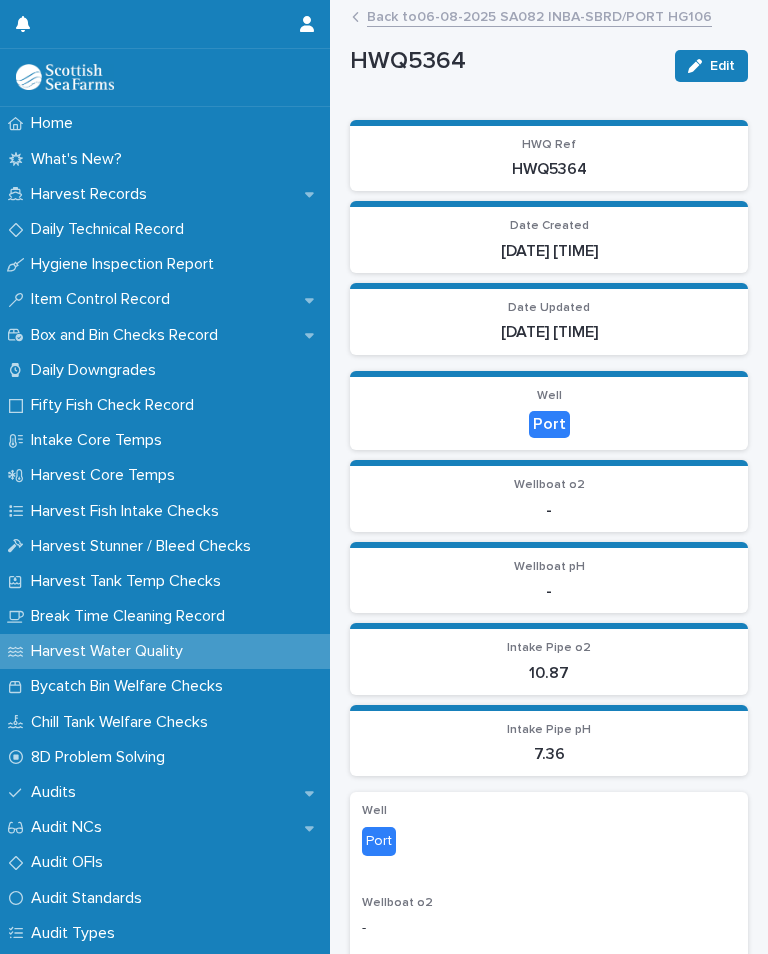scroll, scrollTop: 0, scrollLeft: 0, axis: both 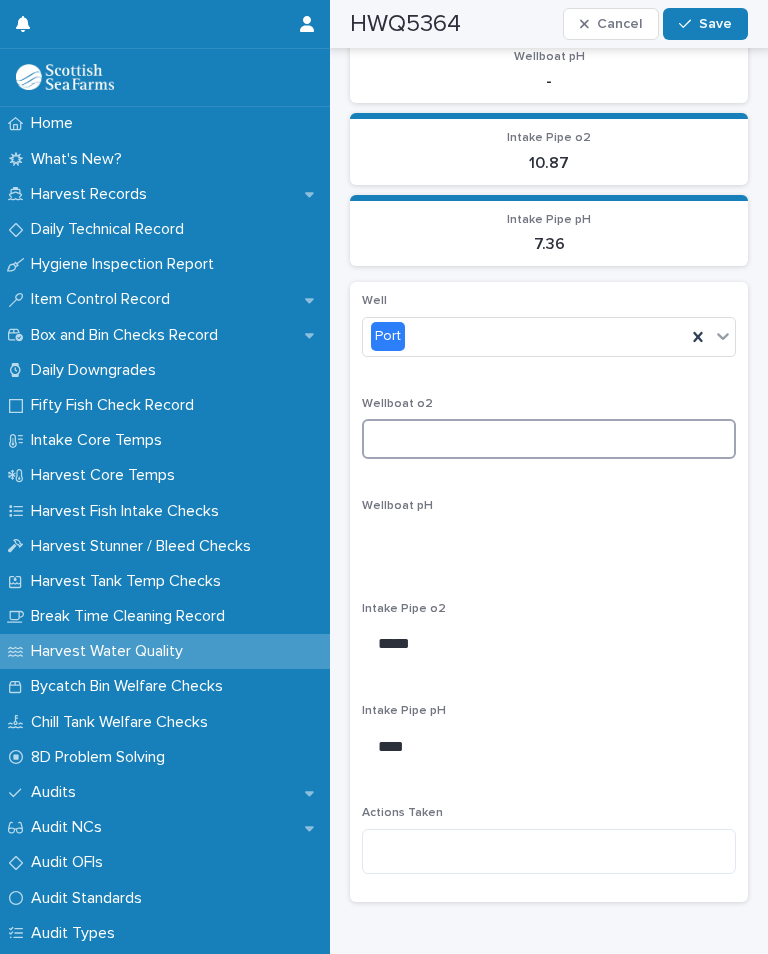 click at bounding box center (549, 439) 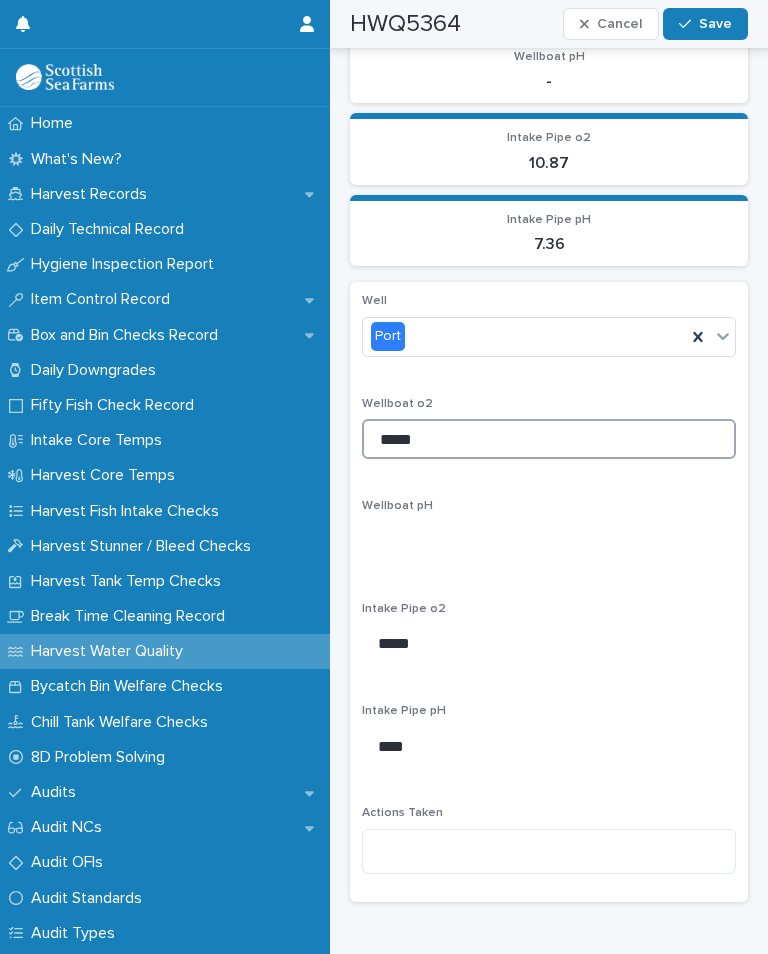 type on "*****" 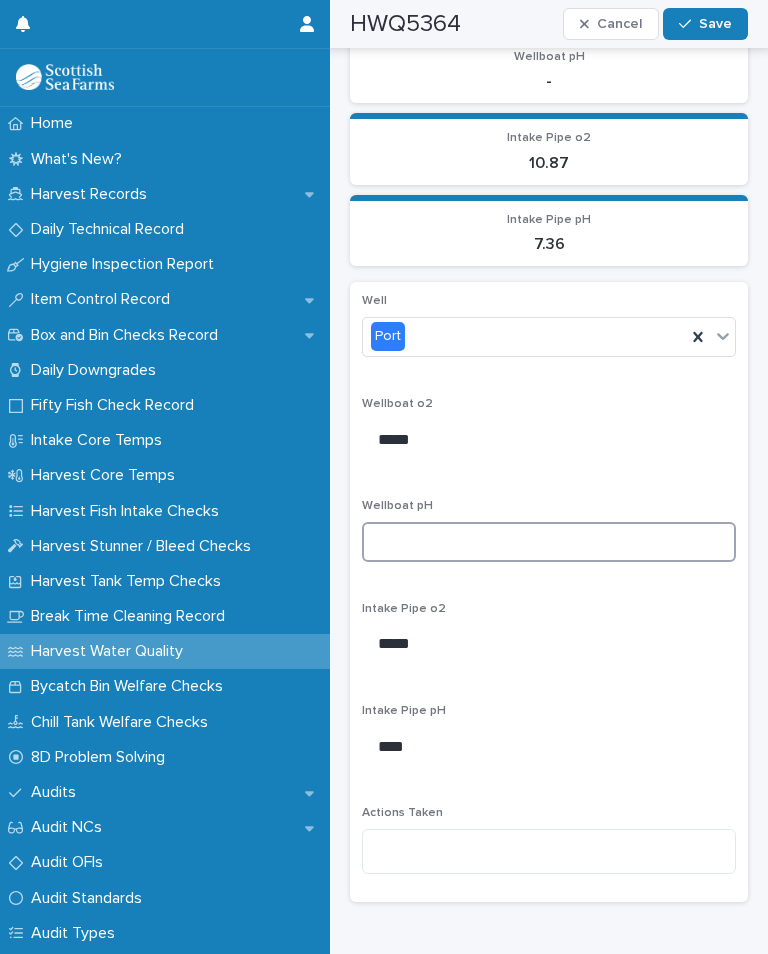 click at bounding box center [549, 542] 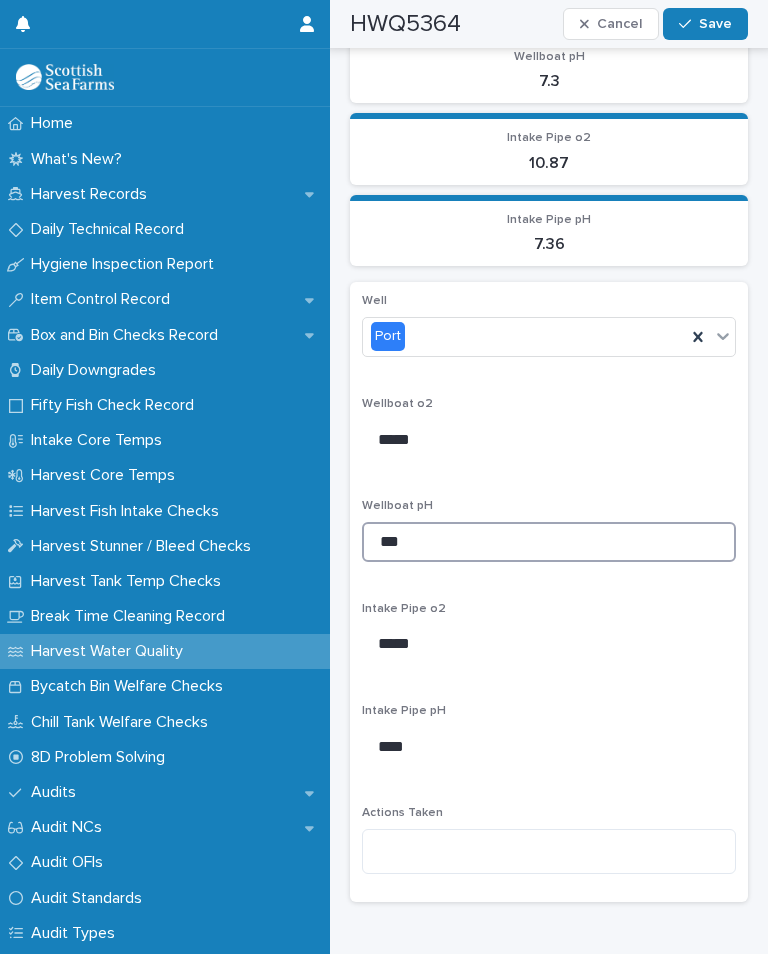 type on "***" 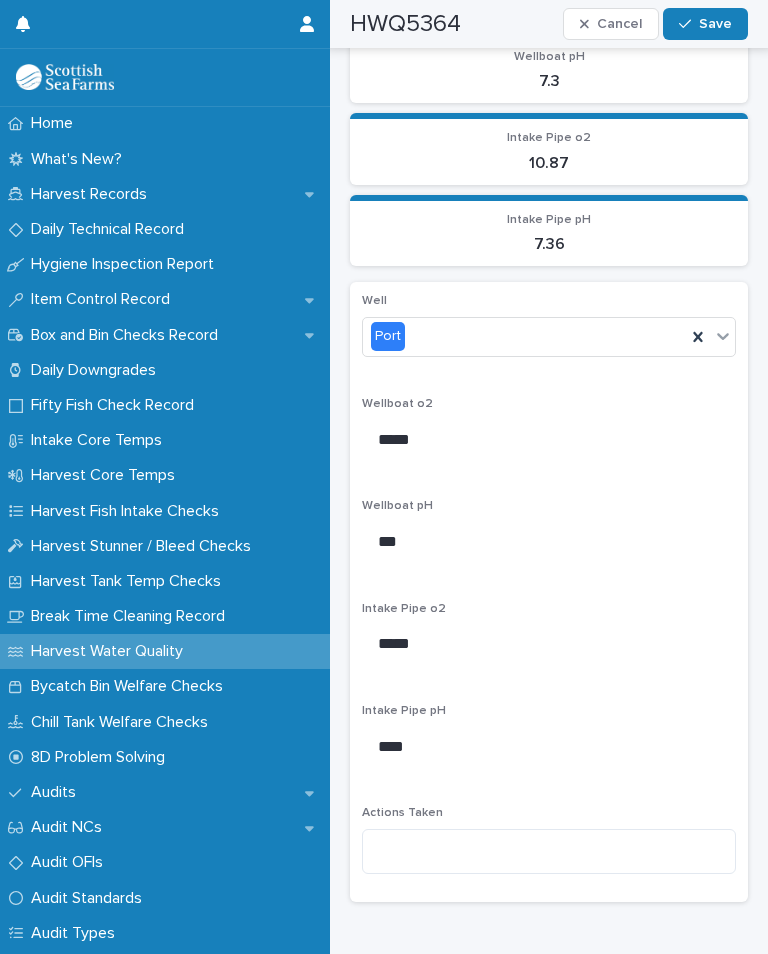 click on "Save" at bounding box center (705, 24) 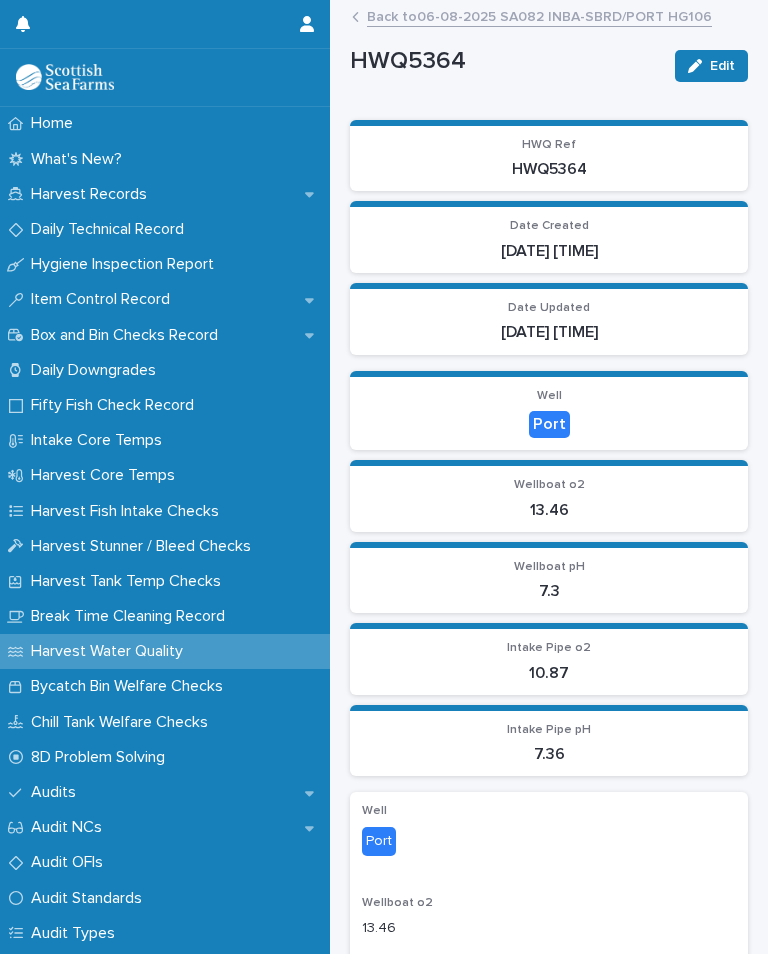 scroll, scrollTop: 0, scrollLeft: 0, axis: both 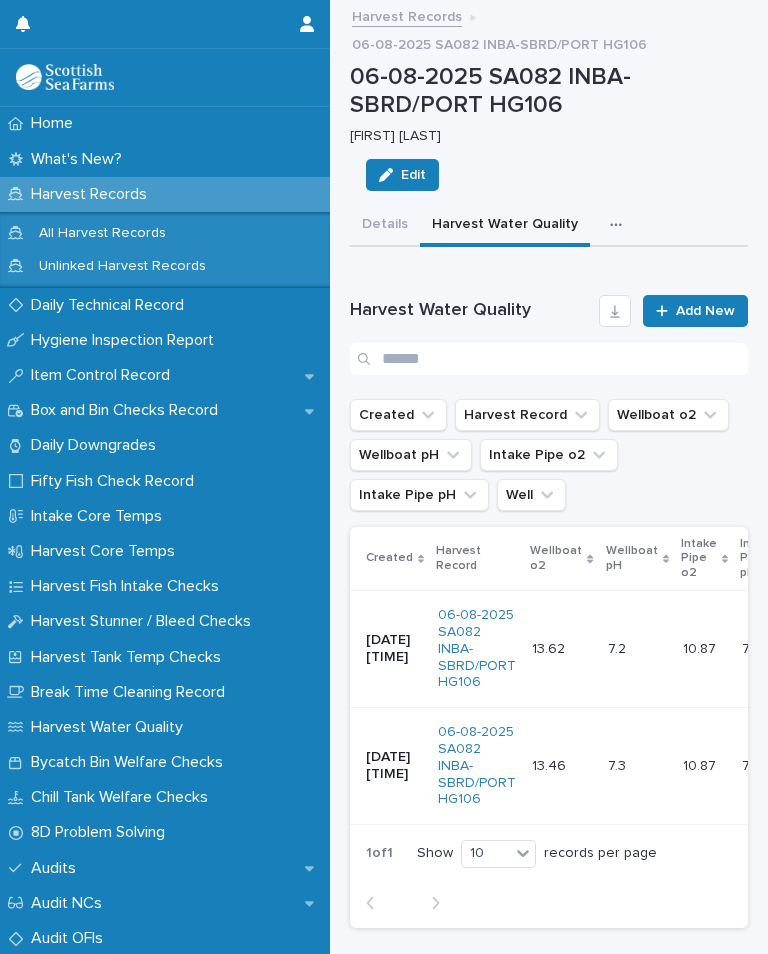 click on "Add New" at bounding box center [705, 311] 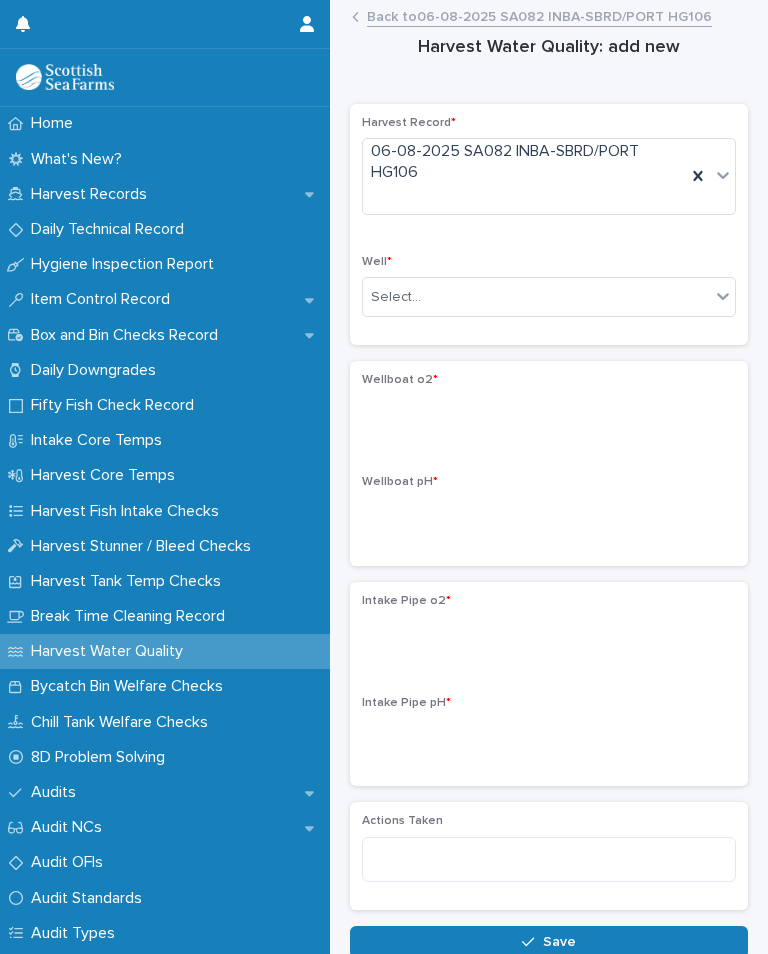 click on "Select..." at bounding box center [536, 297] 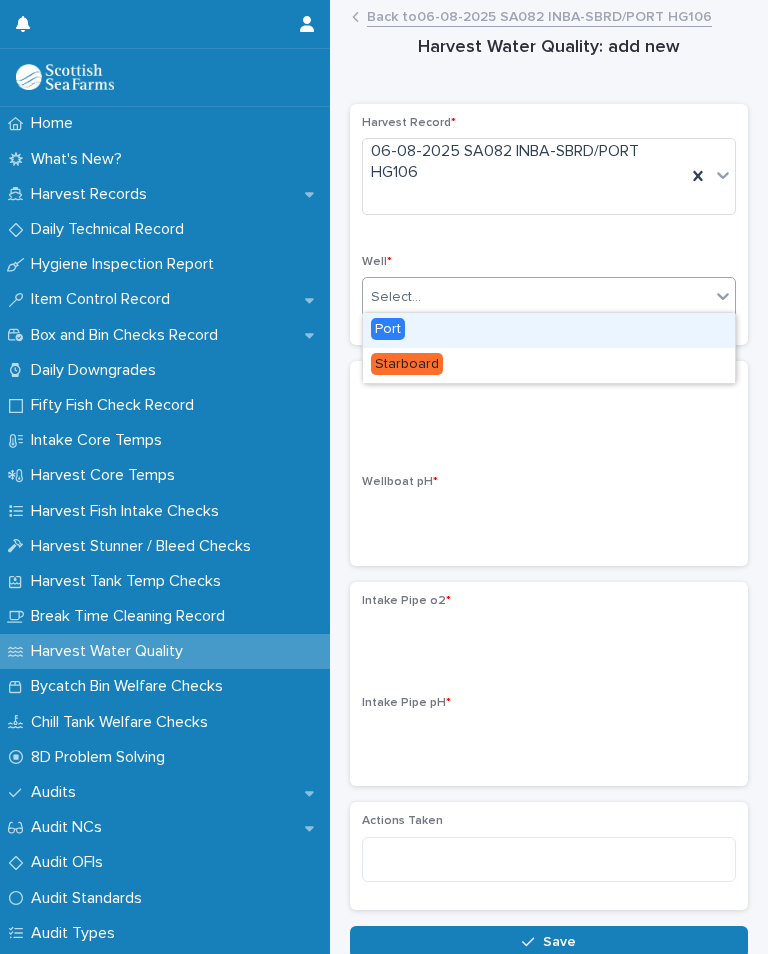 click on "Harvest Record * 06-08-2025 SA082 INBA-SBRD/PORT HG106 Well *      option Port focused, 1 of 2. 2 results available. Use Up and Down to choose options, press Enter to select the currently focused option, press Escape to exit the menu, press Tab to select the option and exit the menu. Select..." at bounding box center (549, 224) 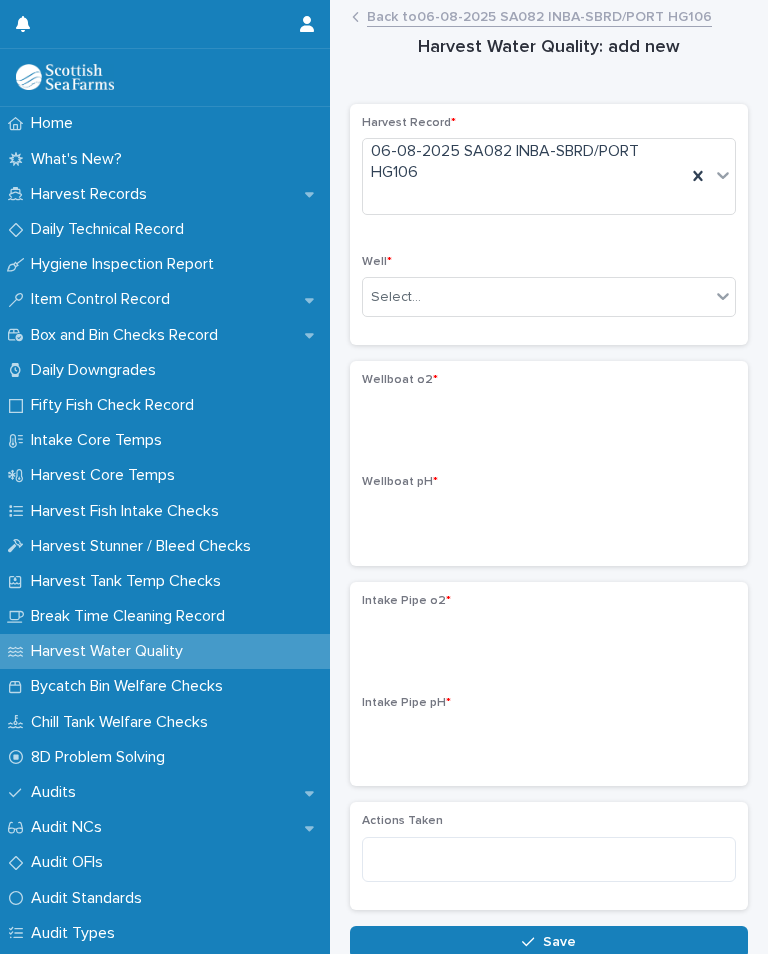 click on "Back to  06-08-2025 SA082 INBA-SBRD/PORT HG106" at bounding box center (539, 15) 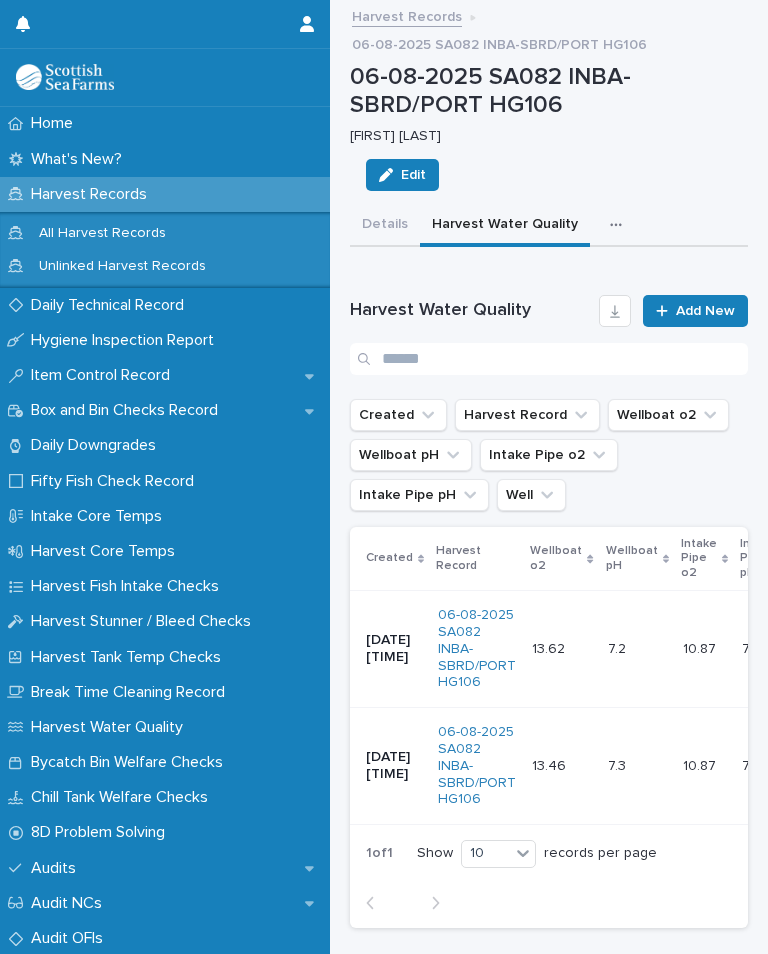 click on "7.3 7.3" at bounding box center [637, 766] 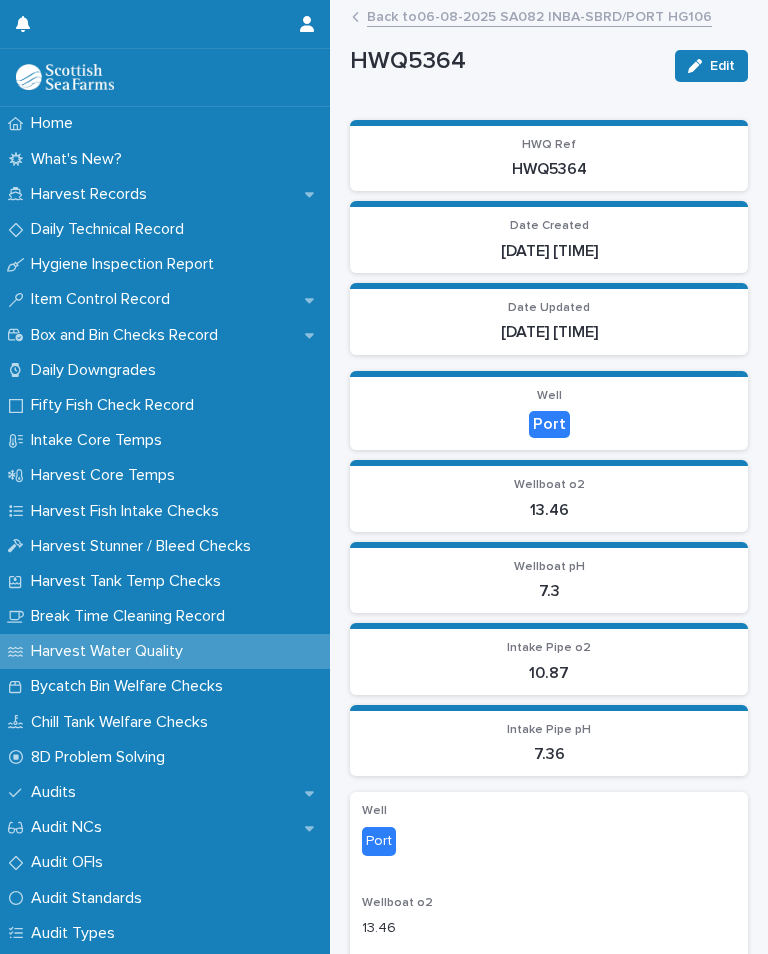click on "Back to  06-08-2025 SA082 INBA-SBRD/PORT HG106" at bounding box center [539, 15] 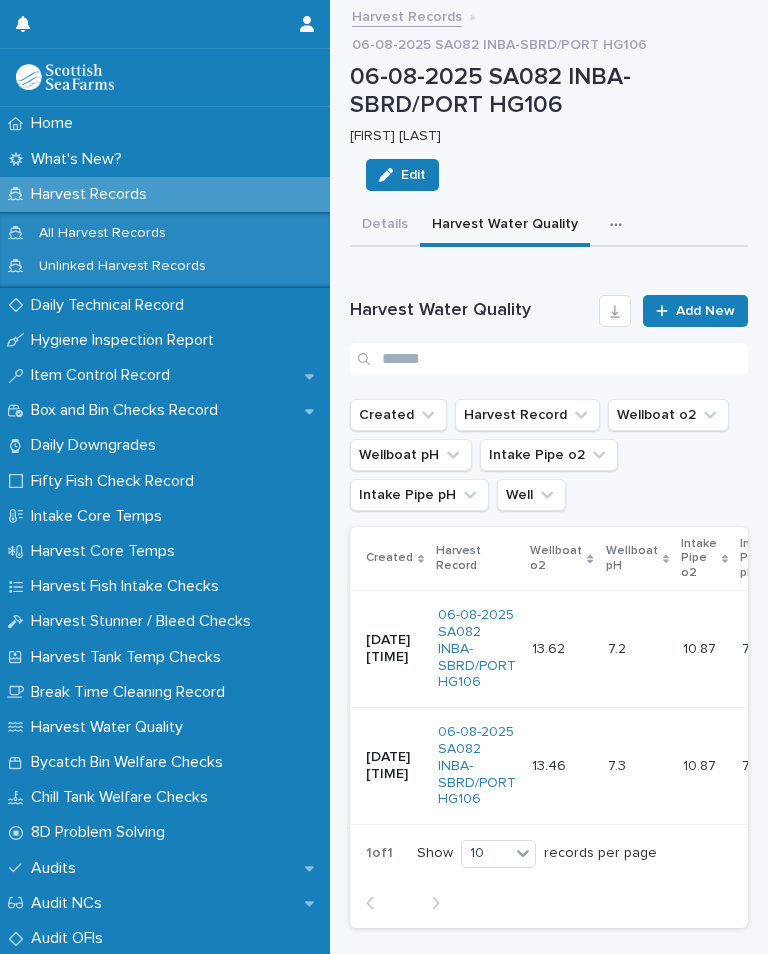 click at bounding box center [620, 225] 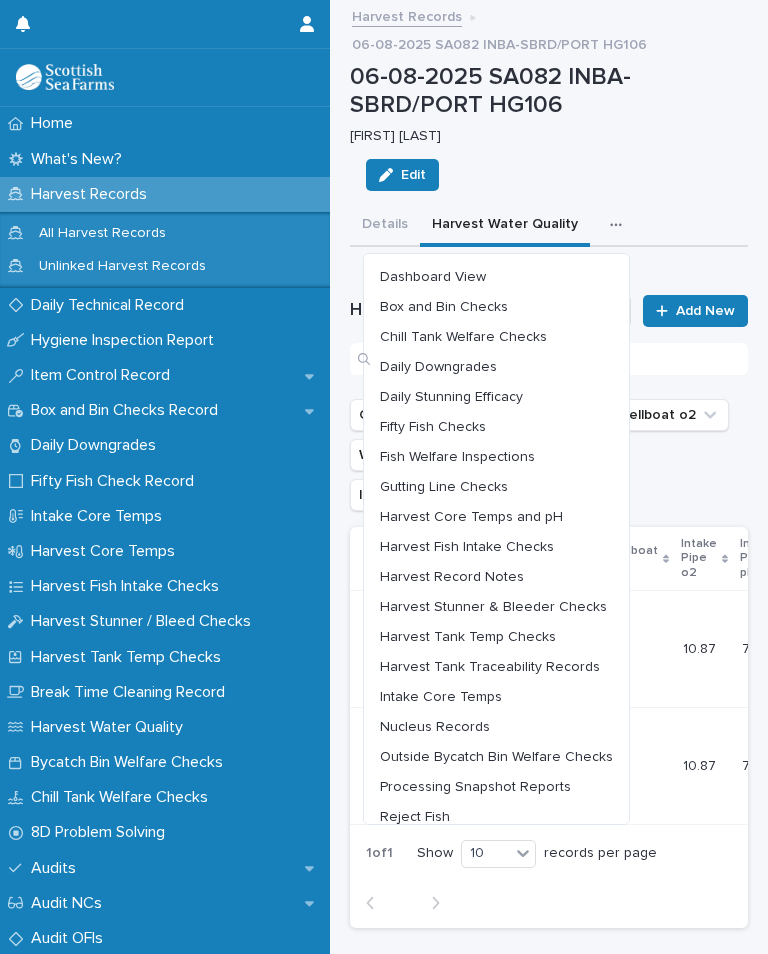 click on "Harvest Stunner & Bleeder Checks" at bounding box center [496, 607] 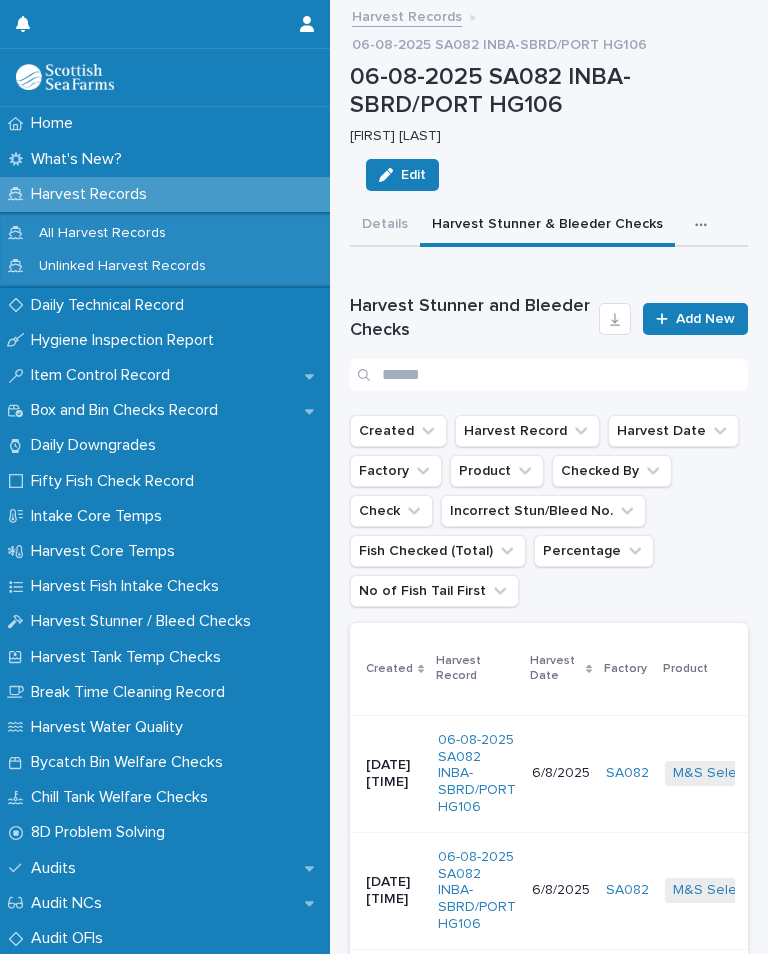 scroll, scrollTop: 0, scrollLeft: 0, axis: both 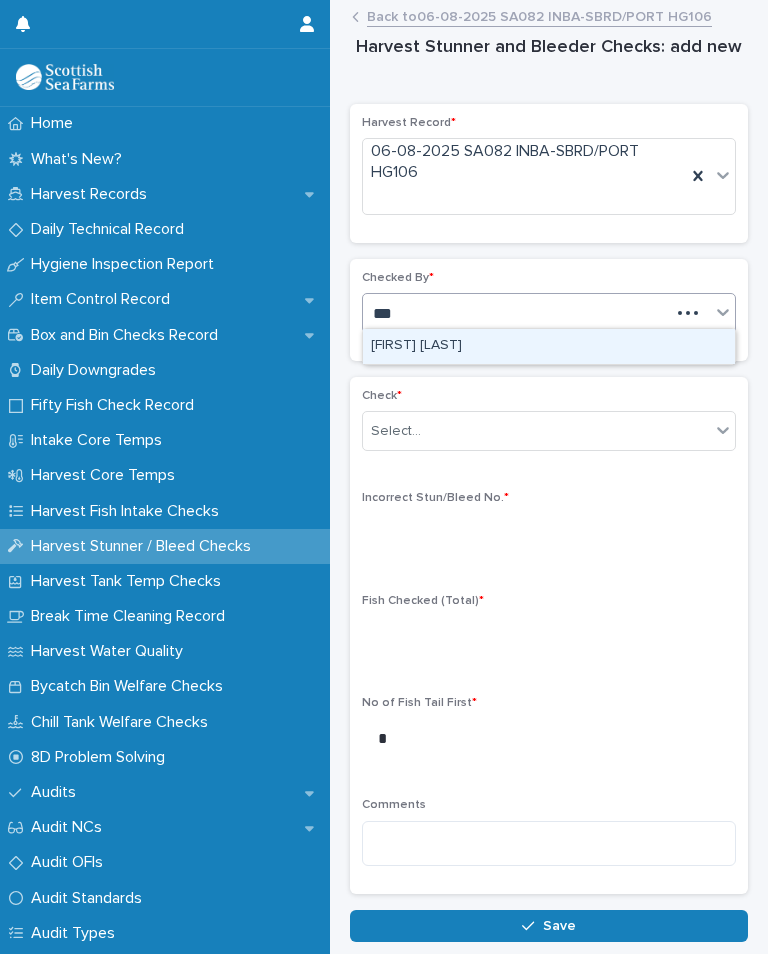 click on "[FIRST] [LAST]" at bounding box center [549, 346] 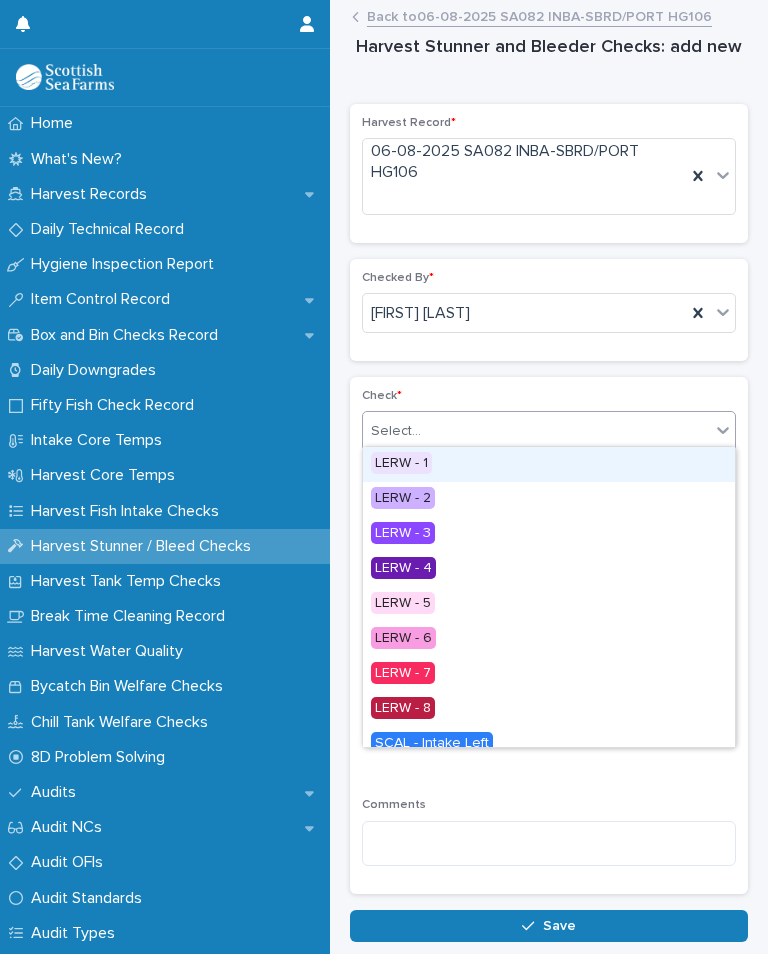 click on "LERW - 1" at bounding box center [549, 464] 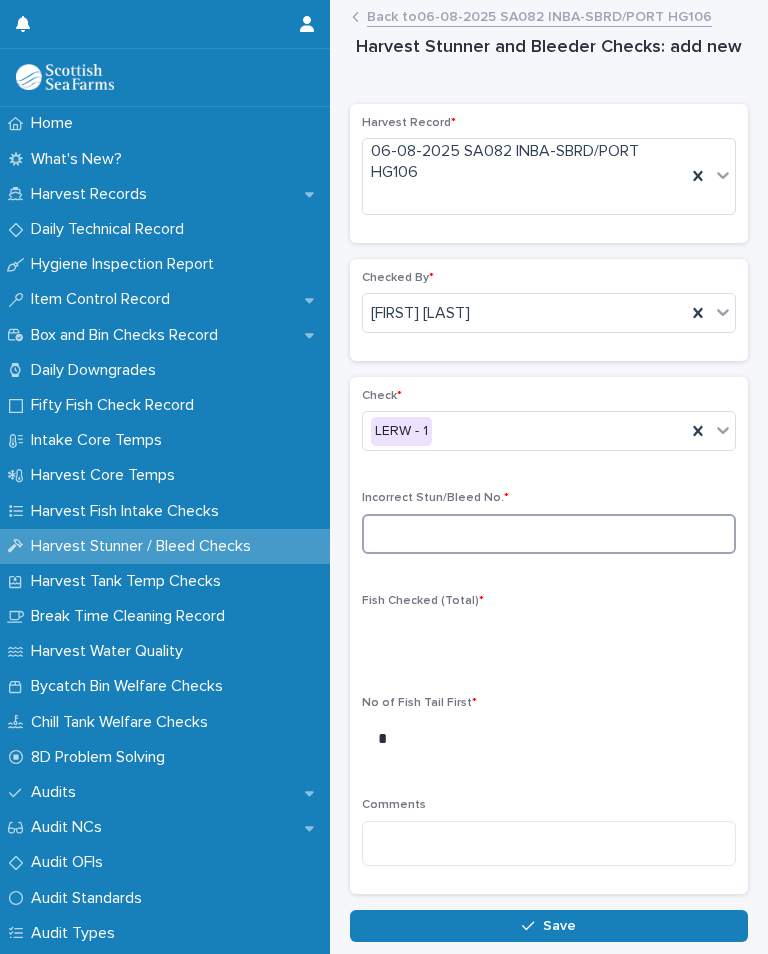 click at bounding box center [549, 534] 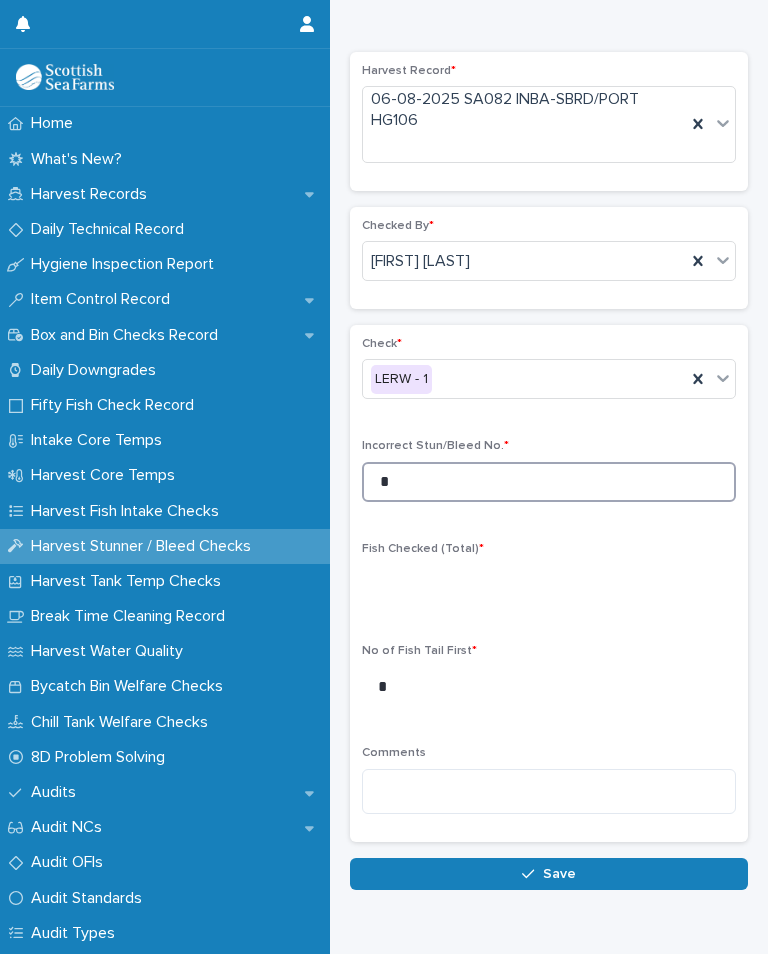 scroll, scrollTop: 50, scrollLeft: 0, axis: vertical 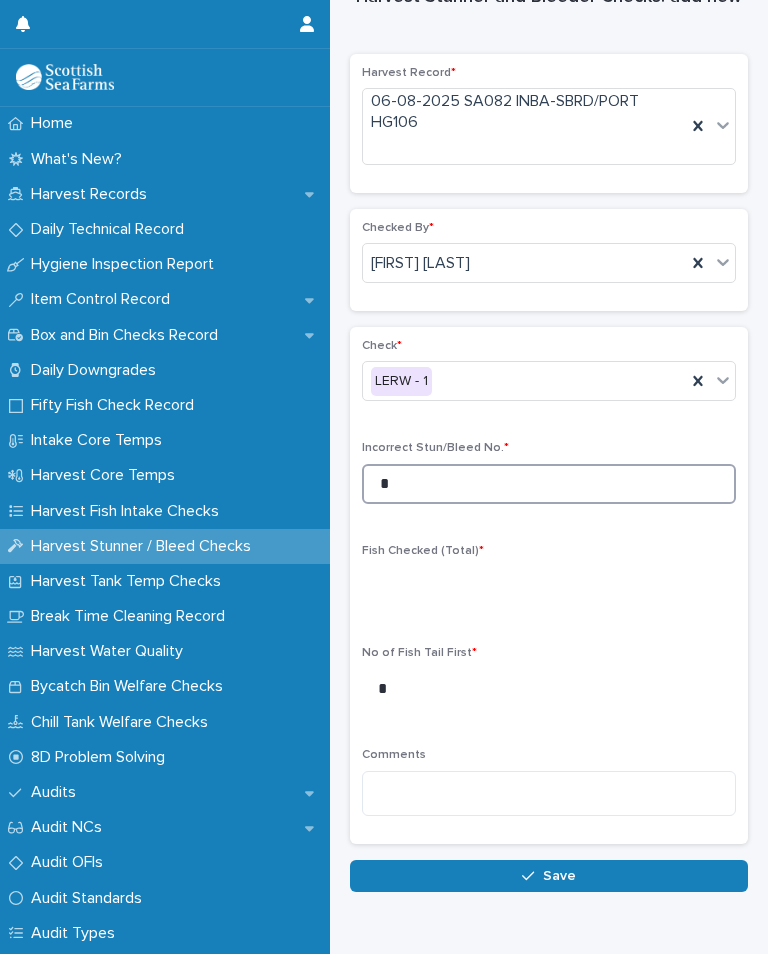 type on "*" 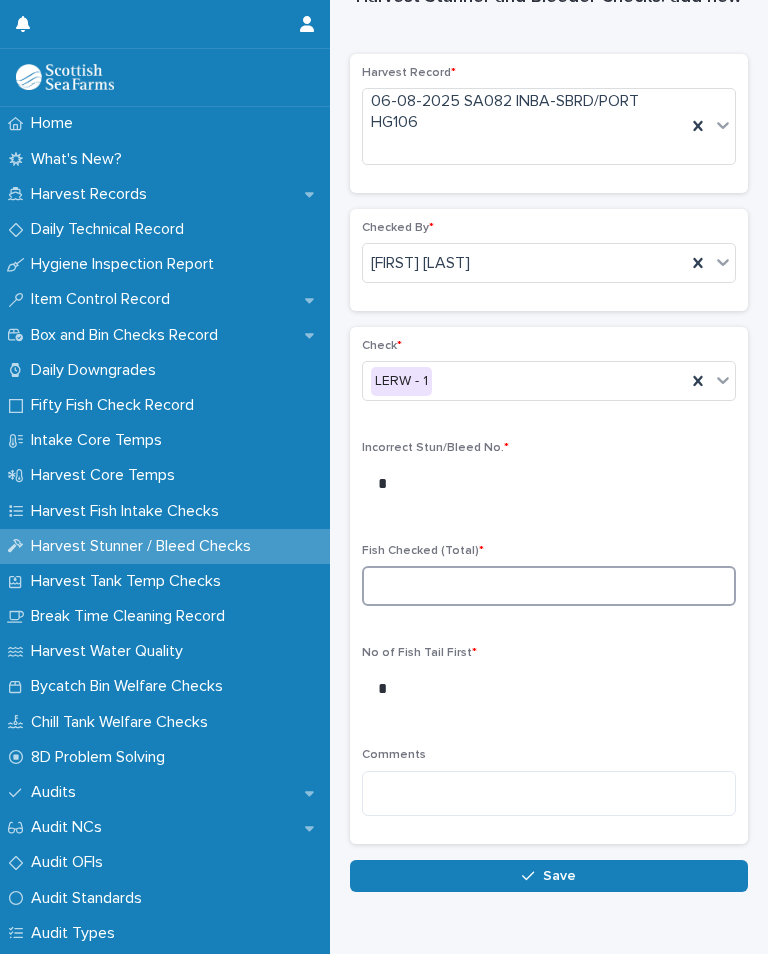 click at bounding box center [549, 586] 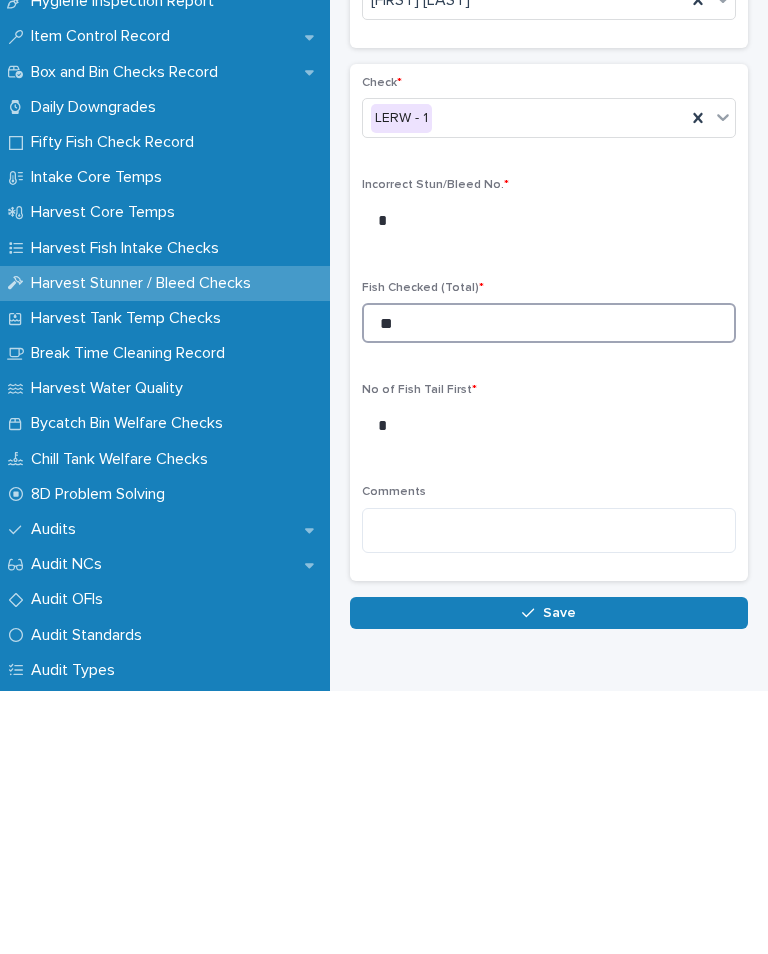 type on "**" 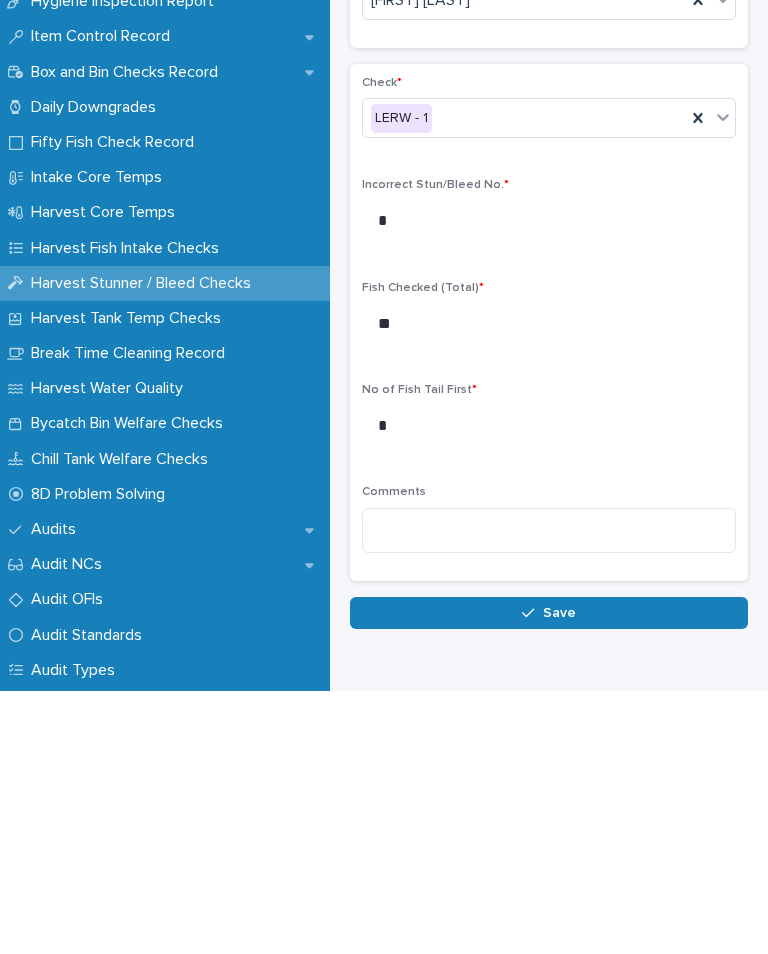 click on "Save" at bounding box center [559, 876] 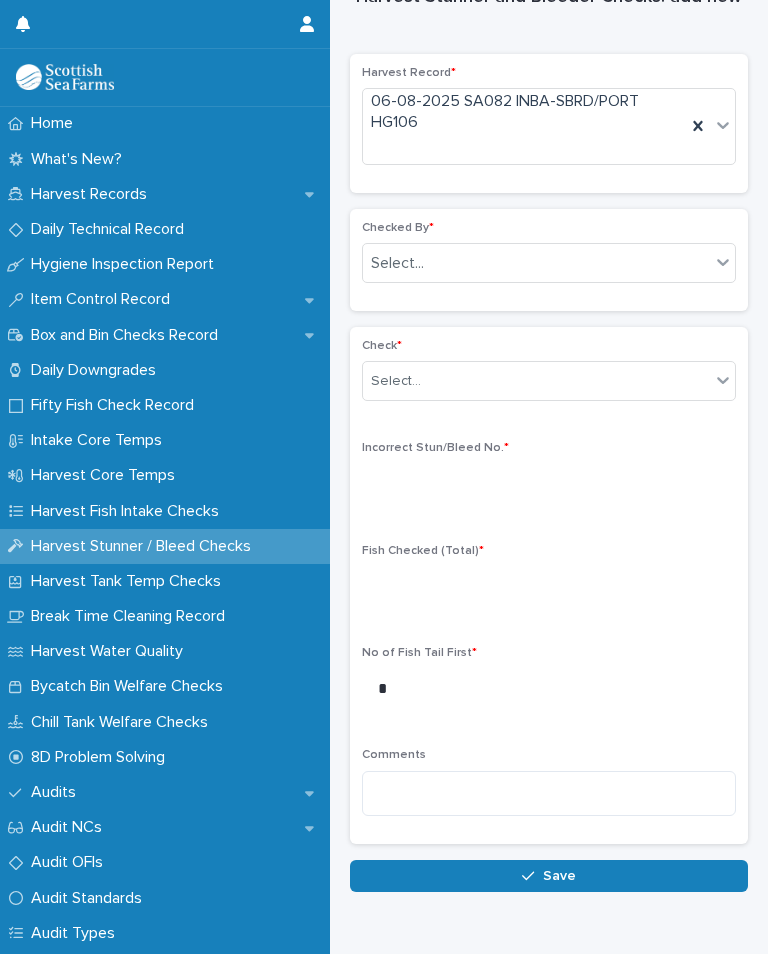 scroll, scrollTop: 0, scrollLeft: 0, axis: both 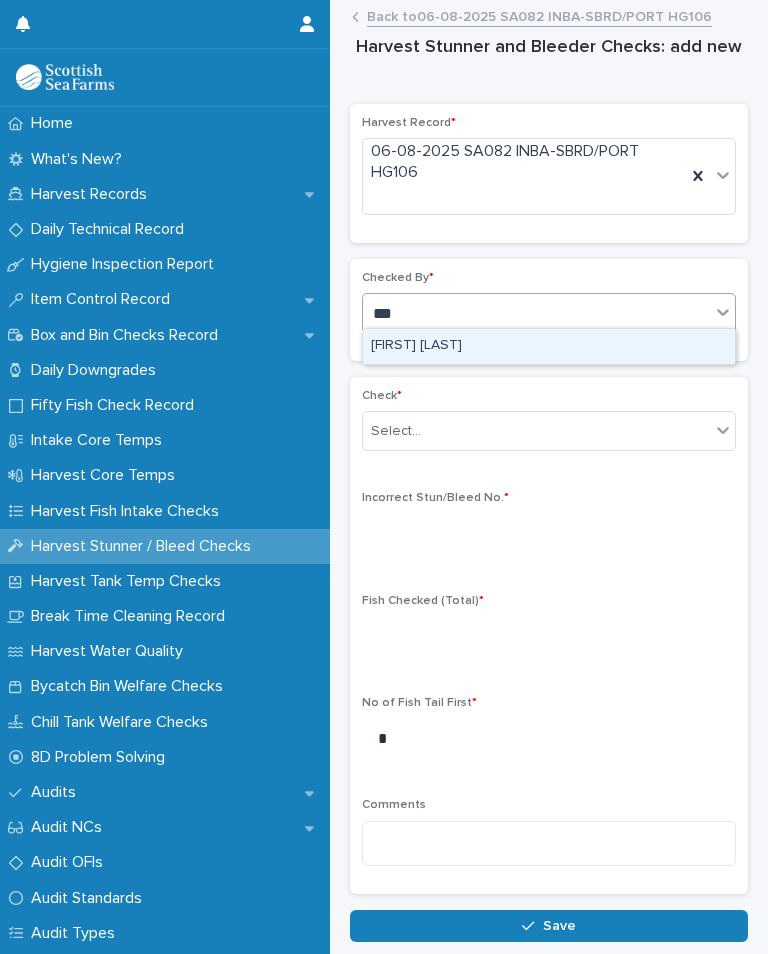 click on "[FIRST] [LAST]" at bounding box center [549, 346] 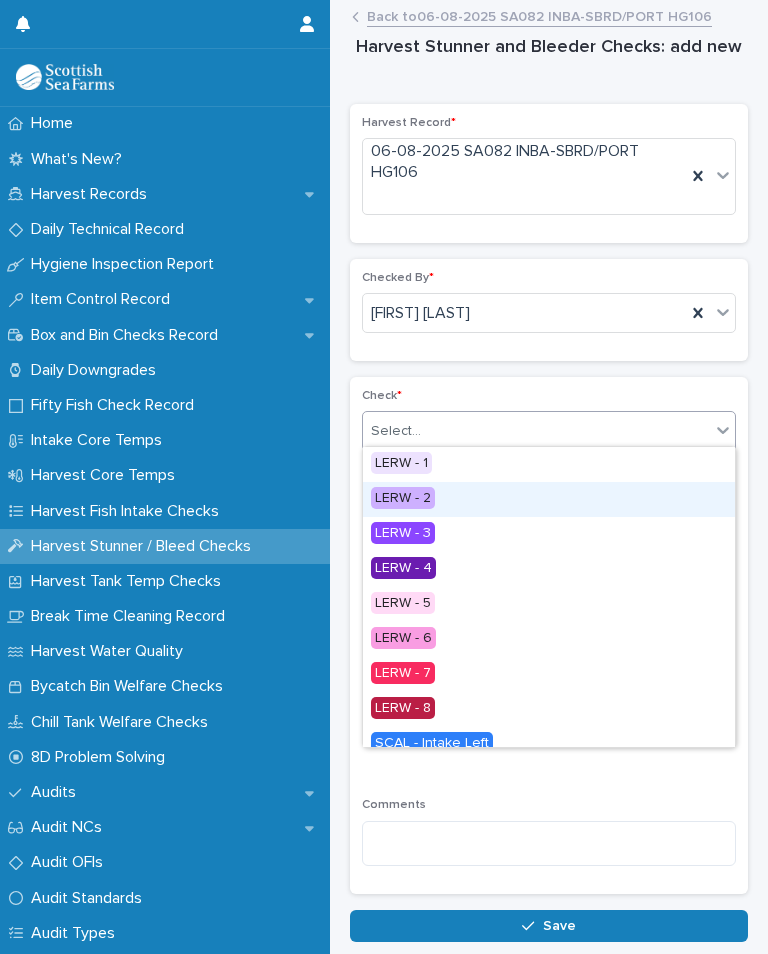 click on "LERW - 2" at bounding box center (403, 498) 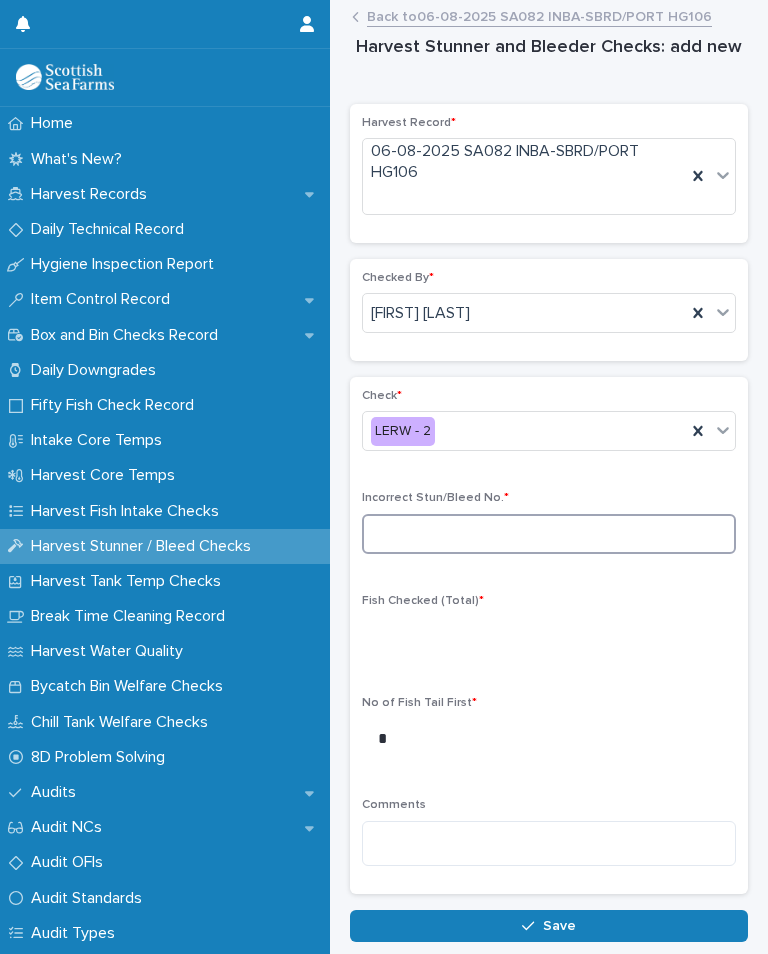 click at bounding box center (549, 534) 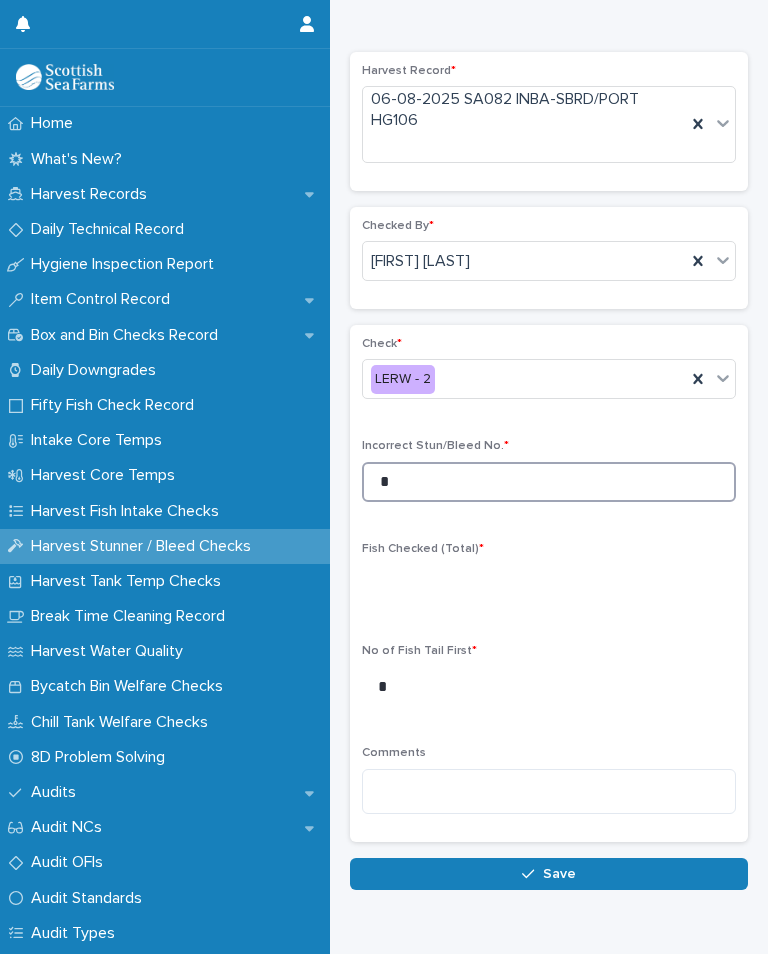 scroll, scrollTop: 50, scrollLeft: 0, axis: vertical 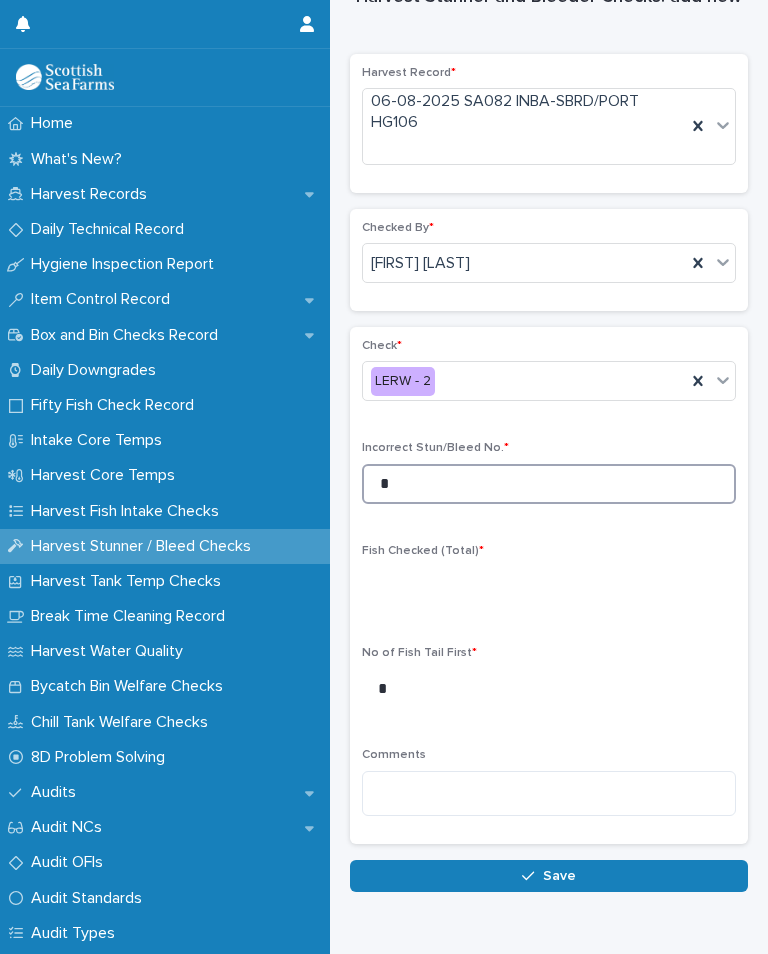 type on "*" 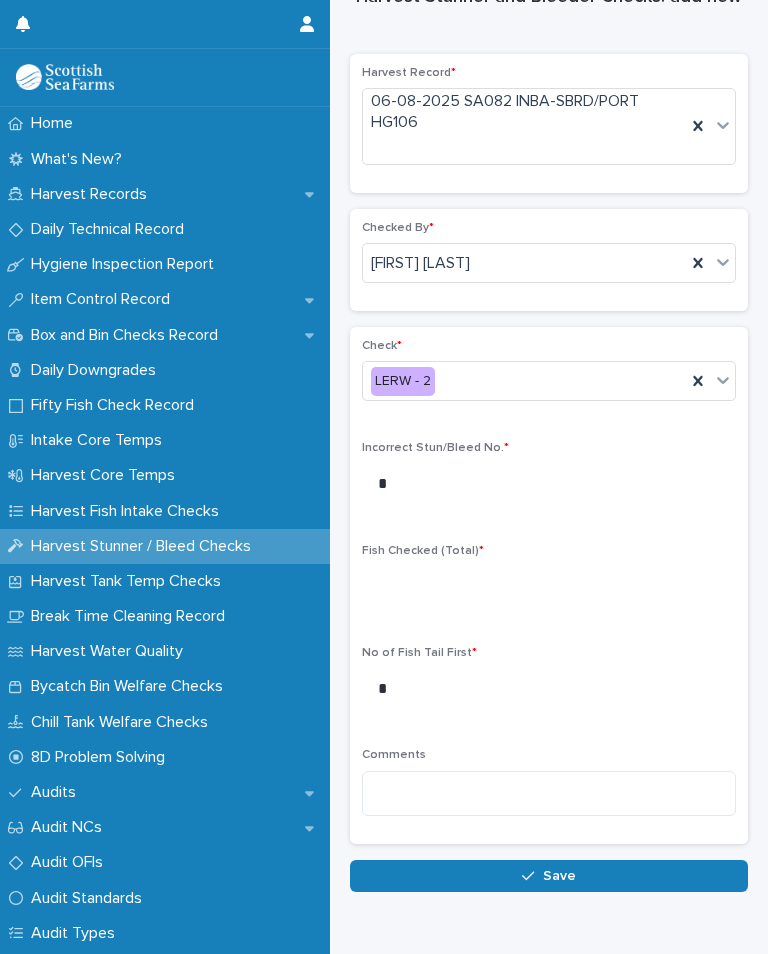 click on "Fish Checked (Total) *" at bounding box center (549, 583) 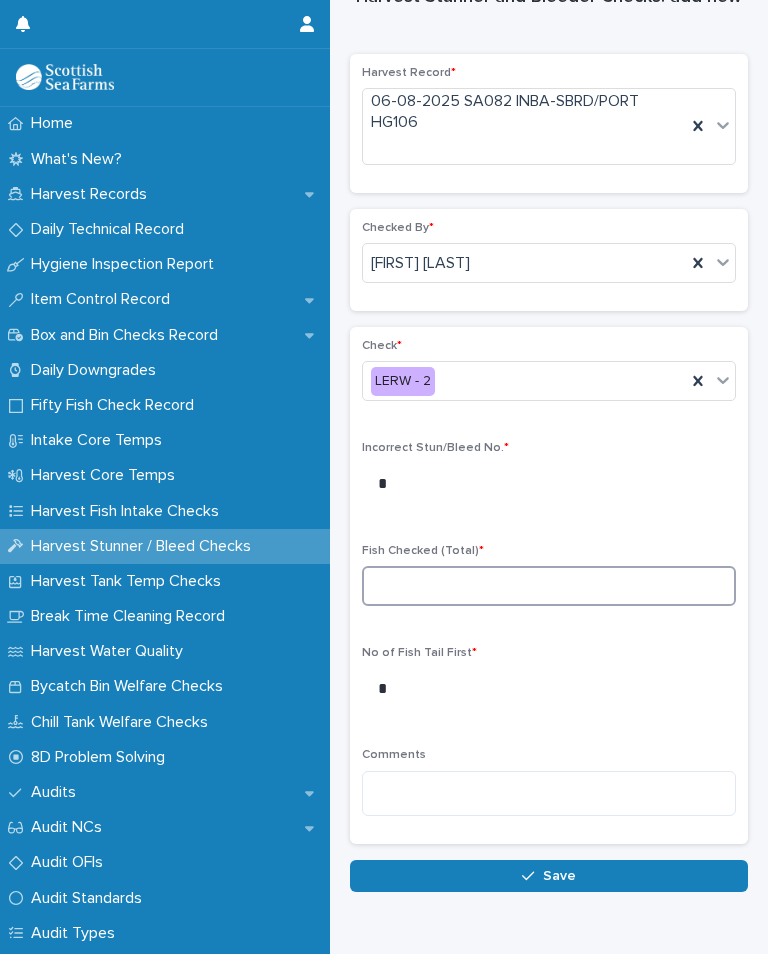 click at bounding box center (549, 586) 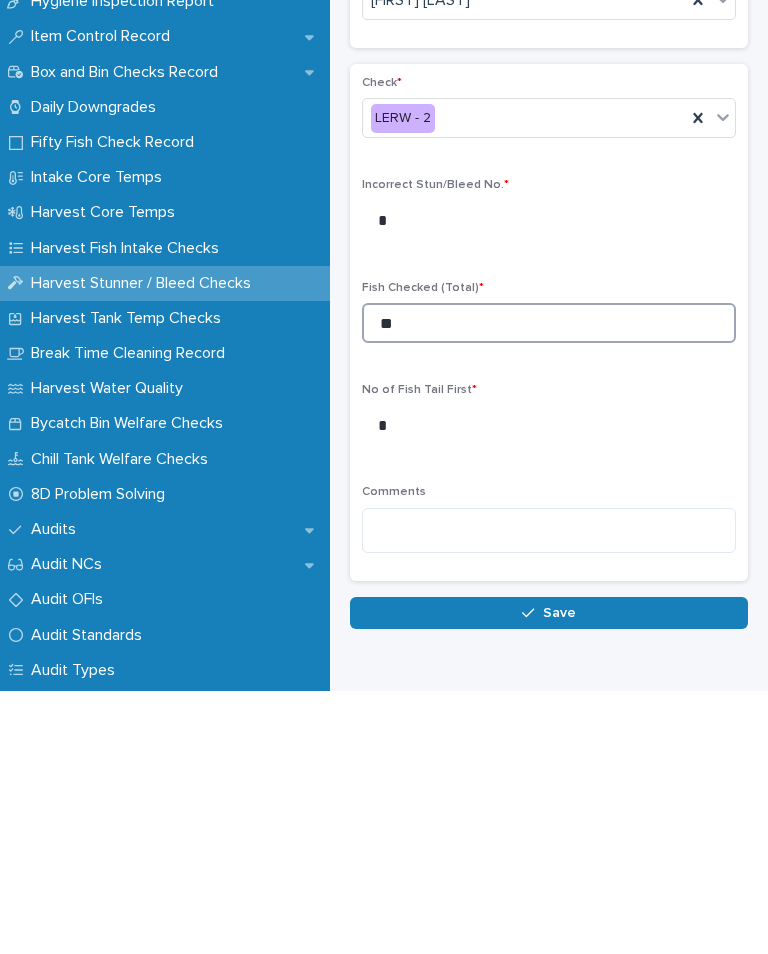 type on "**" 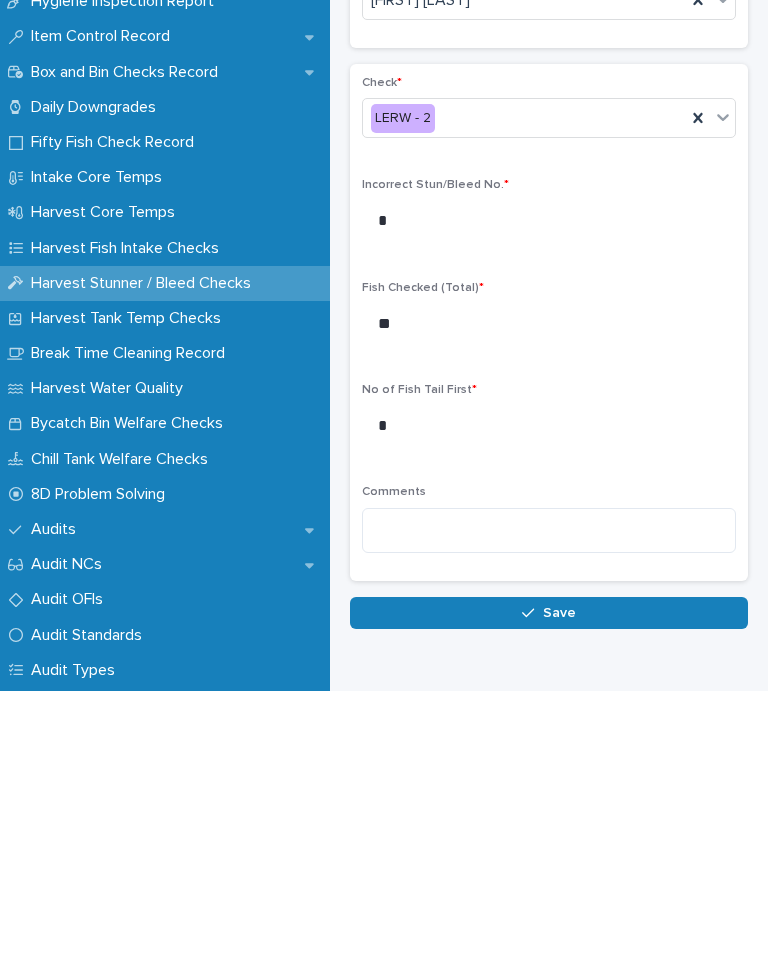 click on "Save" at bounding box center (549, 876) 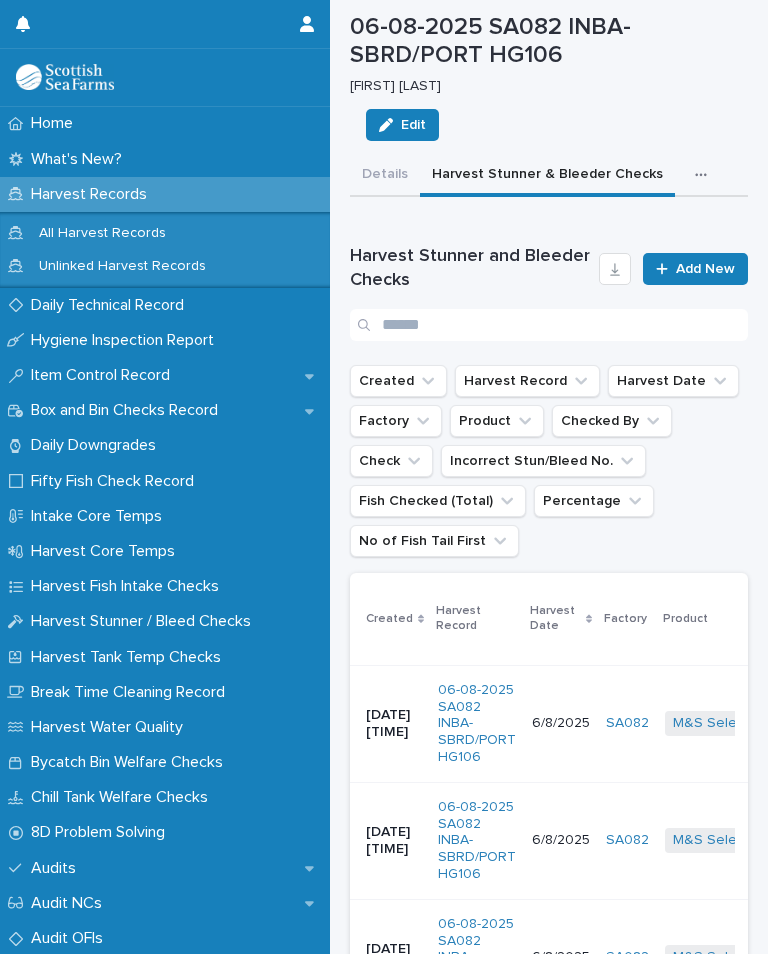 scroll, scrollTop: 0, scrollLeft: 0, axis: both 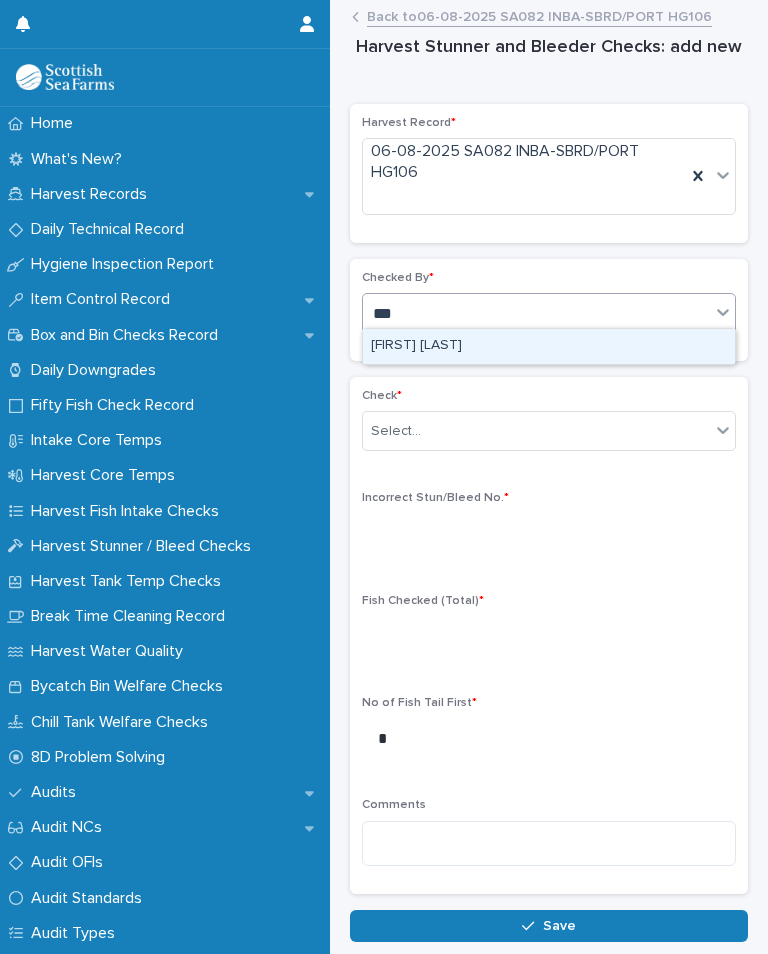 click on "[FIRST] [LAST]" at bounding box center [549, 346] 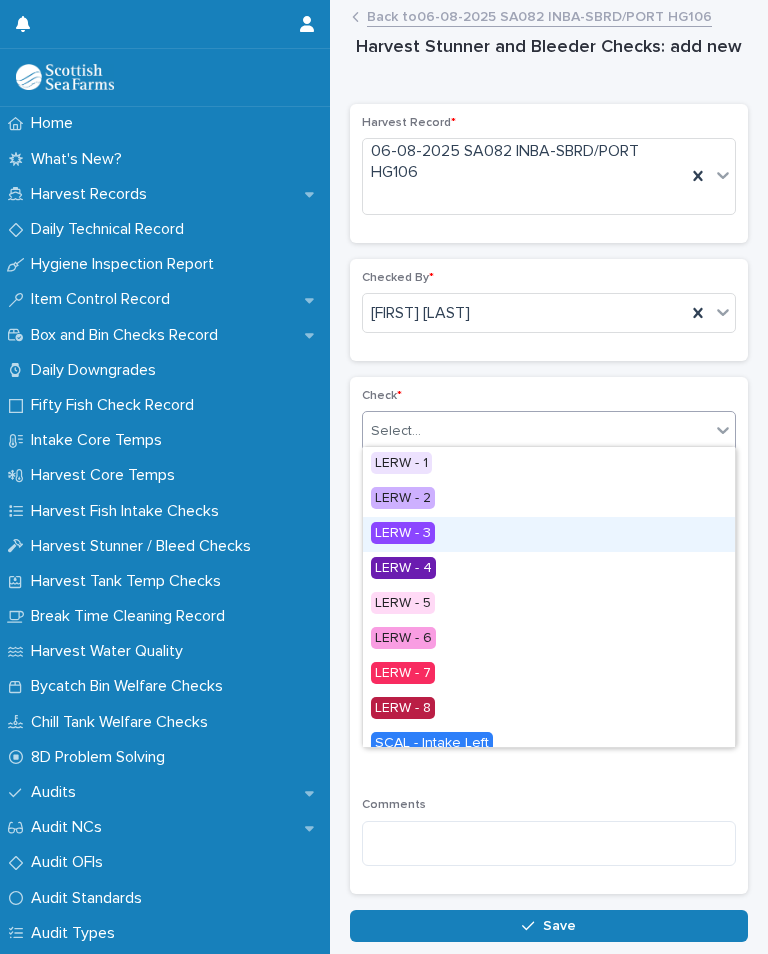 click on "LERW - 3" at bounding box center (549, 534) 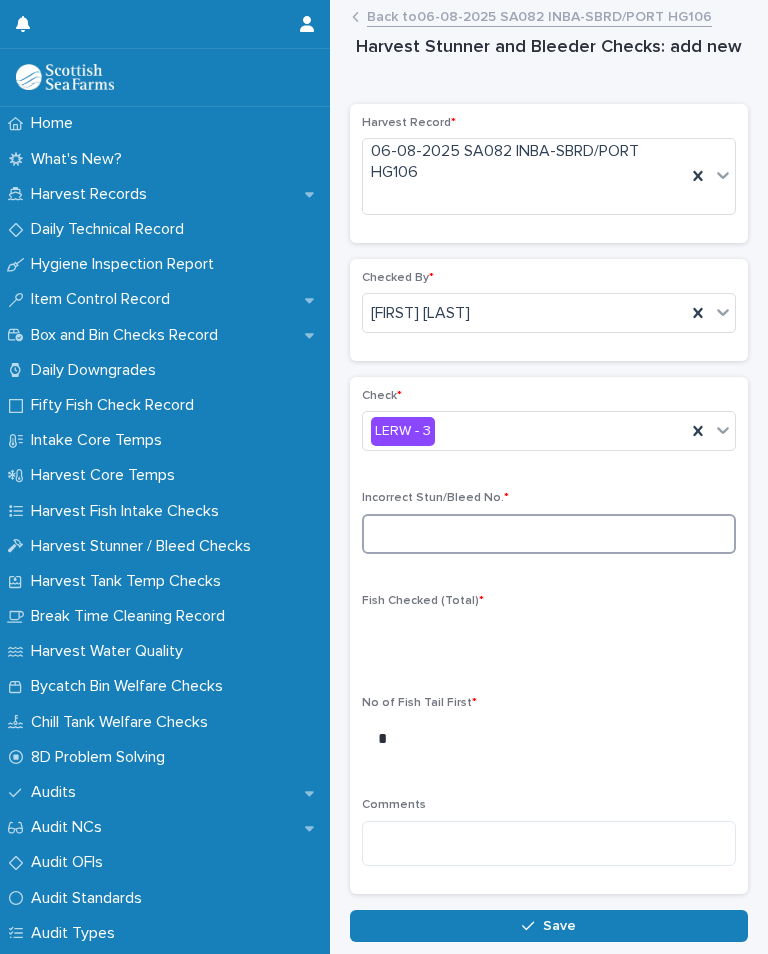 click at bounding box center (549, 534) 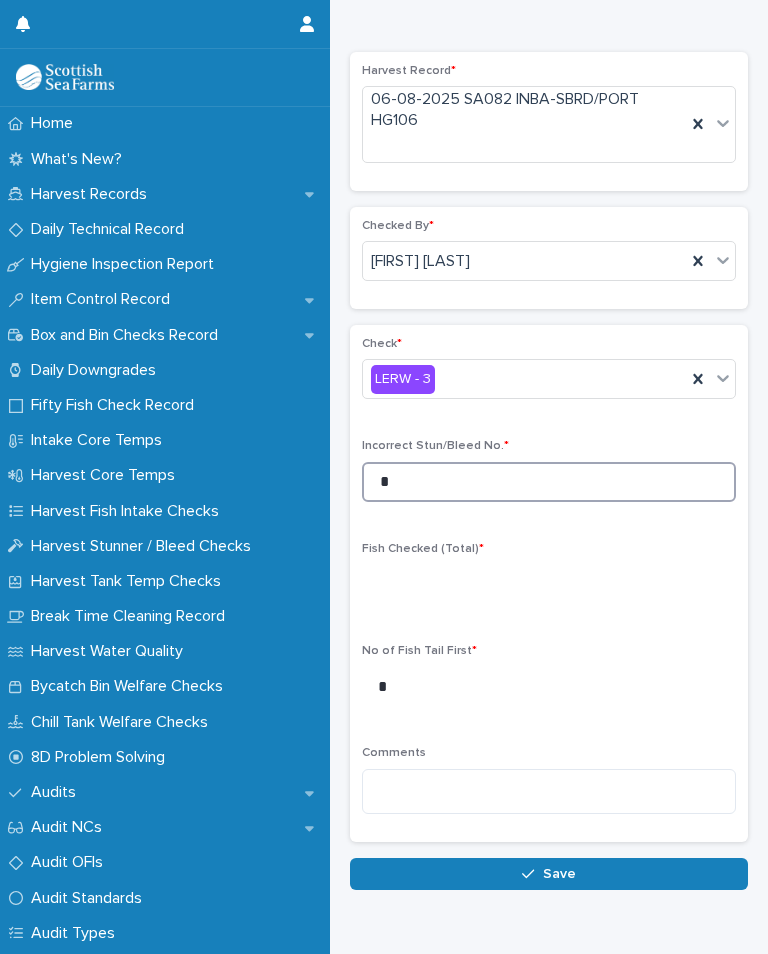 scroll, scrollTop: 50, scrollLeft: 0, axis: vertical 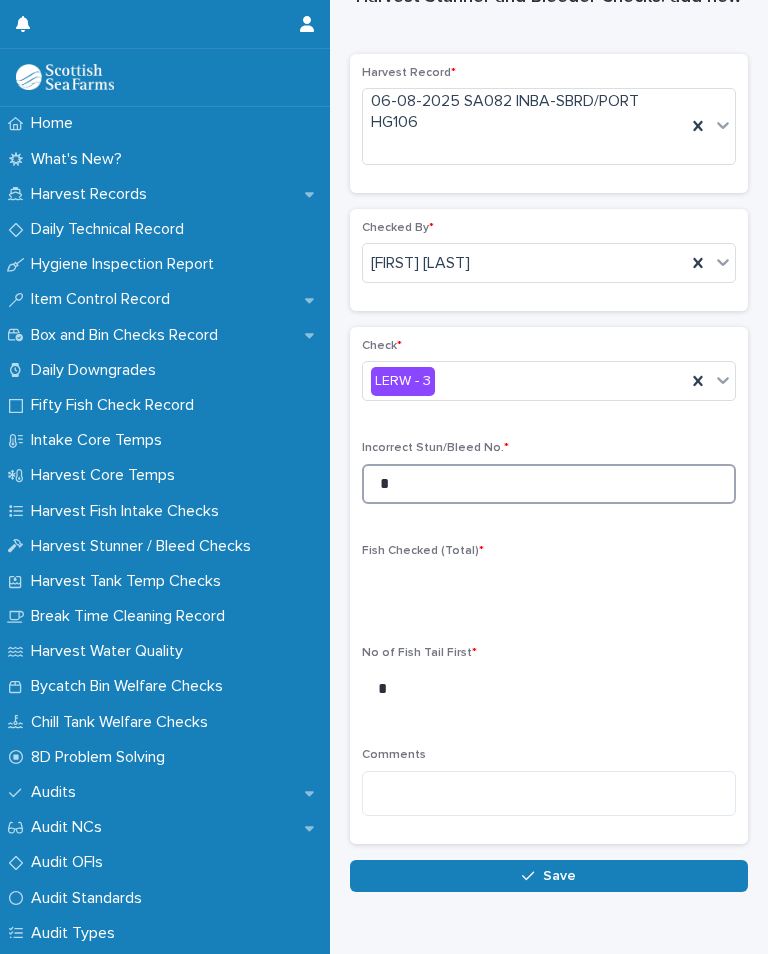 type on "*" 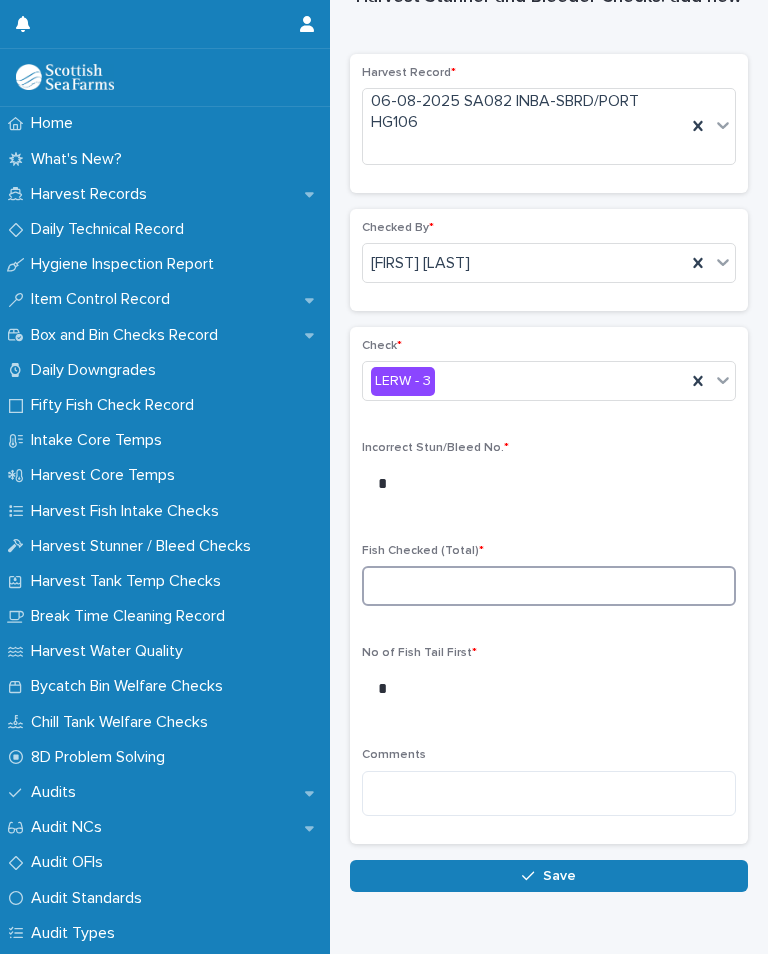 click at bounding box center [549, 586] 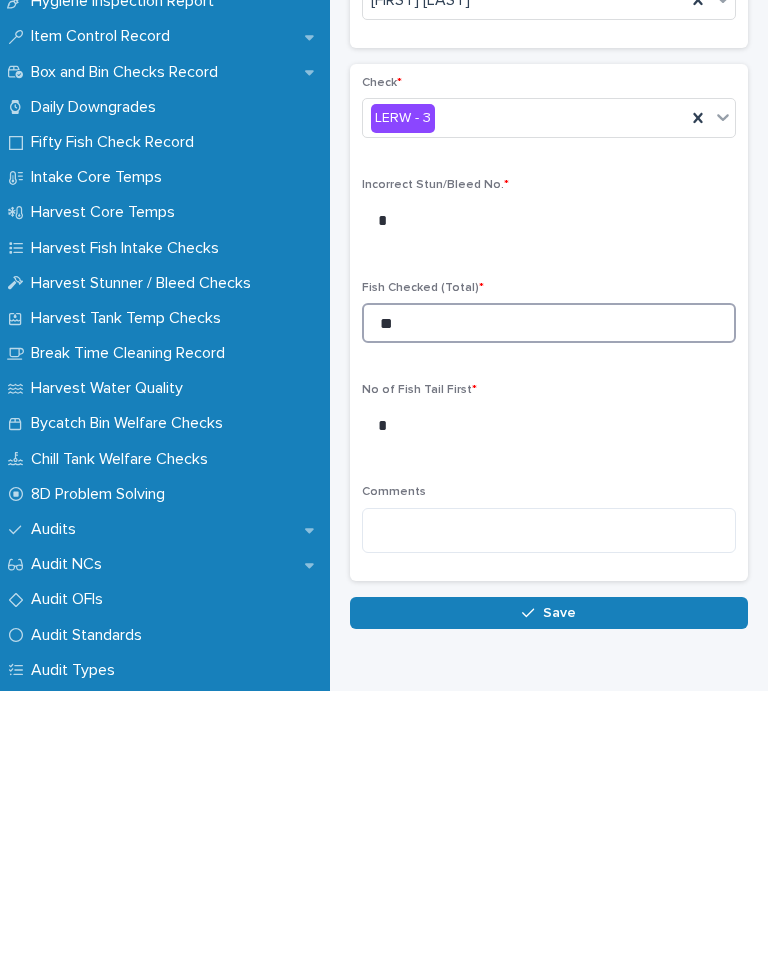 type on "**" 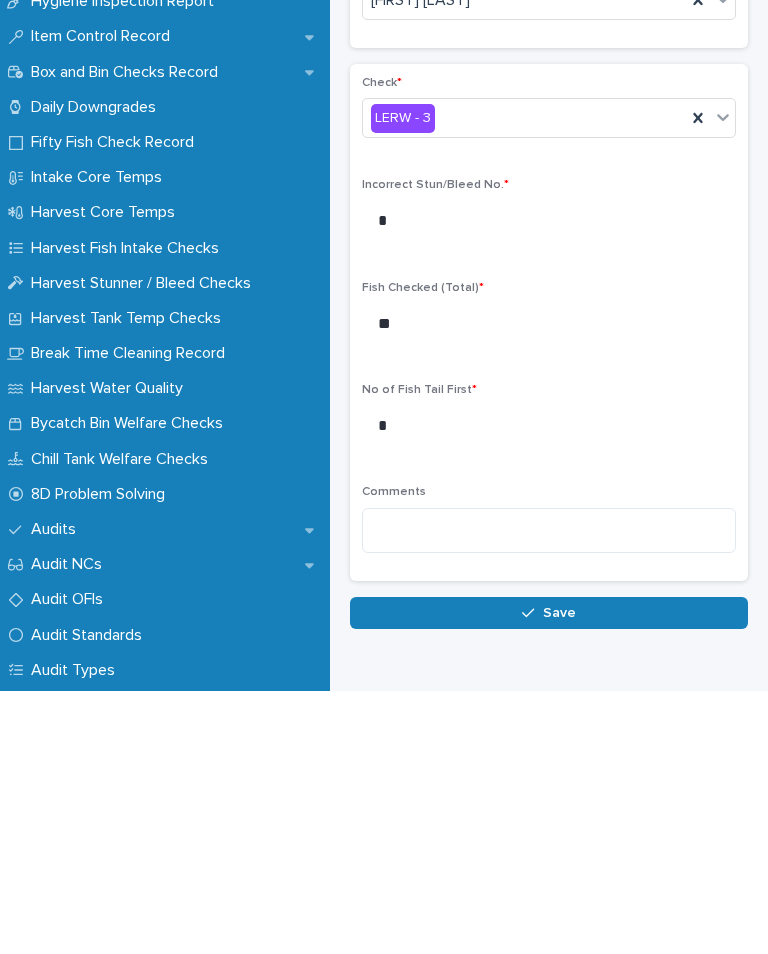 click on "Save" at bounding box center (549, 876) 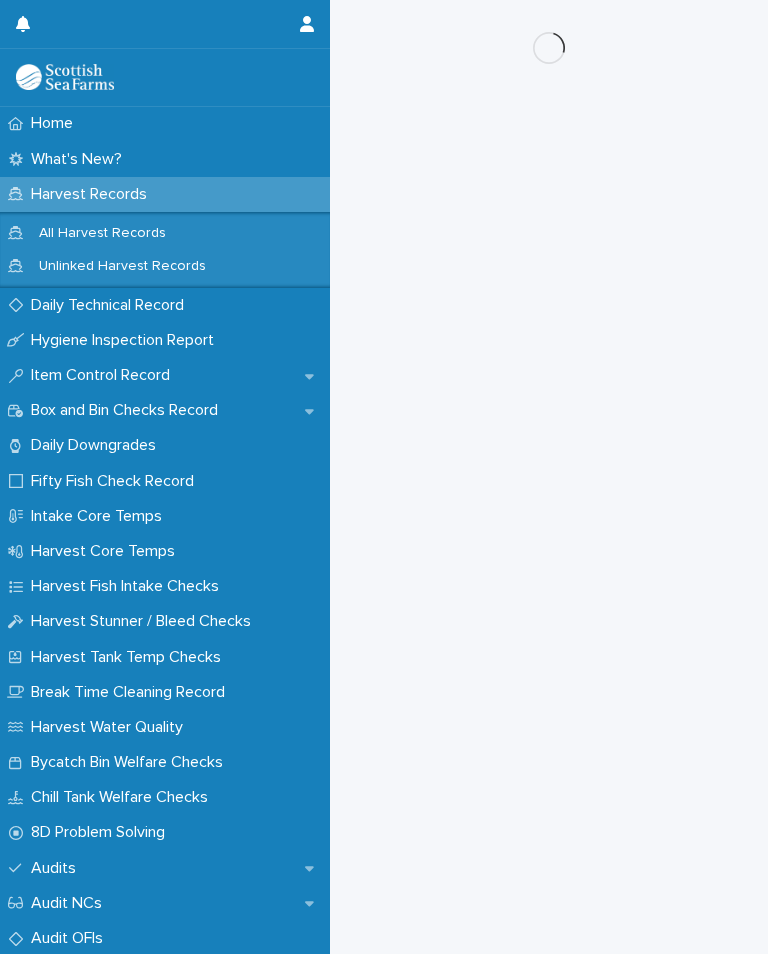 scroll, scrollTop: 0, scrollLeft: 0, axis: both 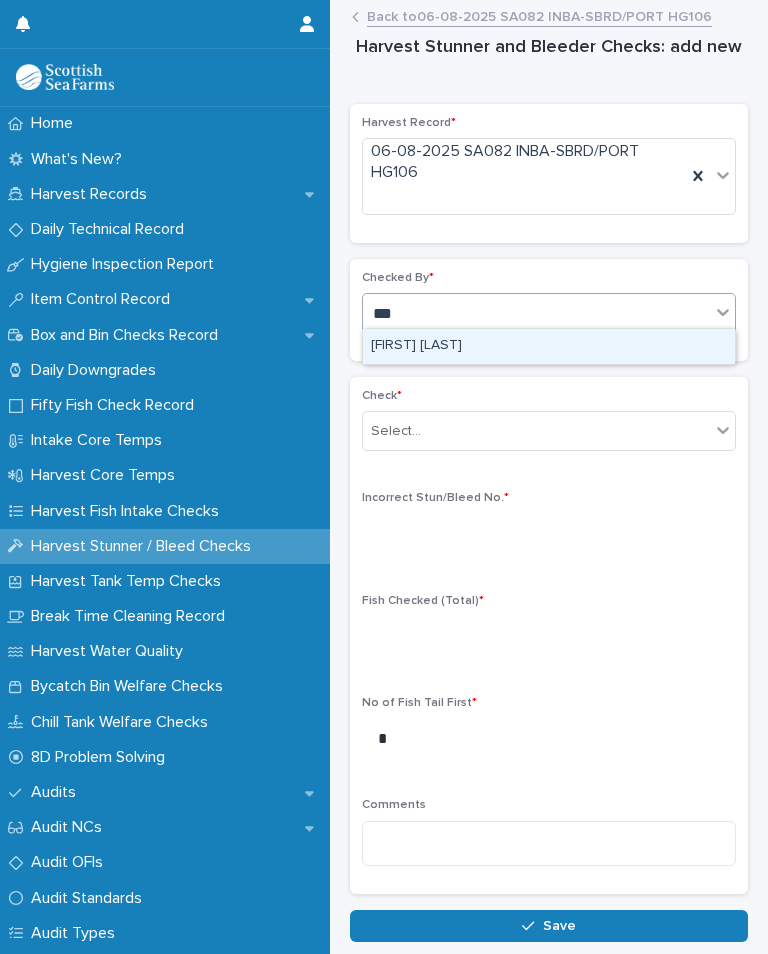 click on "[FIRST] [LAST]" at bounding box center (549, 346) 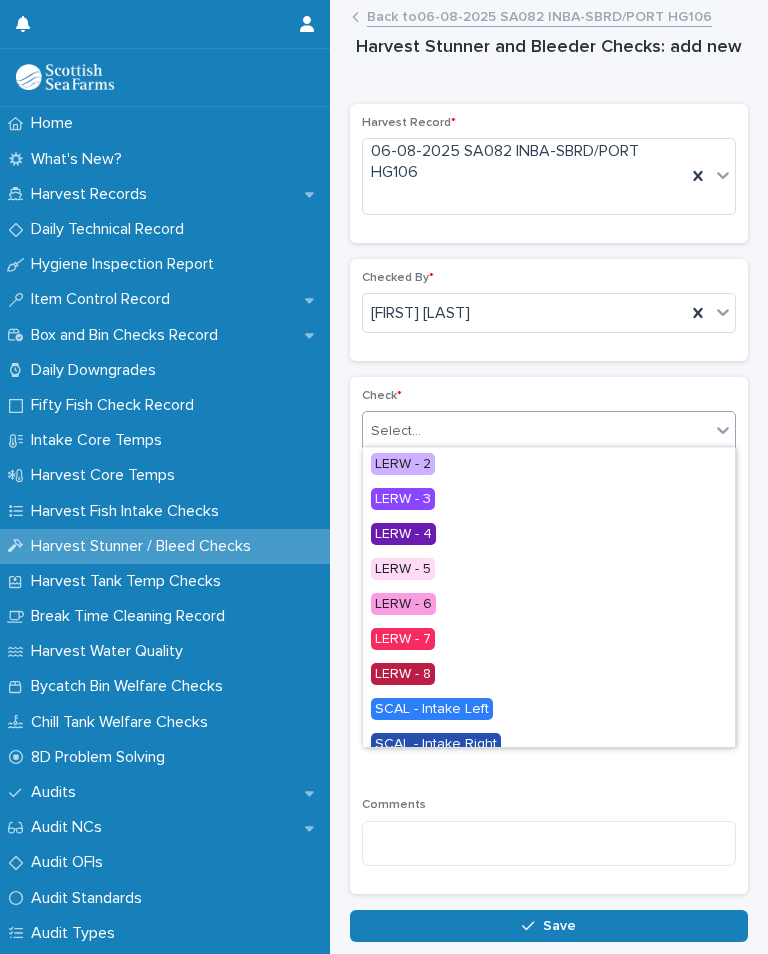 scroll, scrollTop: 56, scrollLeft: 0, axis: vertical 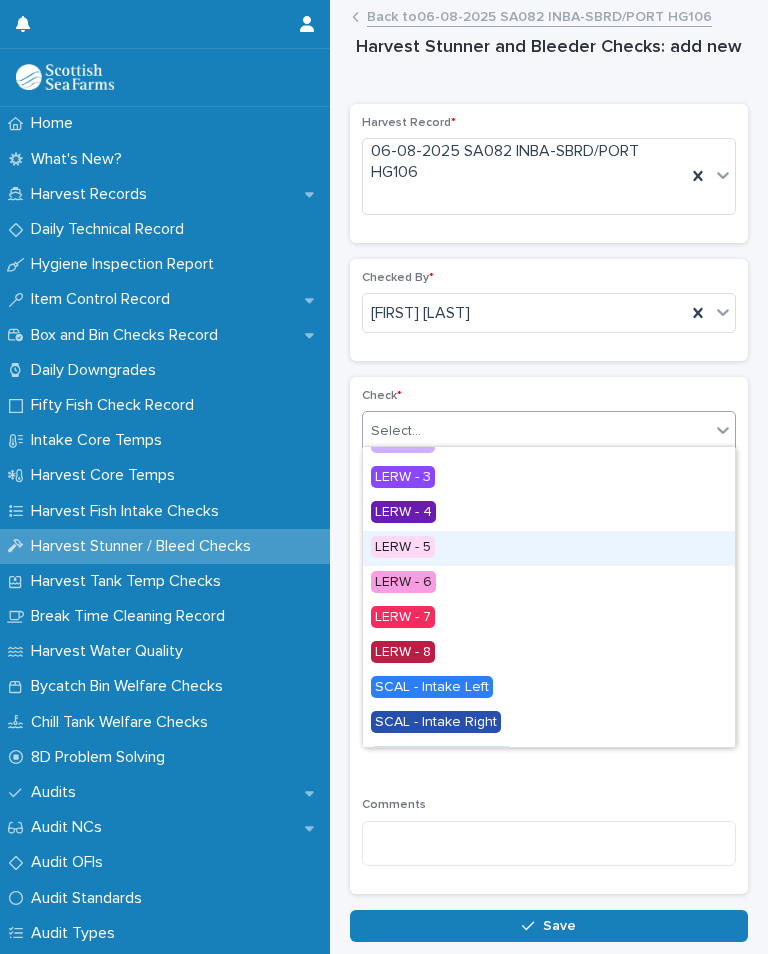 click on "LERW - 5" at bounding box center [549, 548] 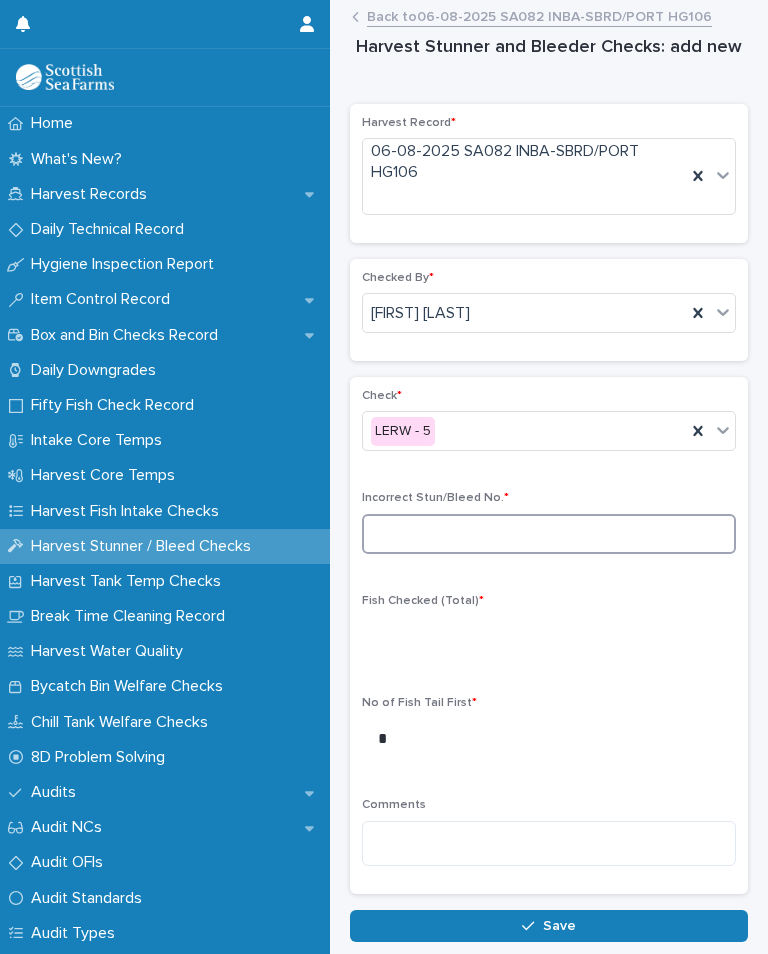 click at bounding box center [549, 534] 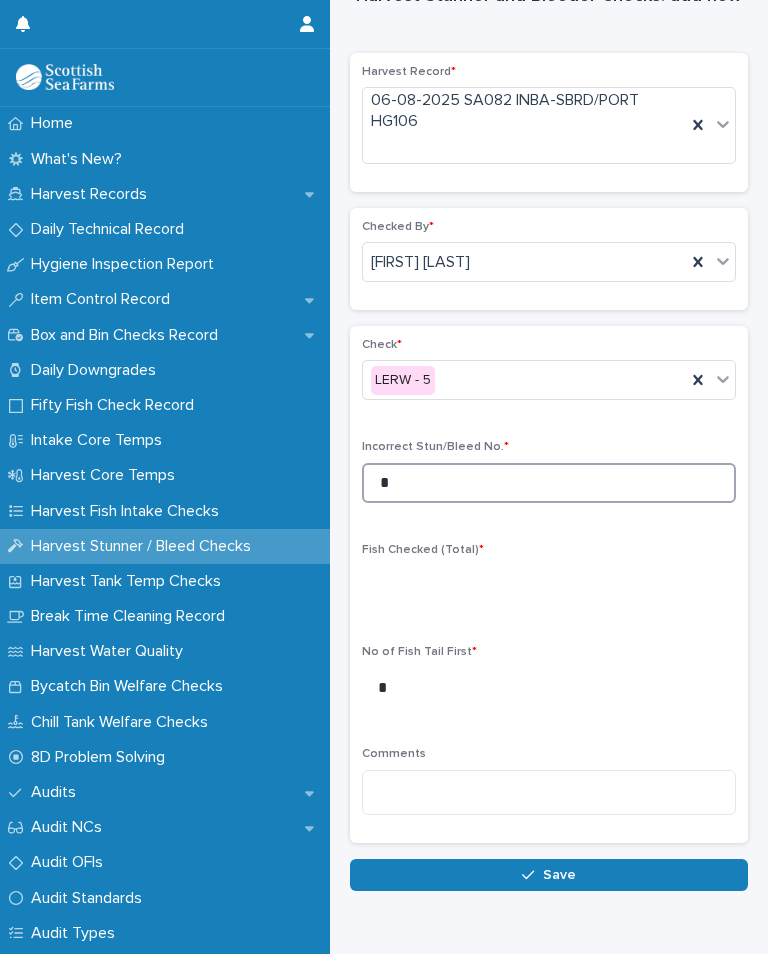 scroll, scrollTop: 50, scrollLeft: 0, axis: vertical 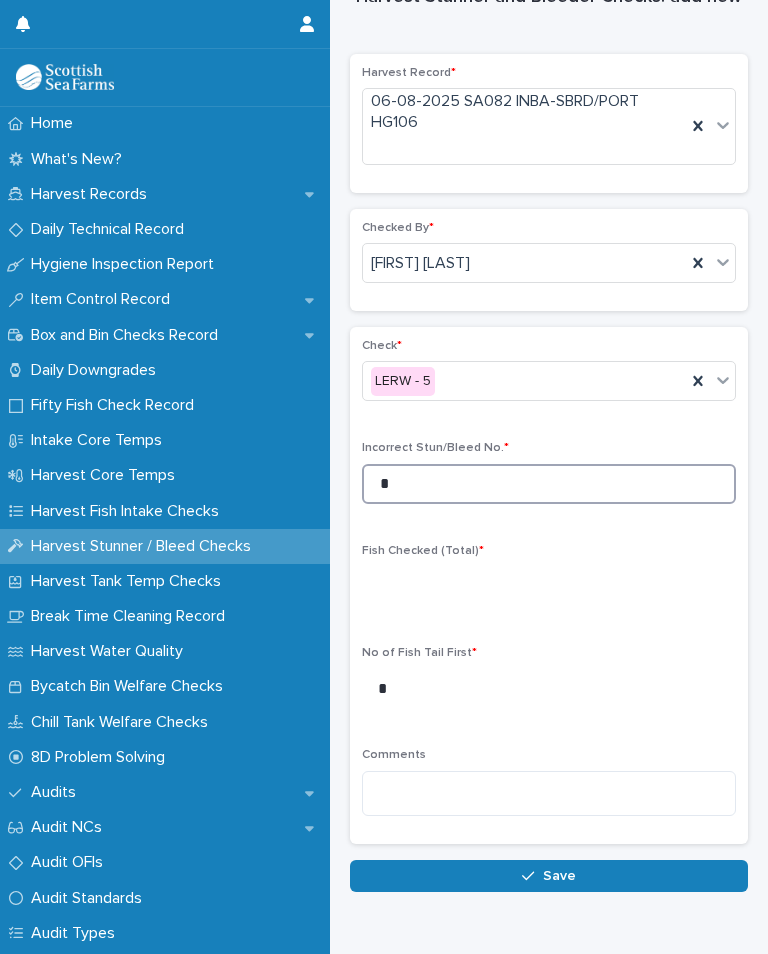 type on "*" 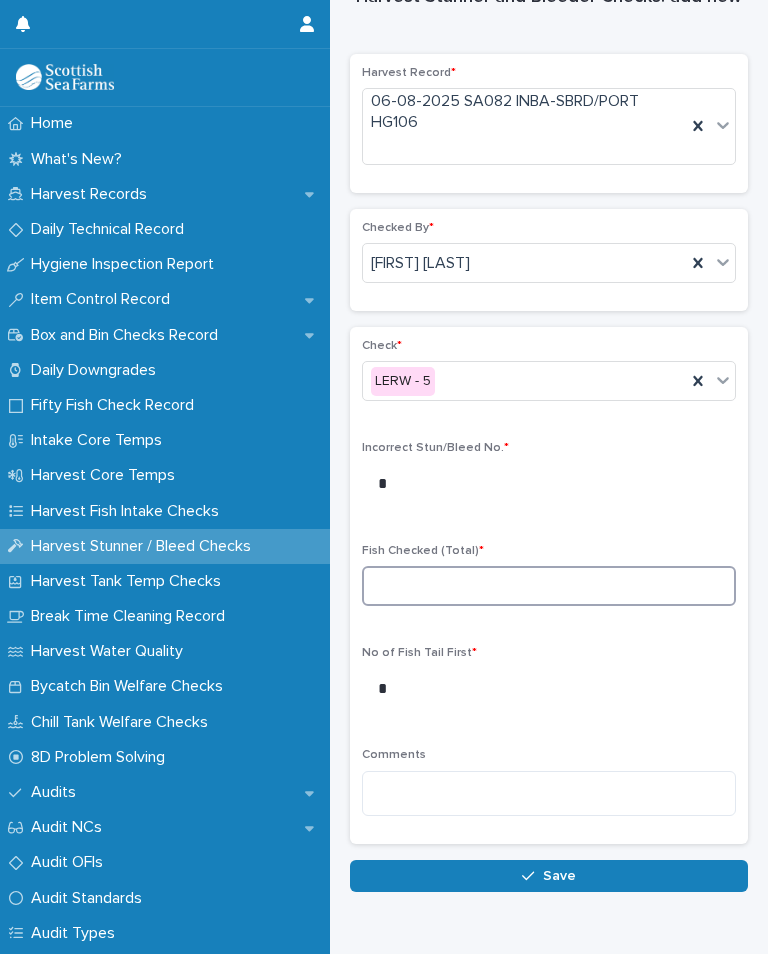 click at bounding box center (549, 586) 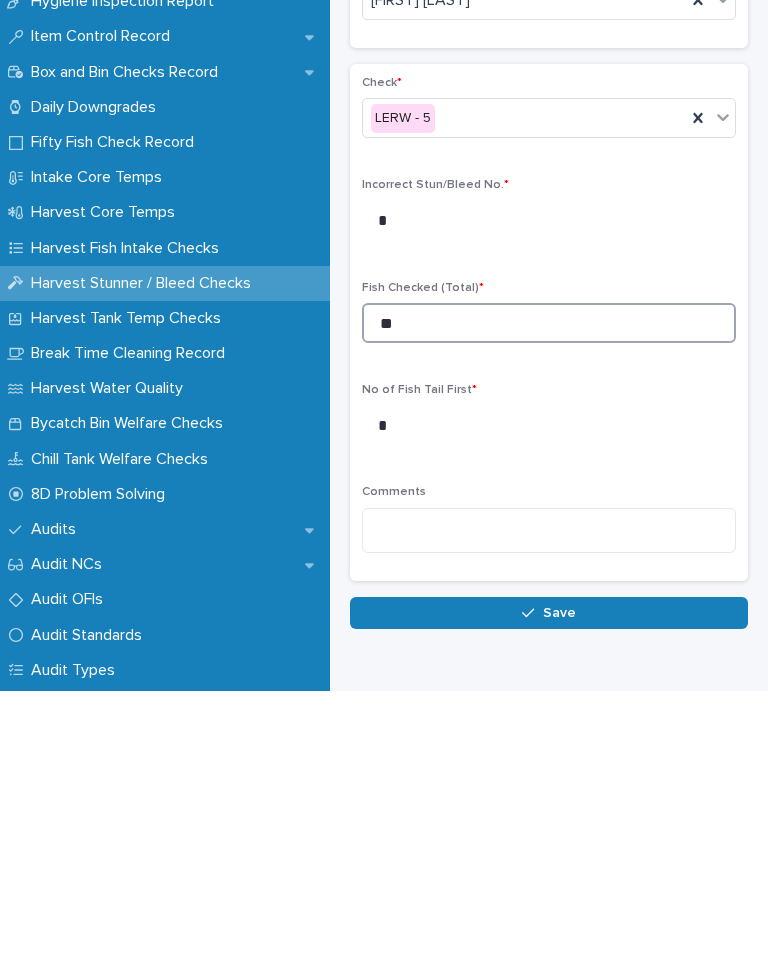 type on "**" 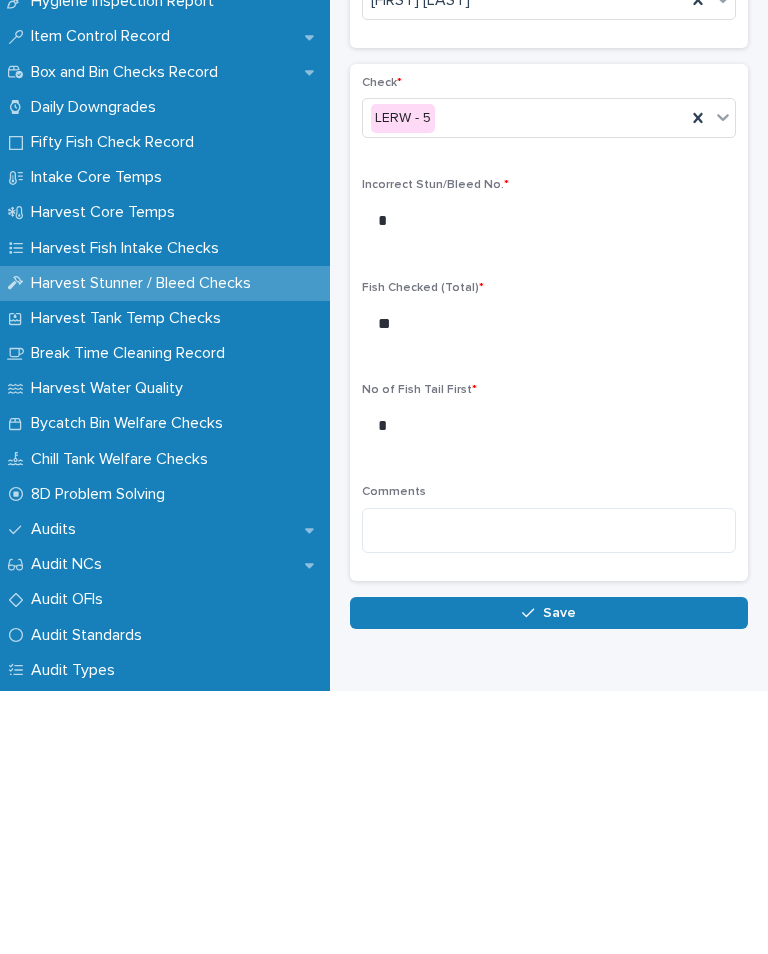 click on "Loading... Saving… Harvest Record * 06-08-2025 SA082 INBA-SBRD/PORT HG106 Checked By * Rory Tulloch Check * LERW - 5 Incorrect Stun/Bleed No. * * Fish Checked (Total) * ** No of Fish Tail First * * Comments" at bounding box center (549, 457) 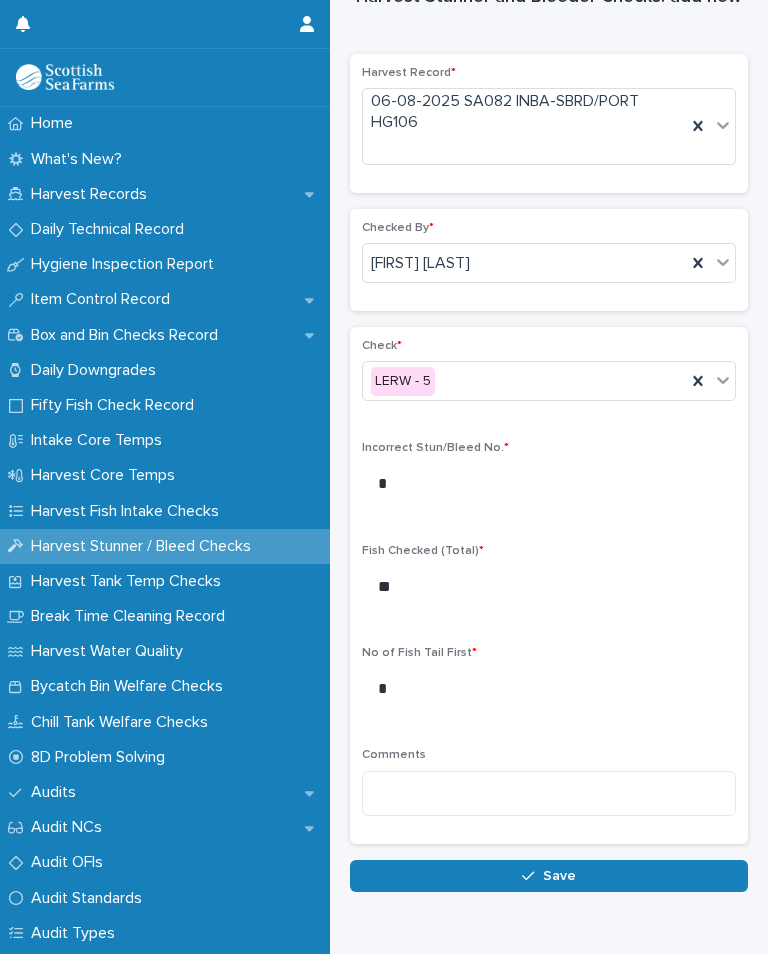 click on "Save" at bounding box center [549, 876] 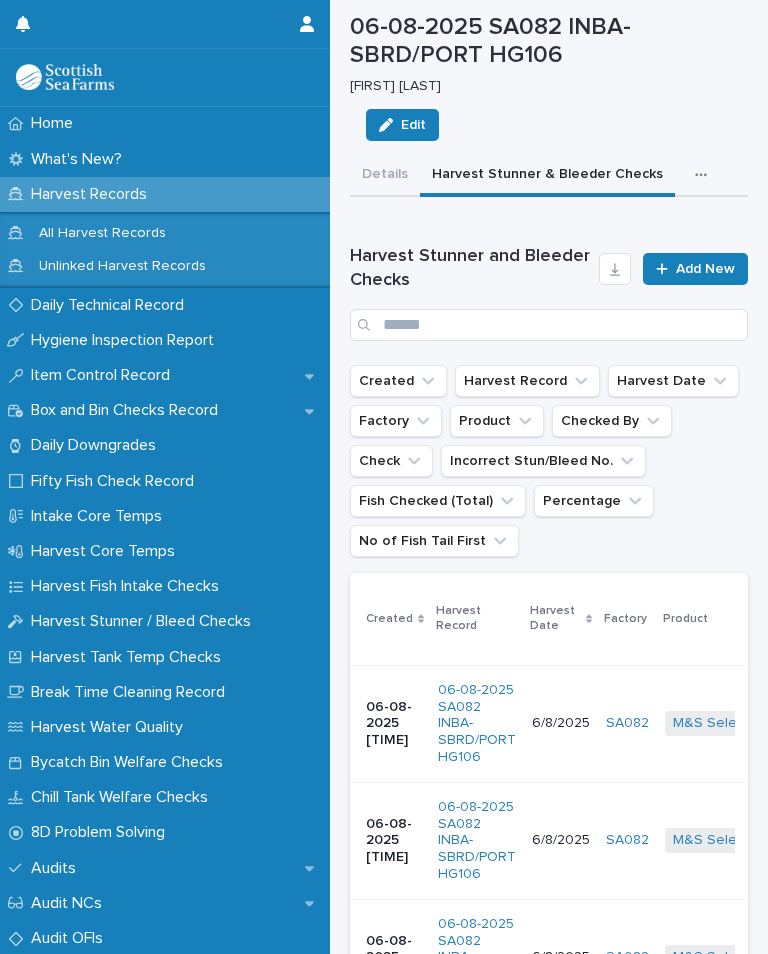 scroll, scrollTop: 0, scrollLeft: 0, axis: both 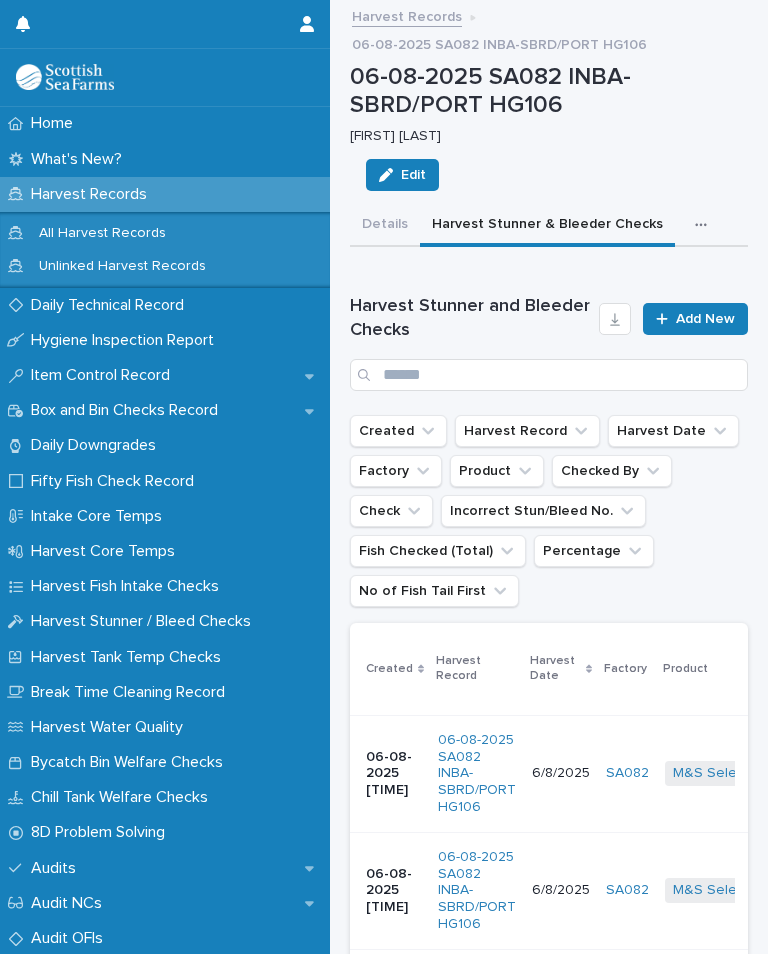 click on "Add New" at bounding box center [705, 319] 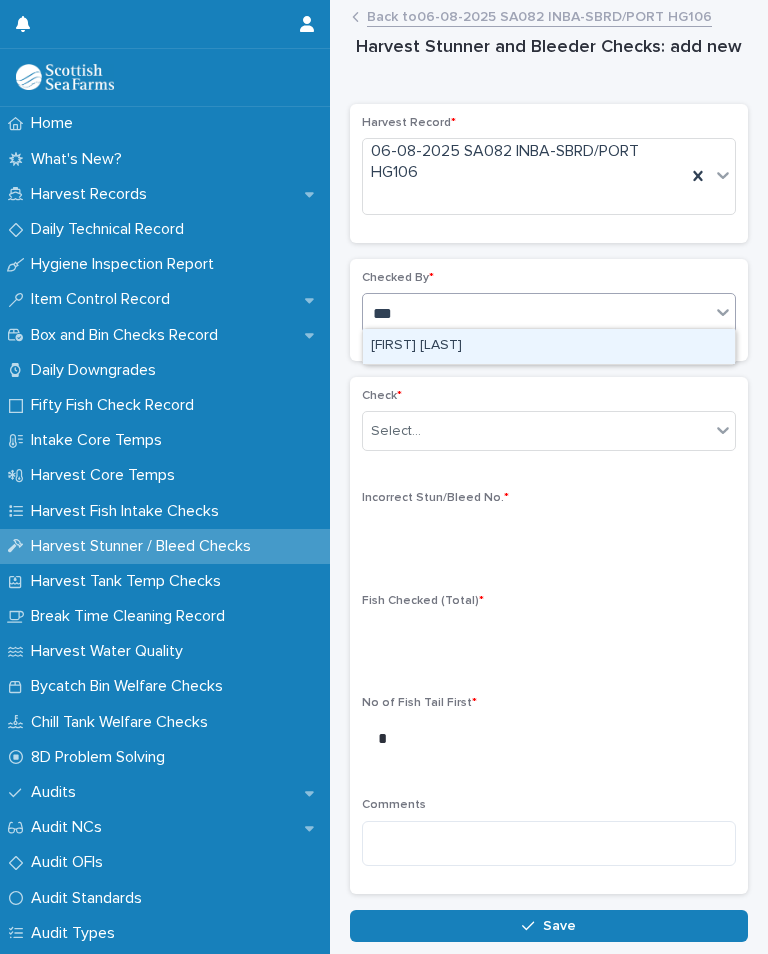 click on "[FIRST] [LAST]" at bounding box center [549, 346] 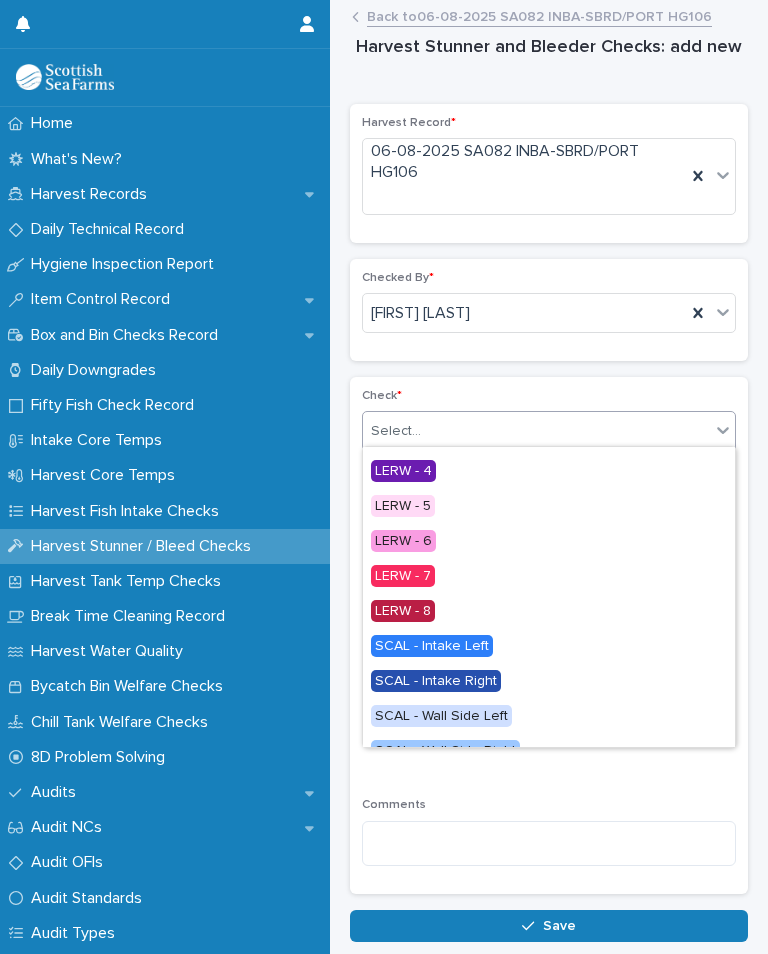 scroll, scrollTop: 100, scrollLeft: 0, axis: vertical 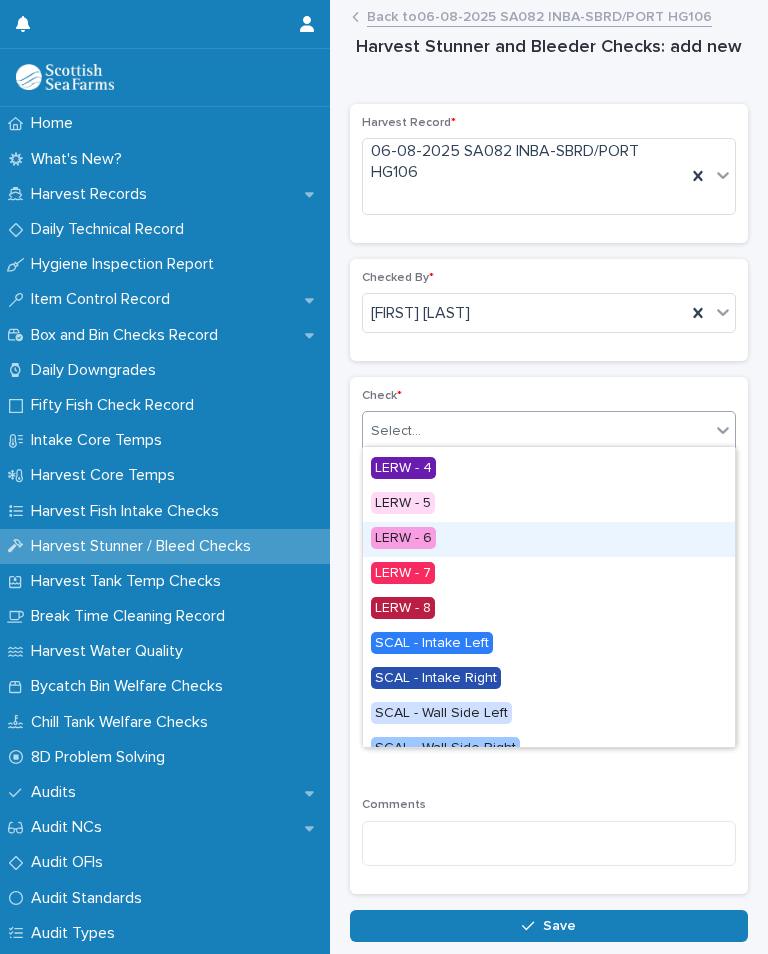 click on "LERW - 6" at bounding box center [403, 538] 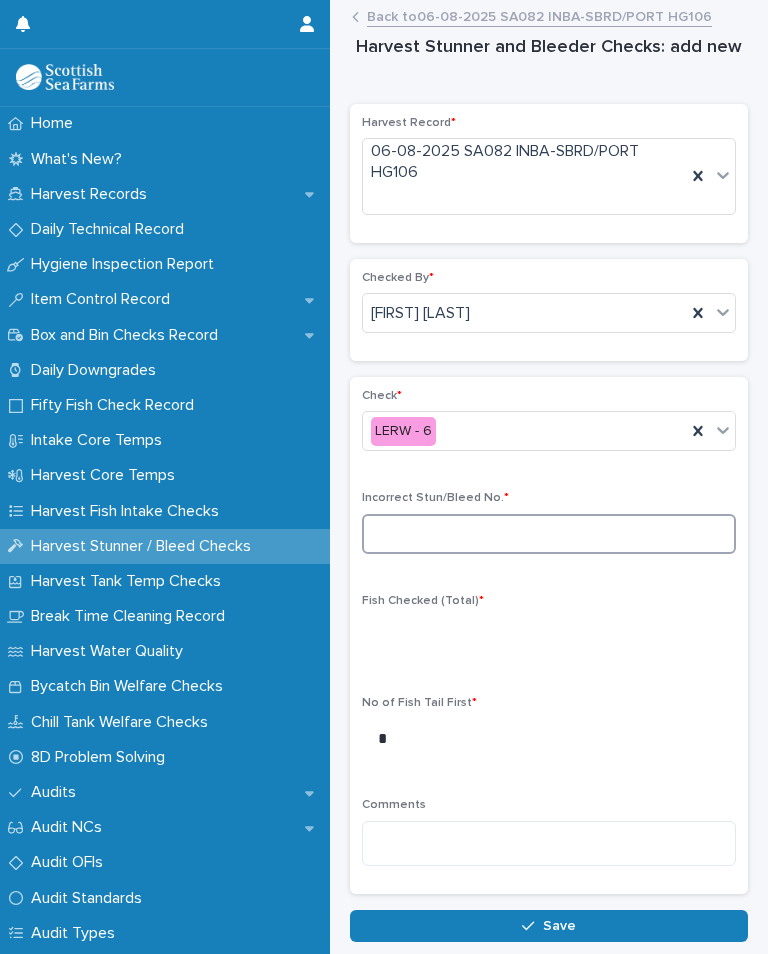 click at bounding box center (549, 534) 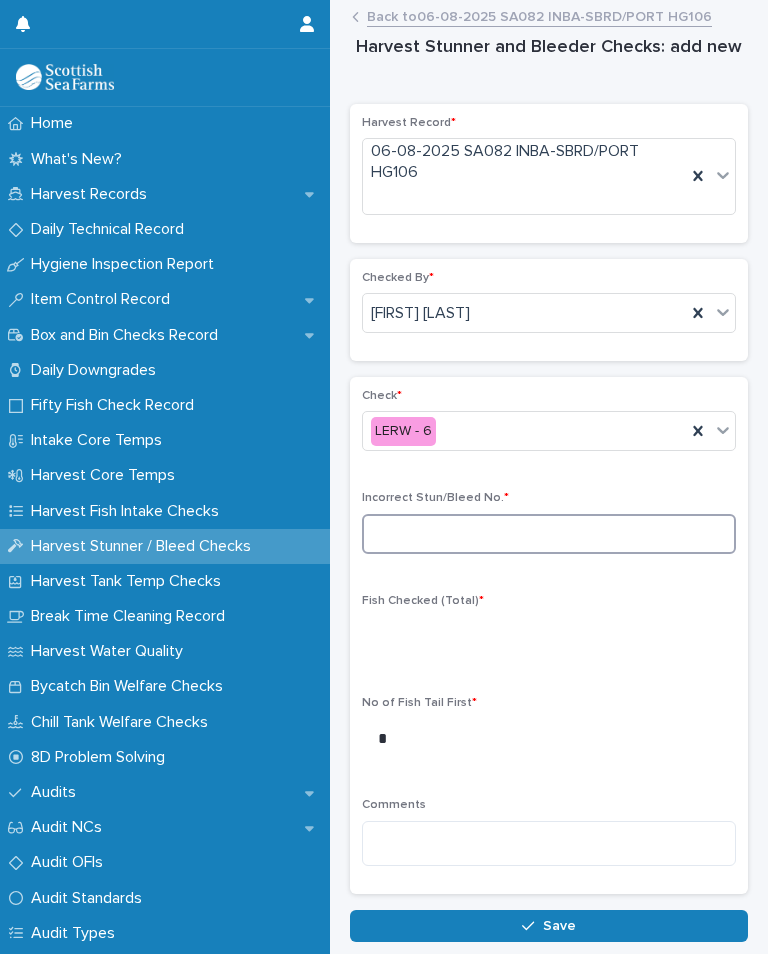 type on "*" 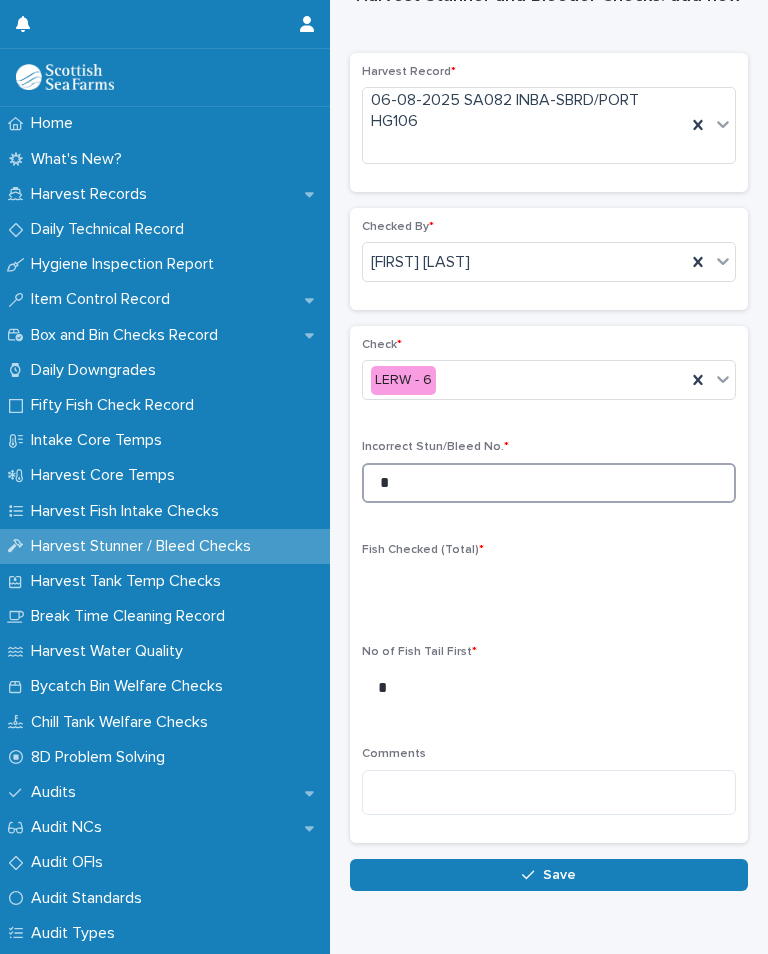 scroll, scrollTop: 50, scrollLeft: 0, axis: vertical 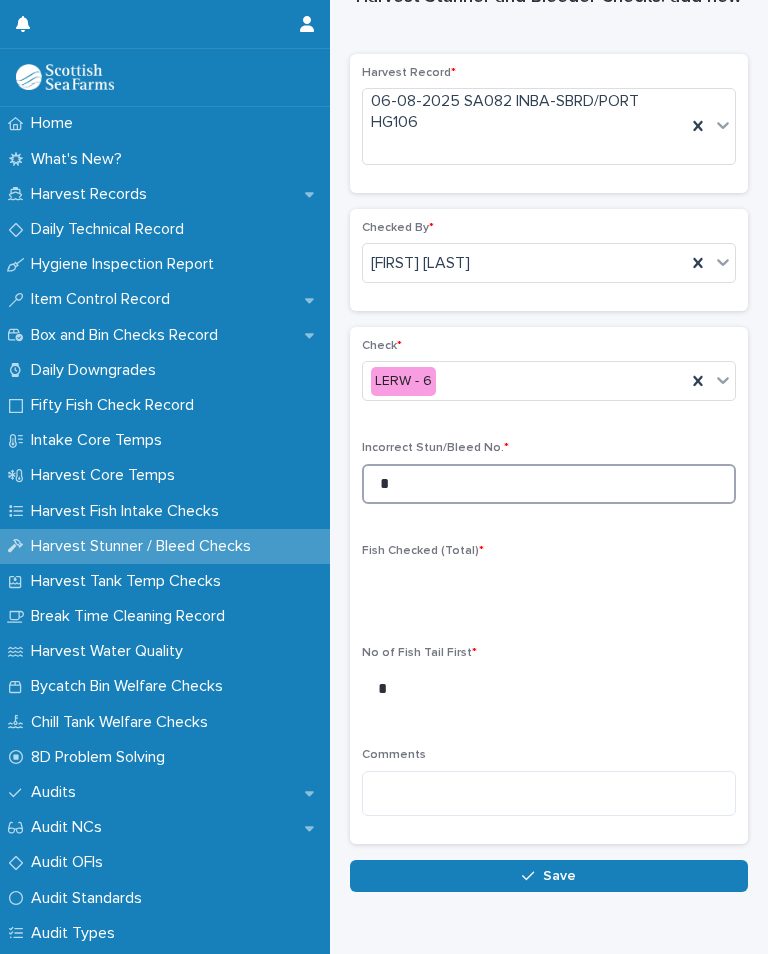 type on "*" 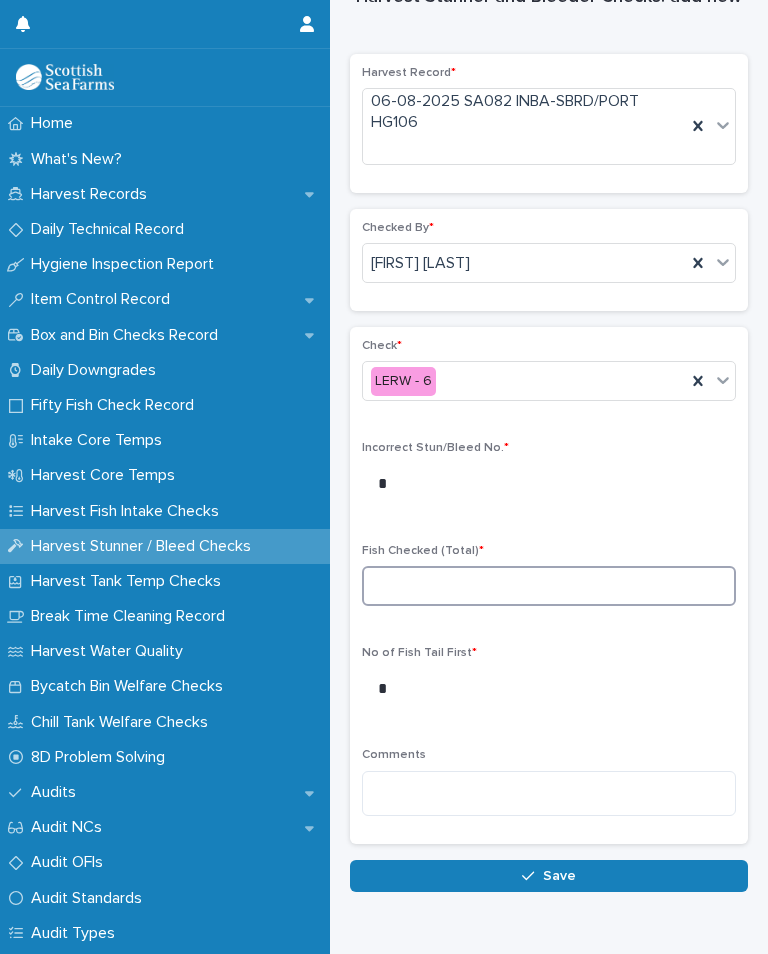 click at bounding box center (549, 586) 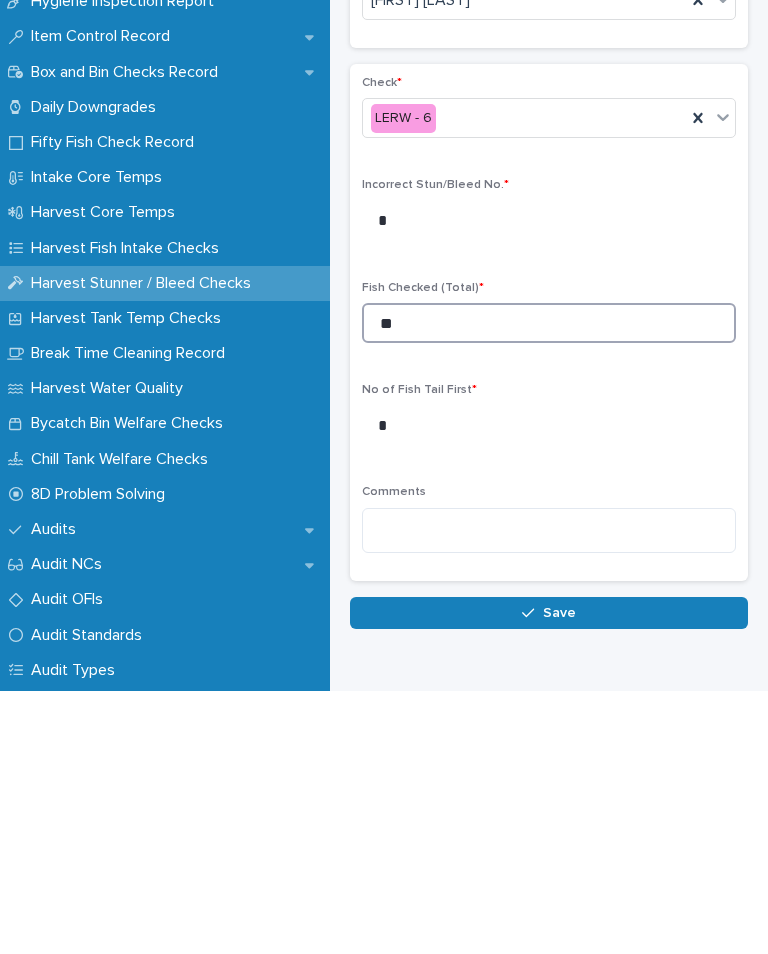type on "**" 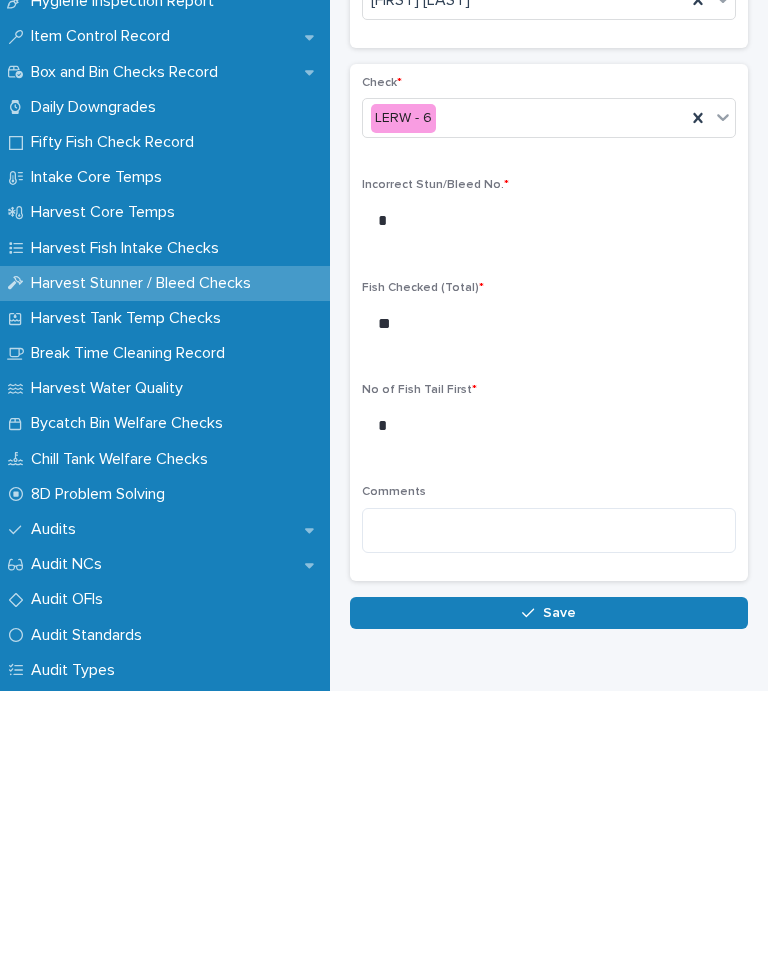 click on "Save" at bounding box center (549, 876) 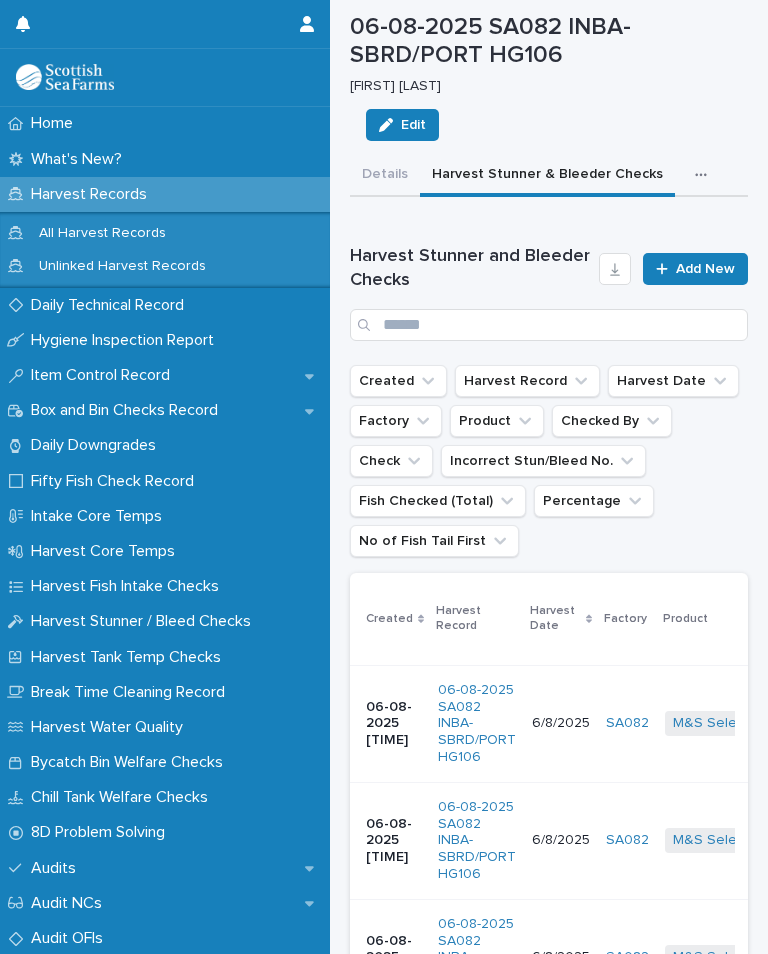 scroll, scrollTop: 0, scrollLeft: 0, axis: both 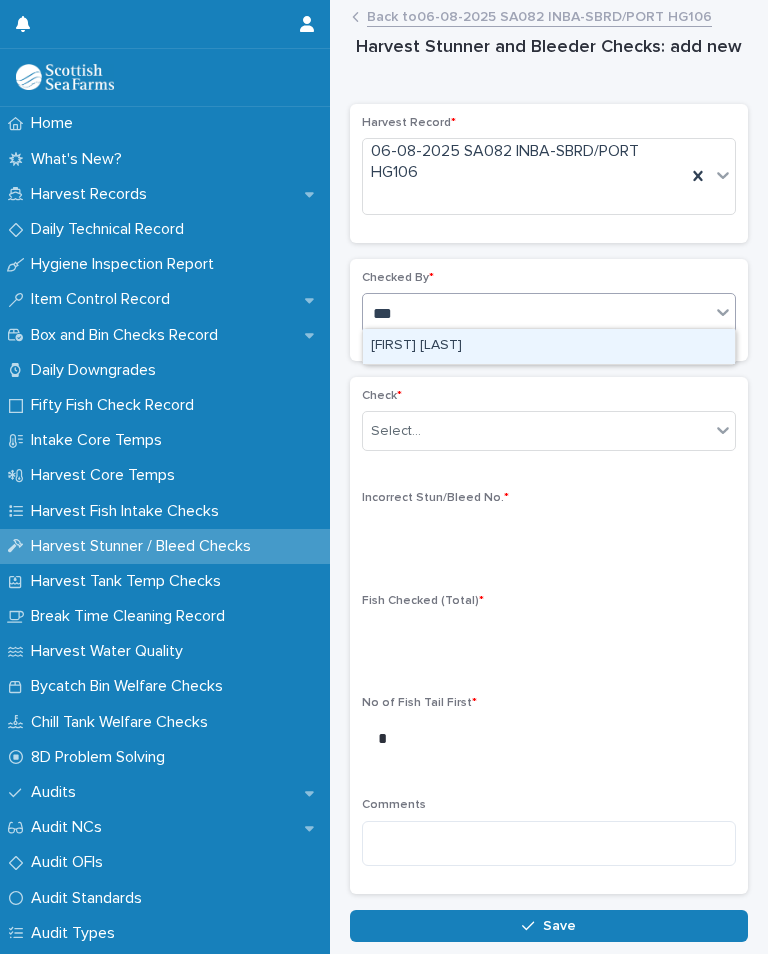 click on "[FIRST] [LAST]" at bounding box center (549, 346) 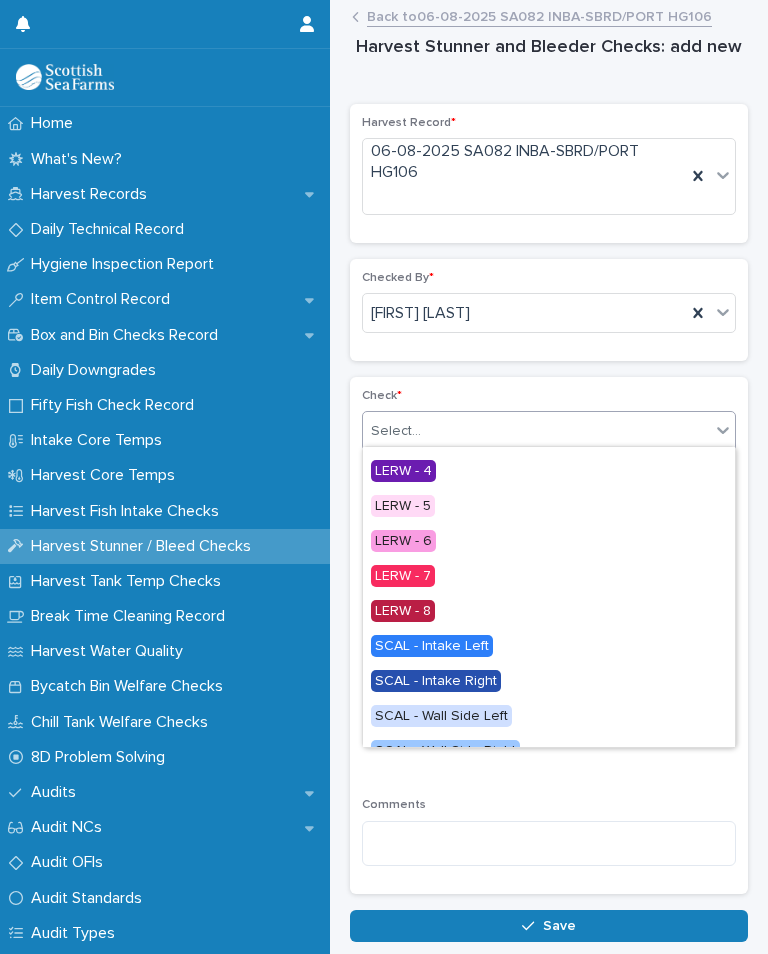 scroll, scrollTop: 137, scrollLeft: 0, axis: vertical 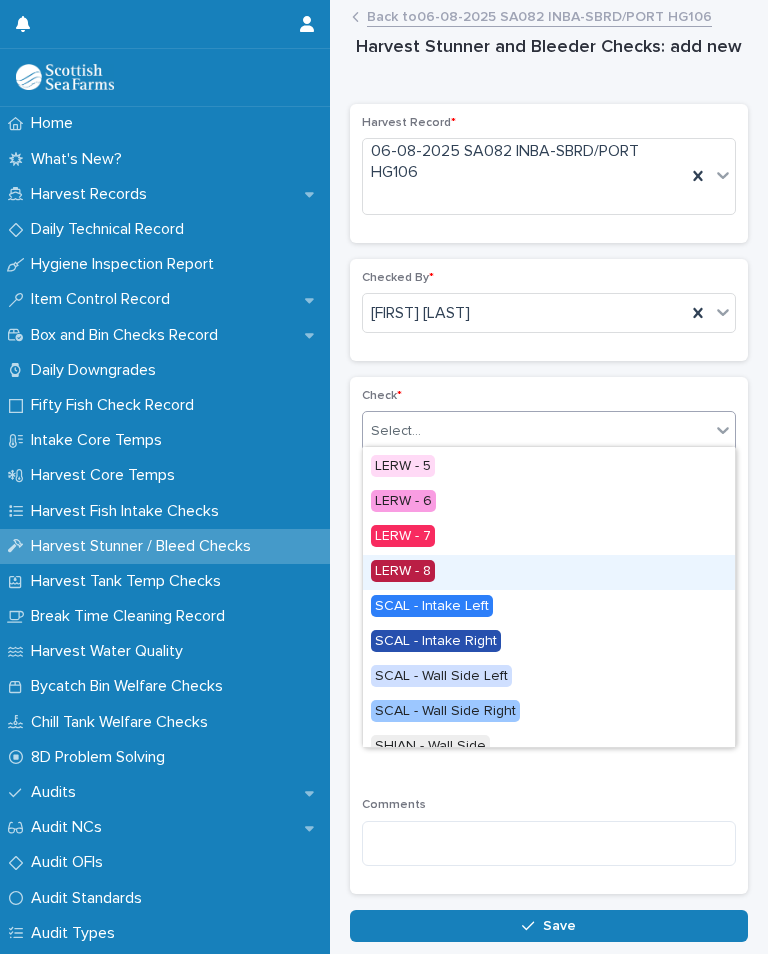 click on "LERW - 8" at bounding box center [403, 571] 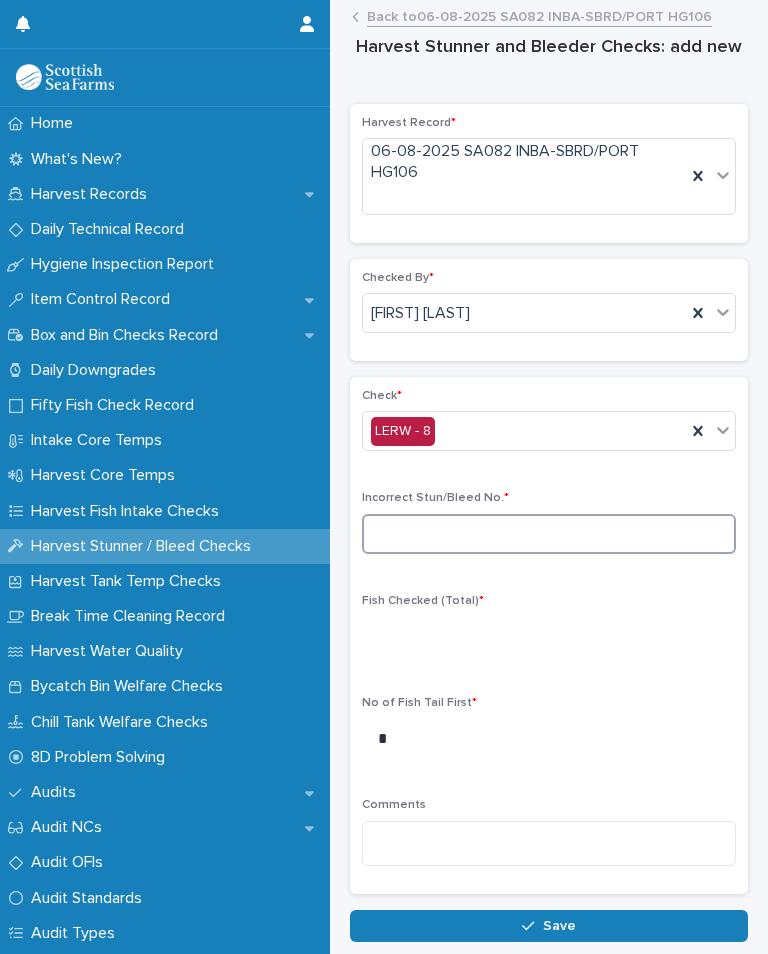 click at bounding box center [549, 534] 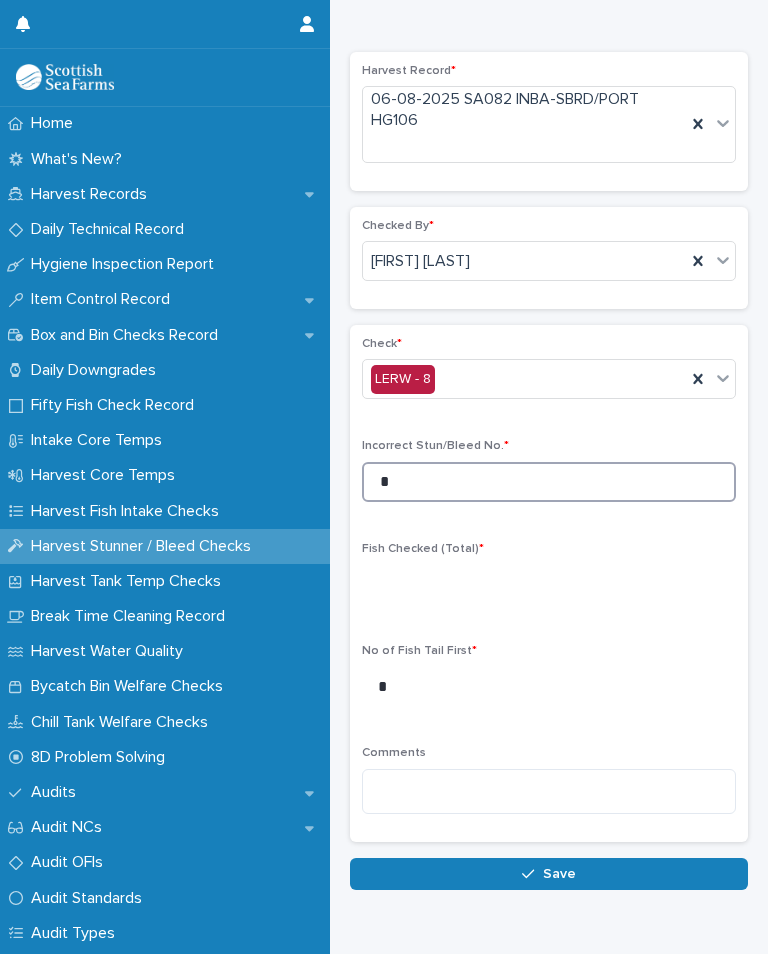 scroll, scrollTop: 50, scrollLeft: 0, axis: vertical 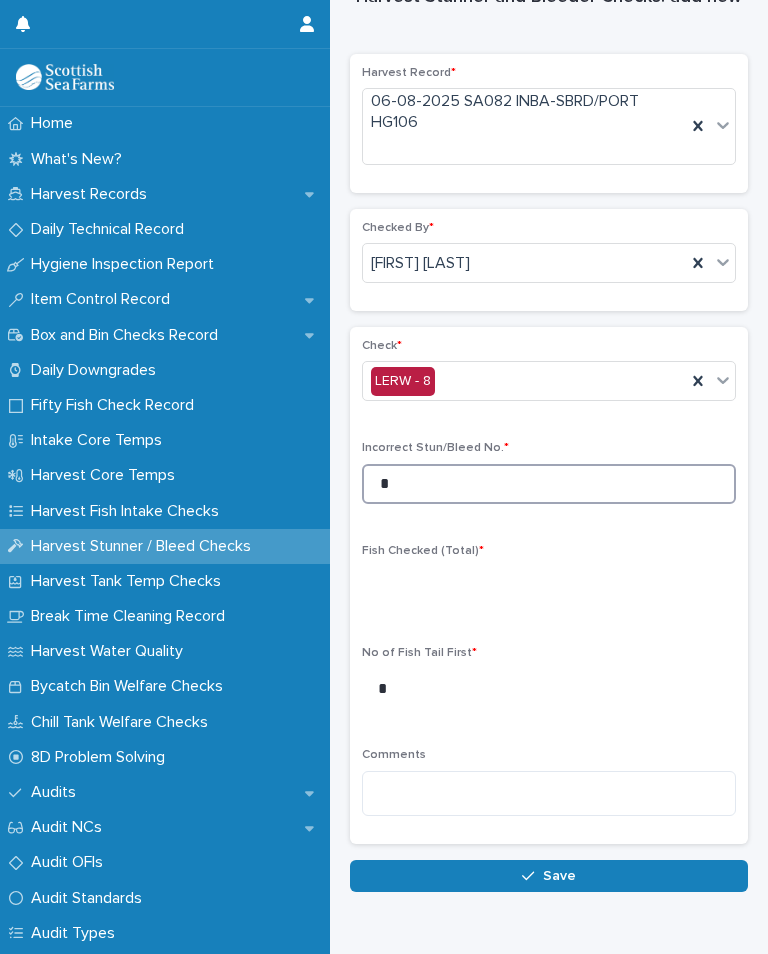 type on "*" 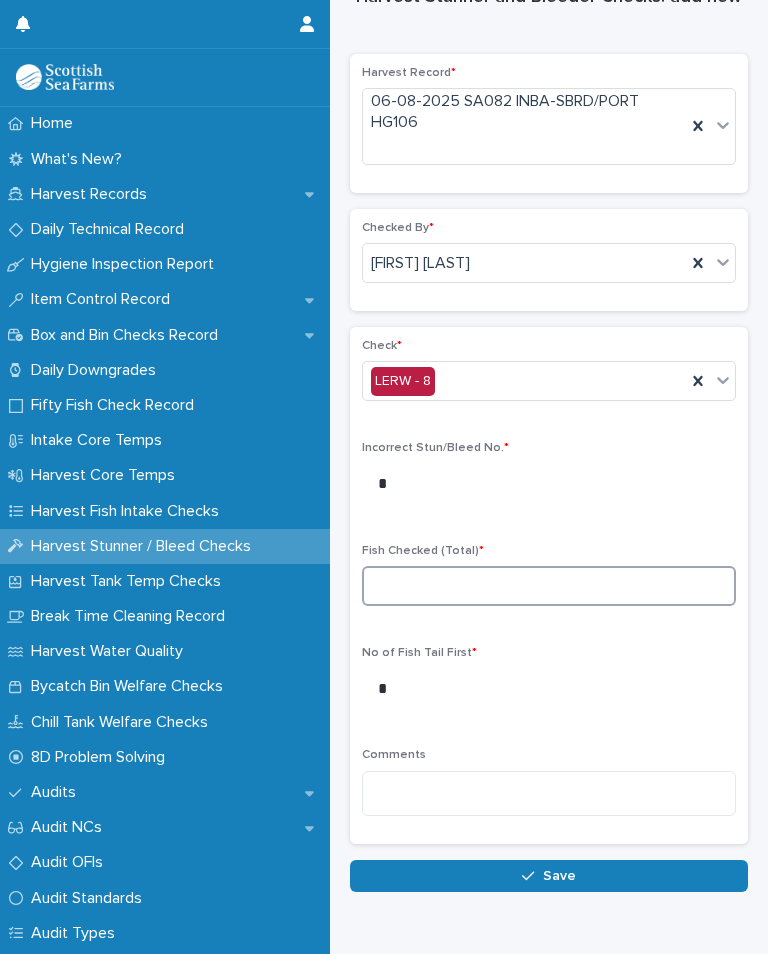 click at bounding box center [549, 586] 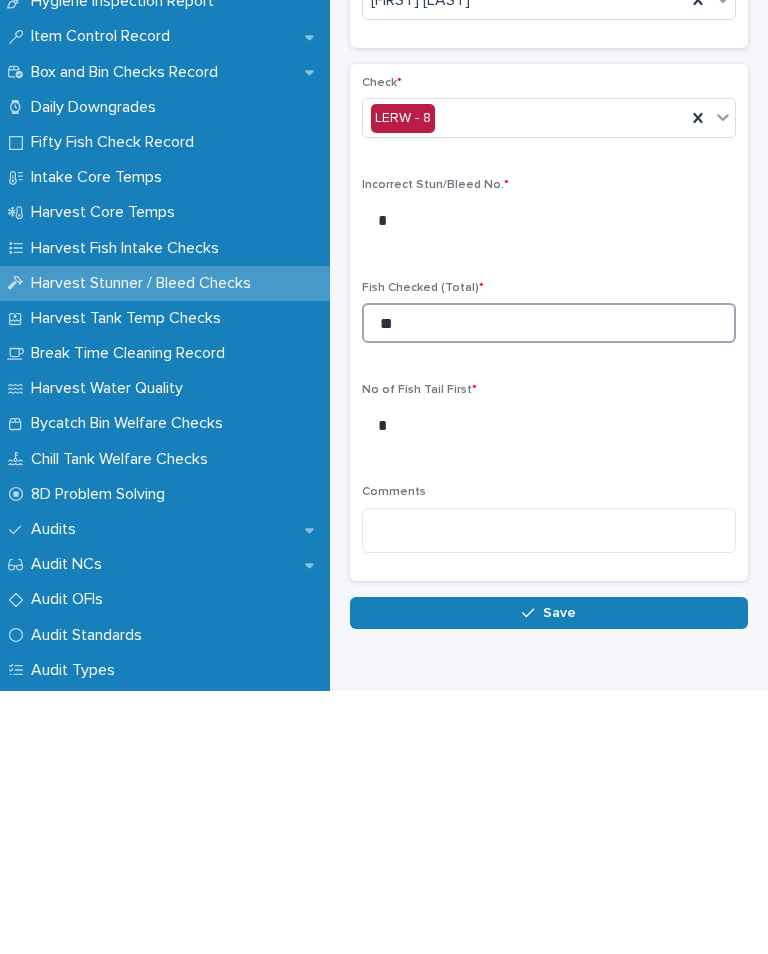 type on "**" 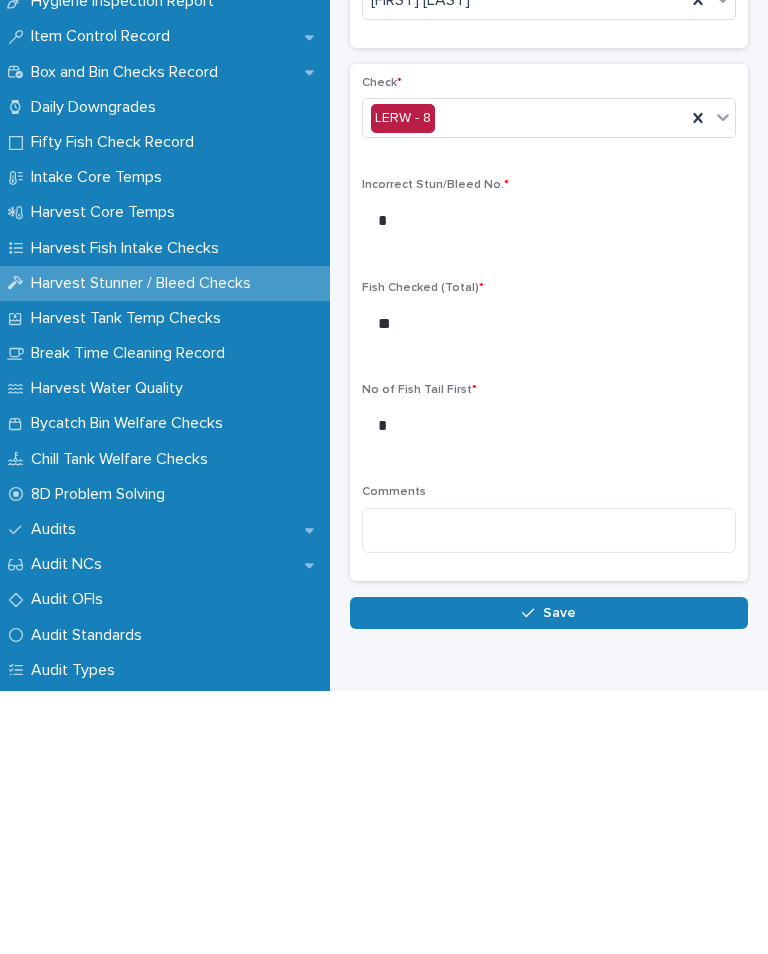 click on "Save" at bounding box center [549, 876] 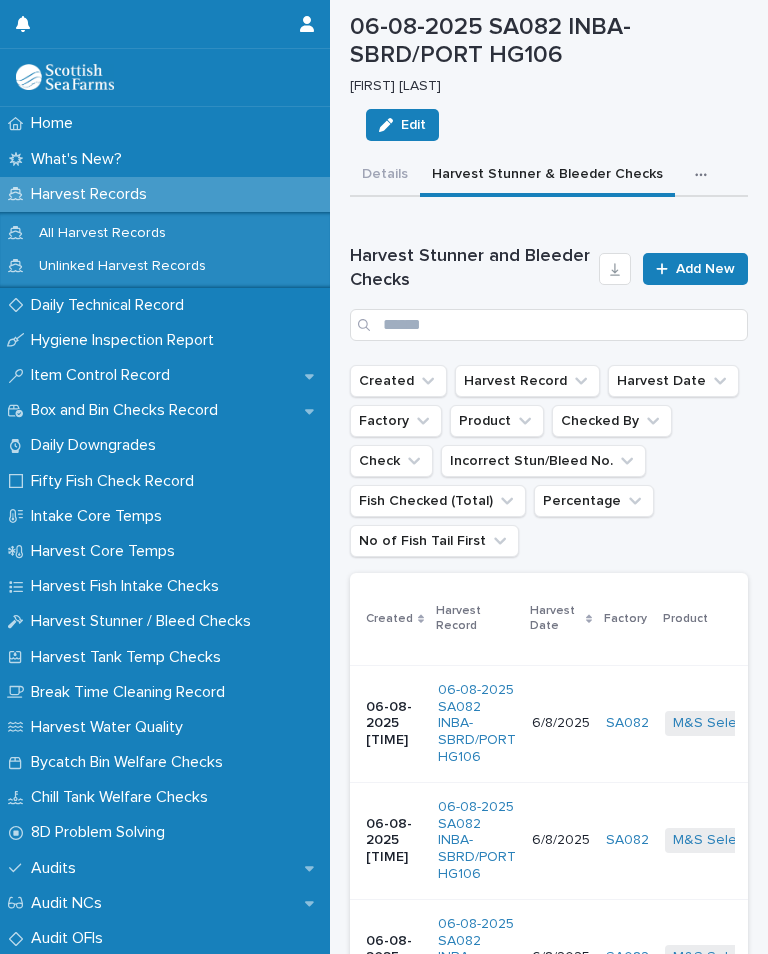 scroll, scrollTop: 0, scrollLeft: 0, axis: both 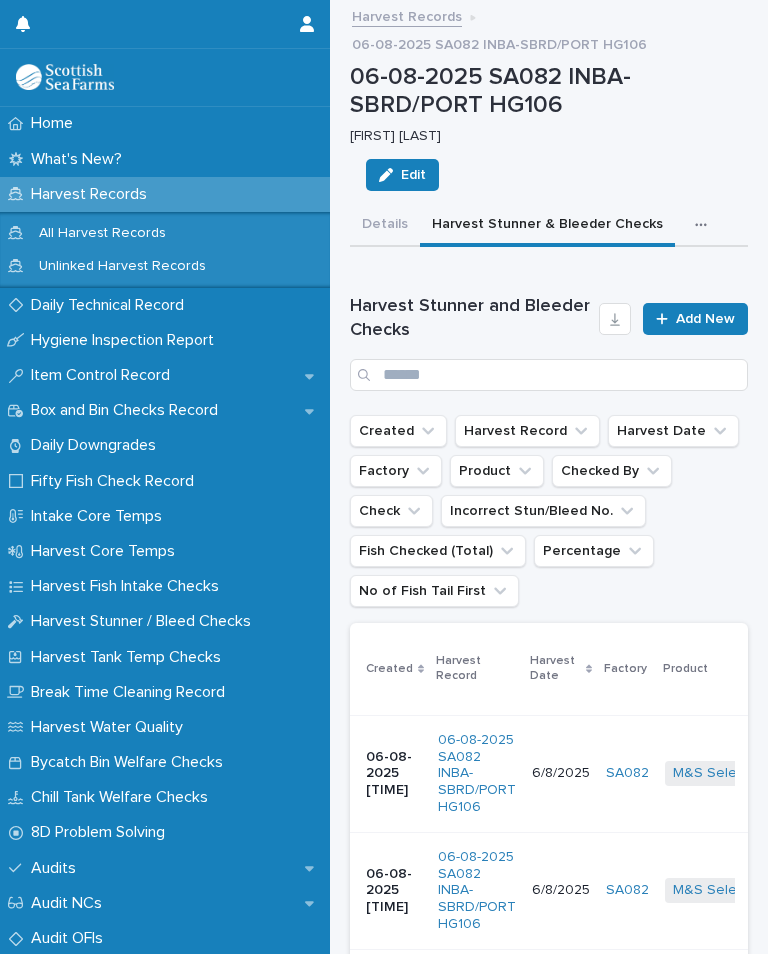 click 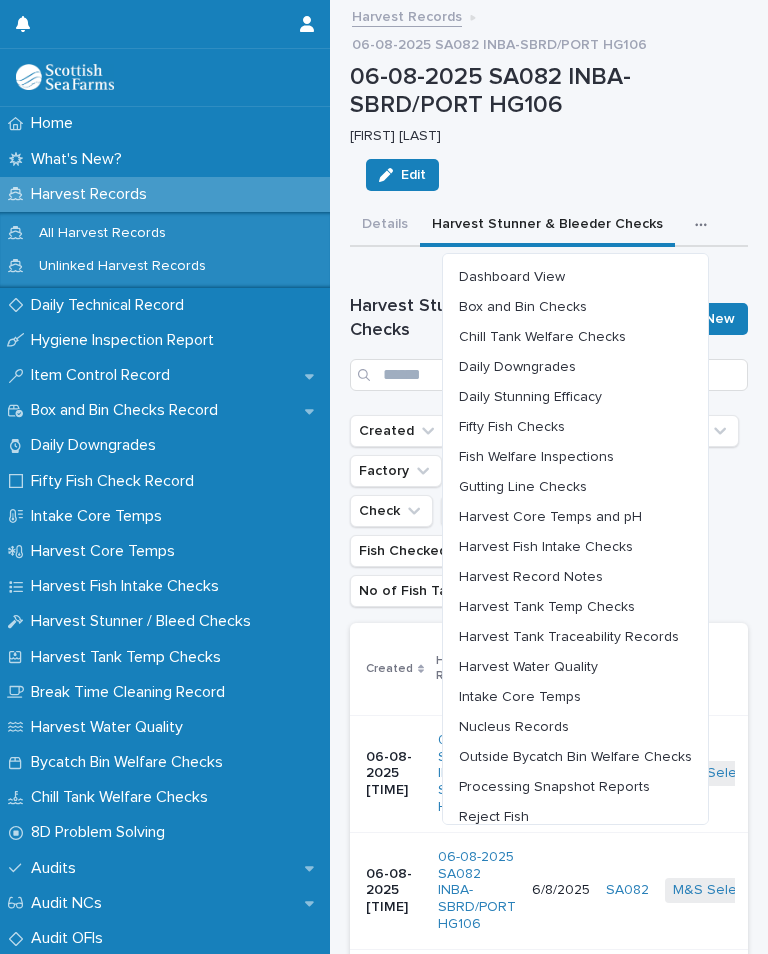 click on "Harvest Fish Intake Checks" at bounding box center [575, 547] 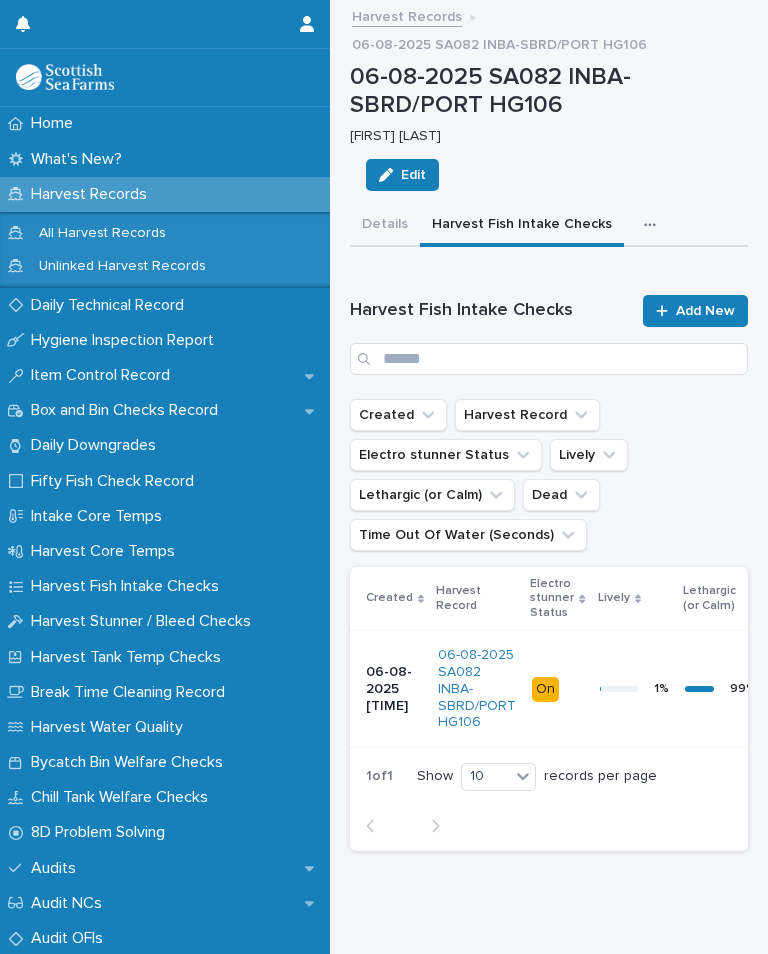 click on "Add New" at bounding box center [695, 311] 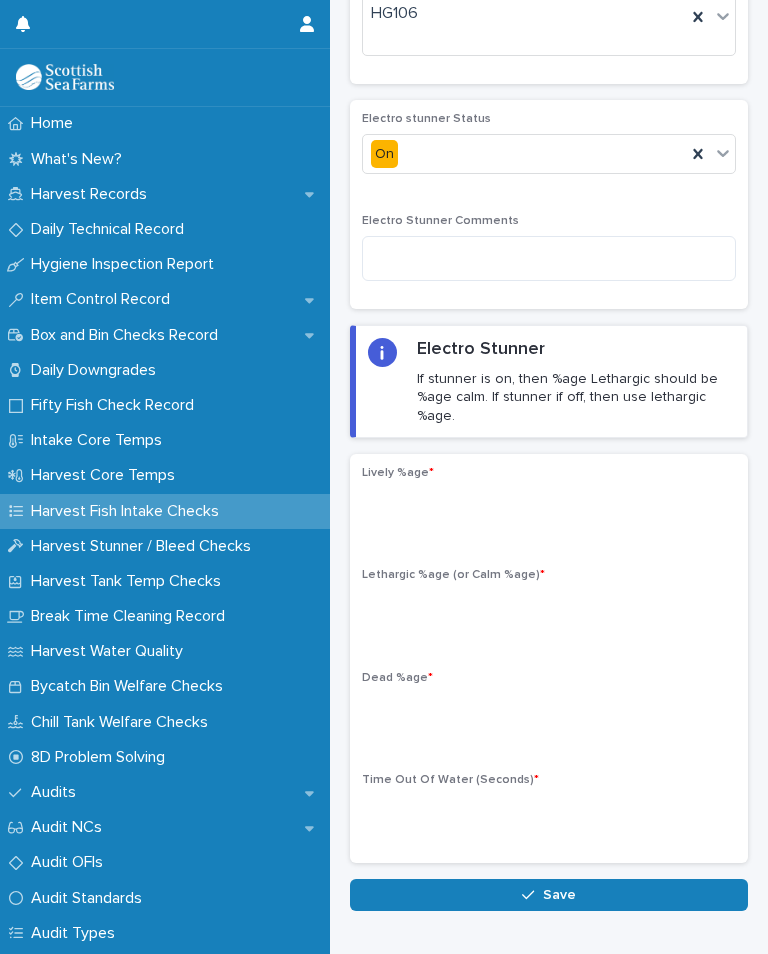 scroll, scrollTop: 158, scrollLeft: 0, axis: vertical 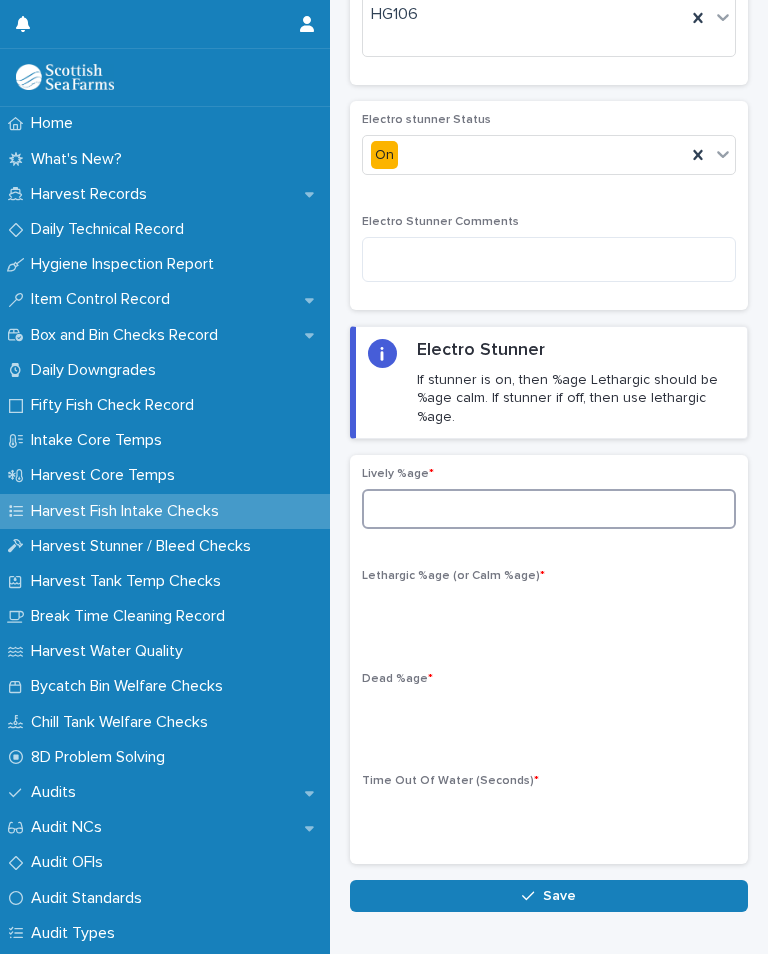 click at bounding box center [549, 509] 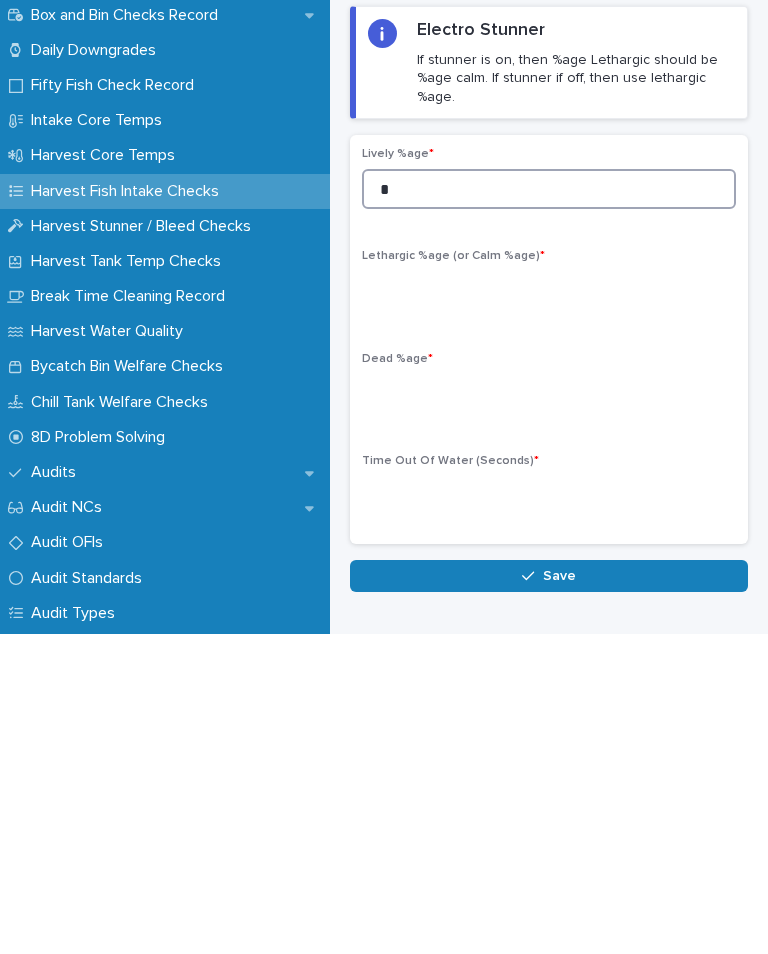 type on "*" 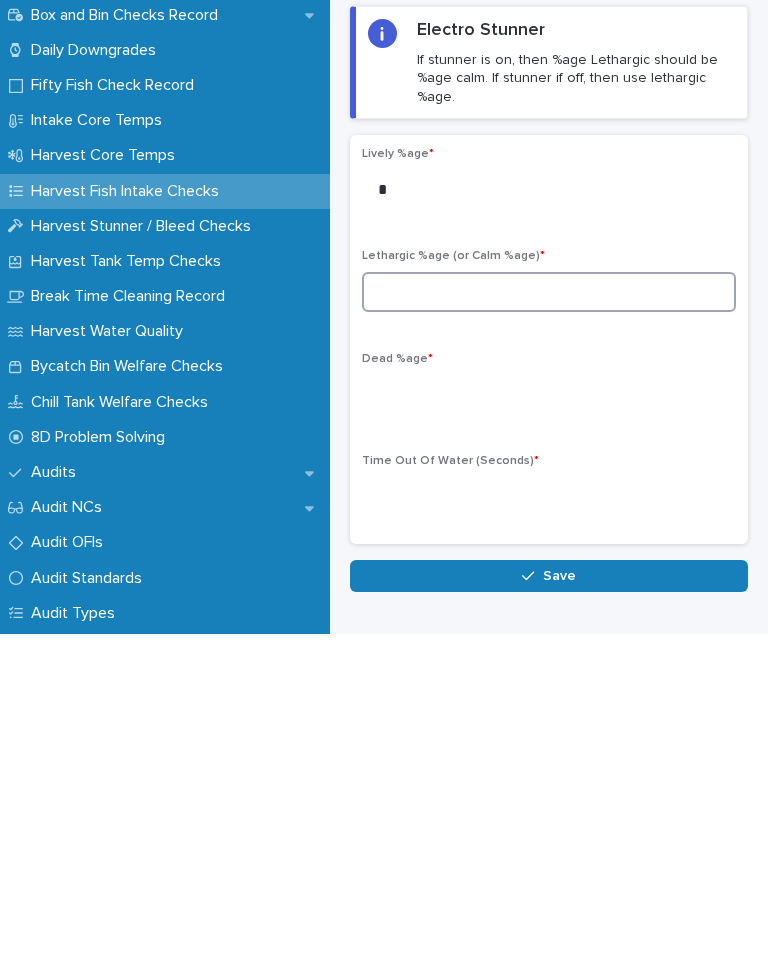 click at bounding box center [549, 612] 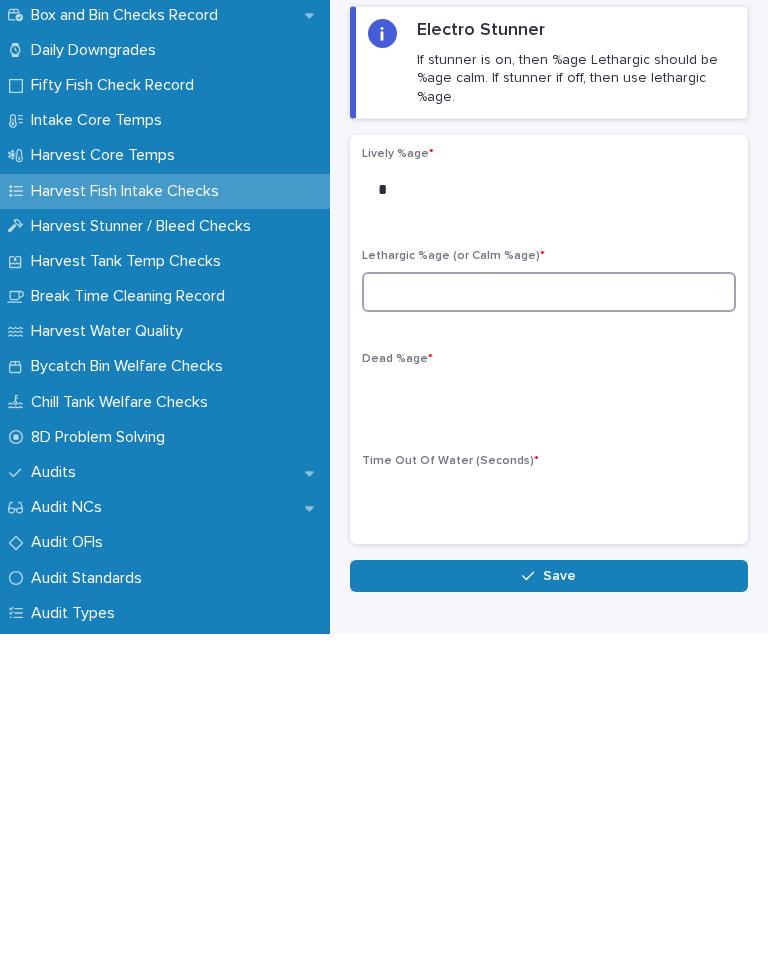 type on "*" 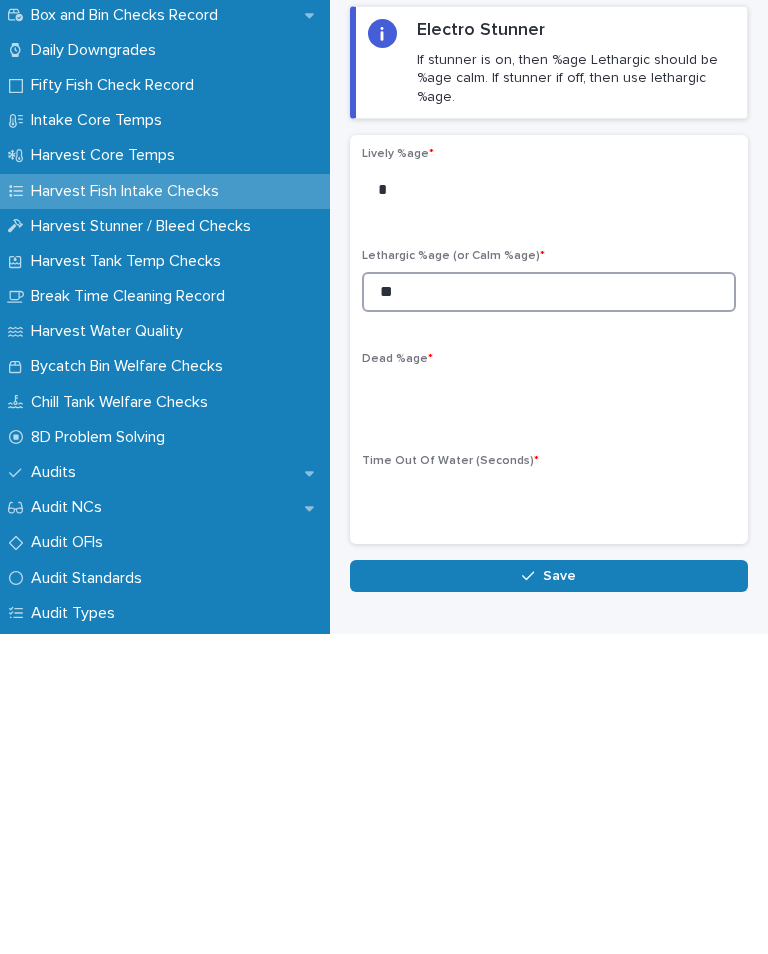 type on "**" 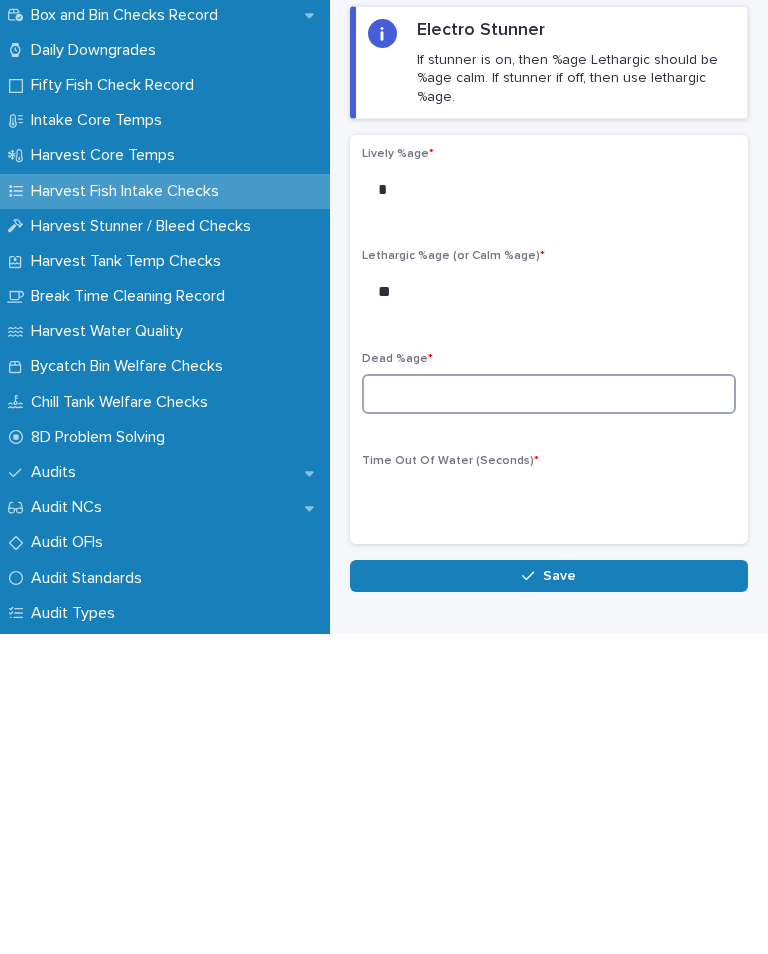 click at bounding box center (549, 714) 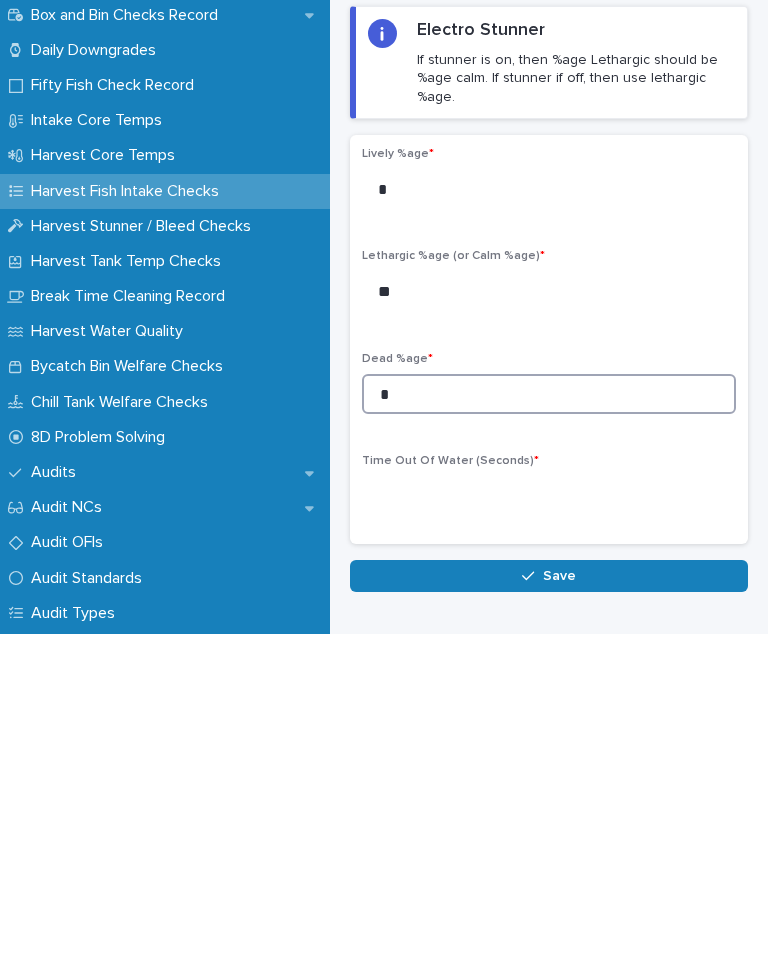 type on "*" 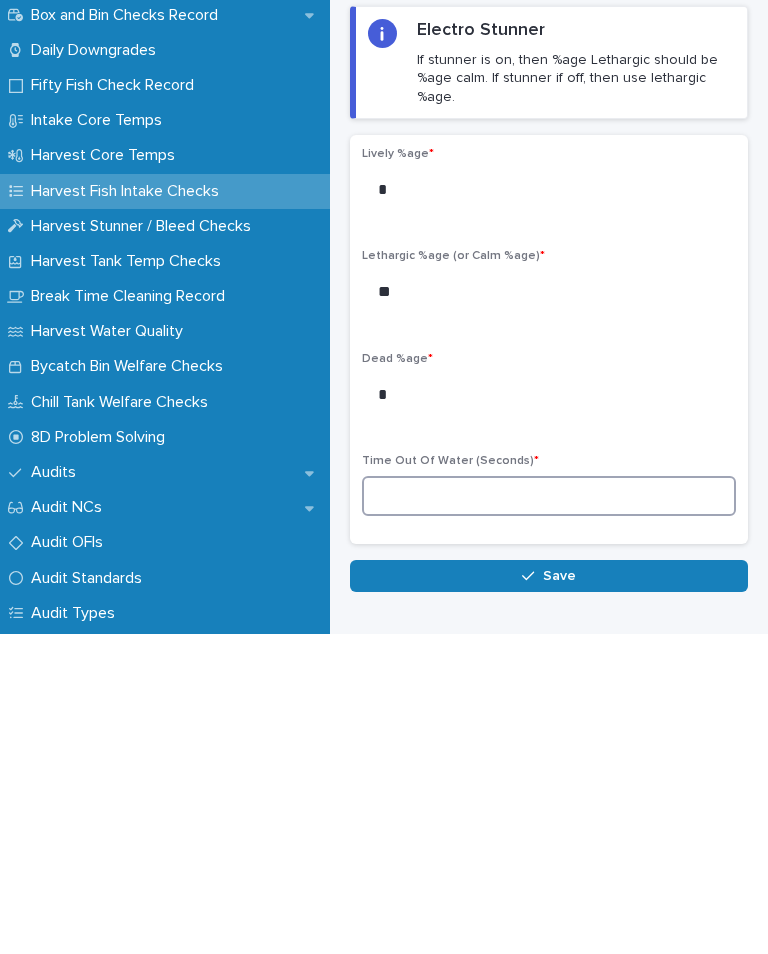 click at bounding box center (549, 816) 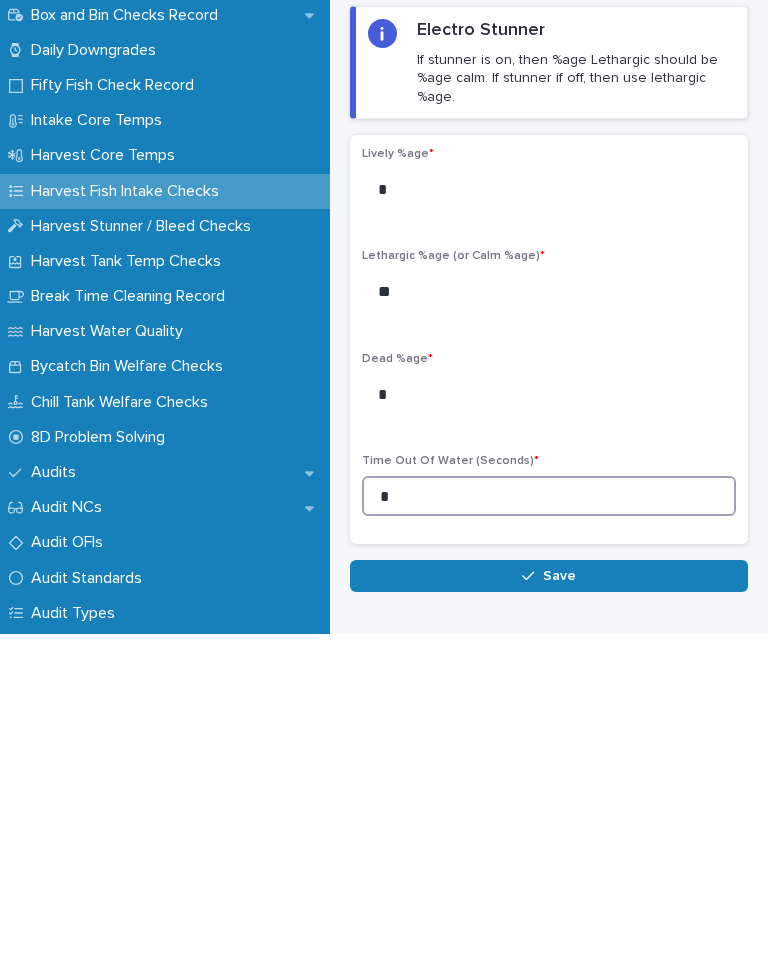 type on "*" 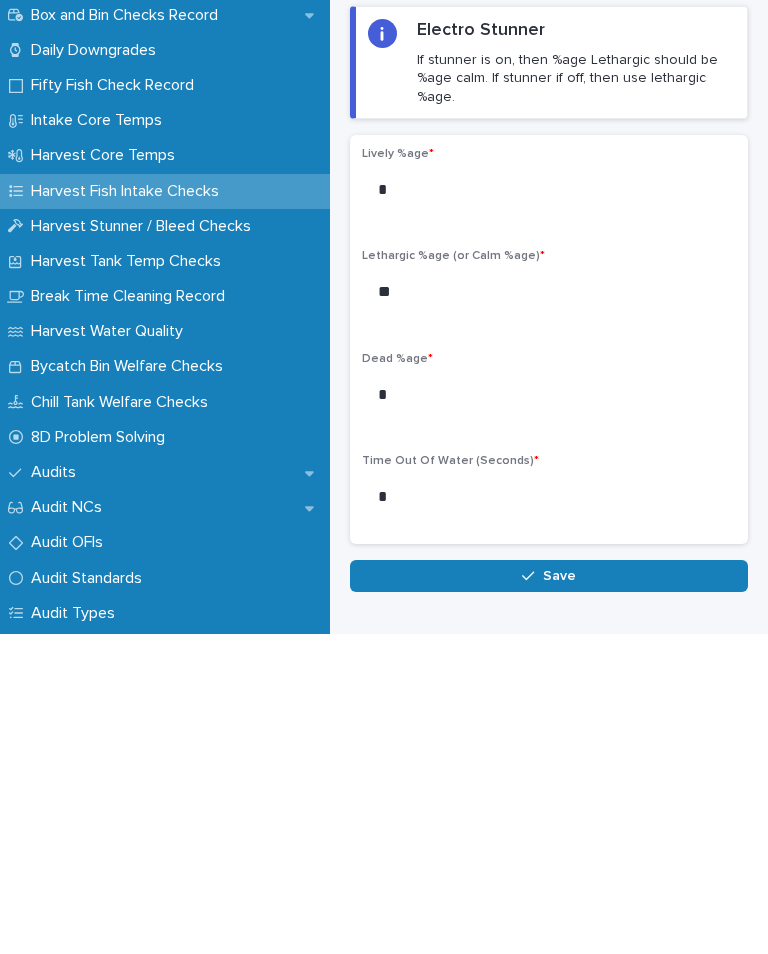 click on "Save" at bounding box center (549, 896) 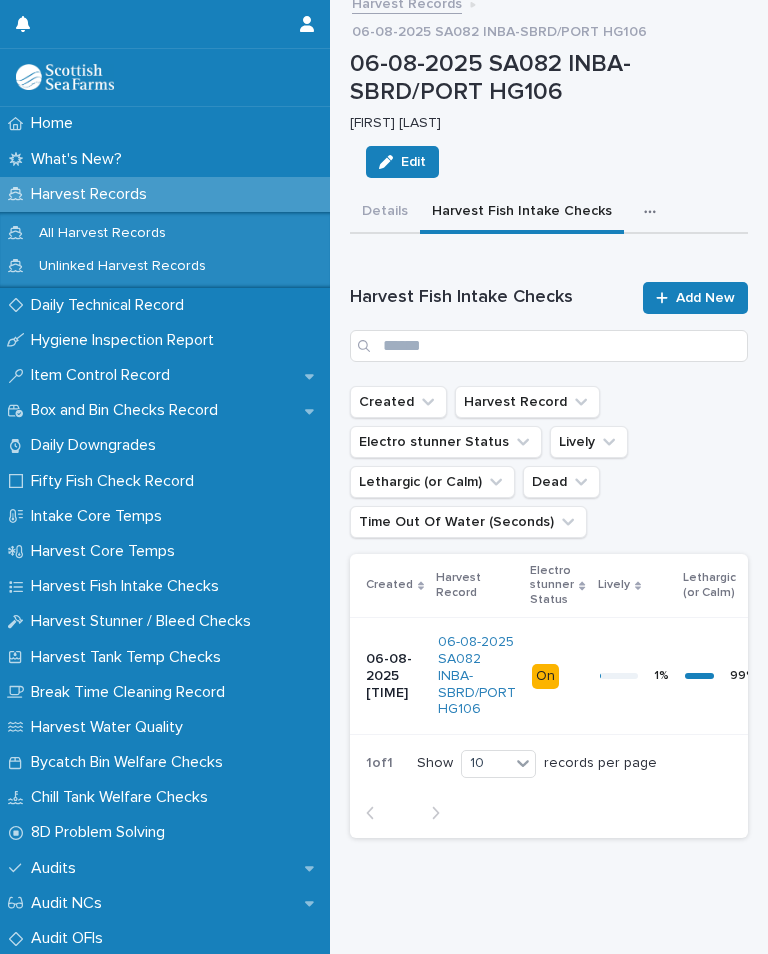 scroll, scrollTop: 0, scrollLeft: 0, axis: both 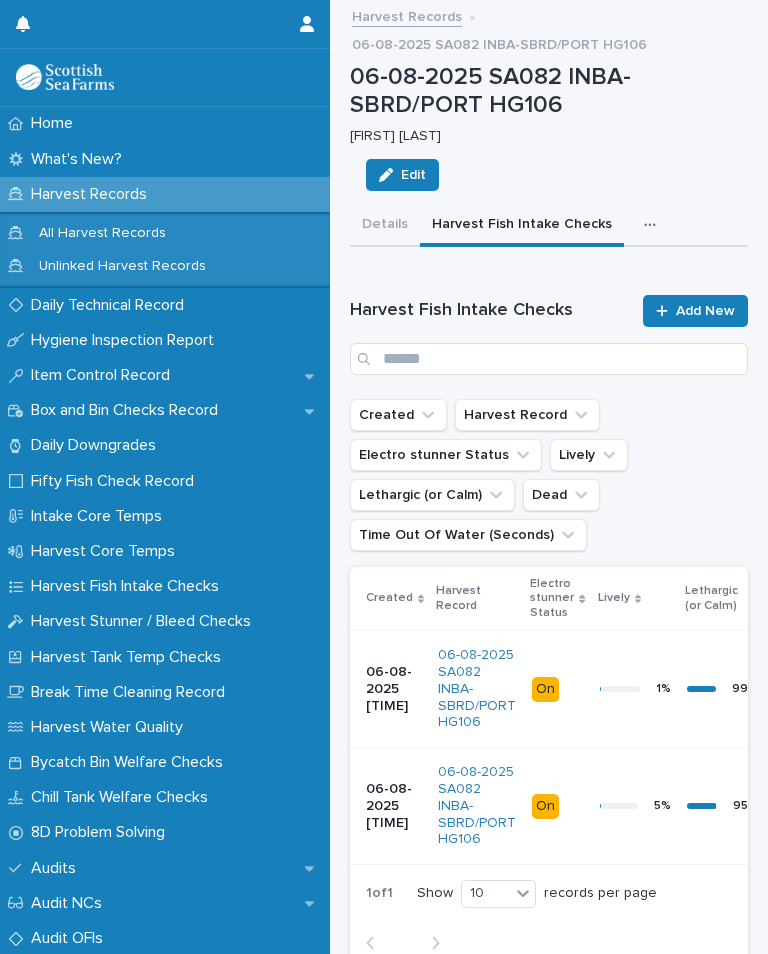 click at bounding box center (654, 225) 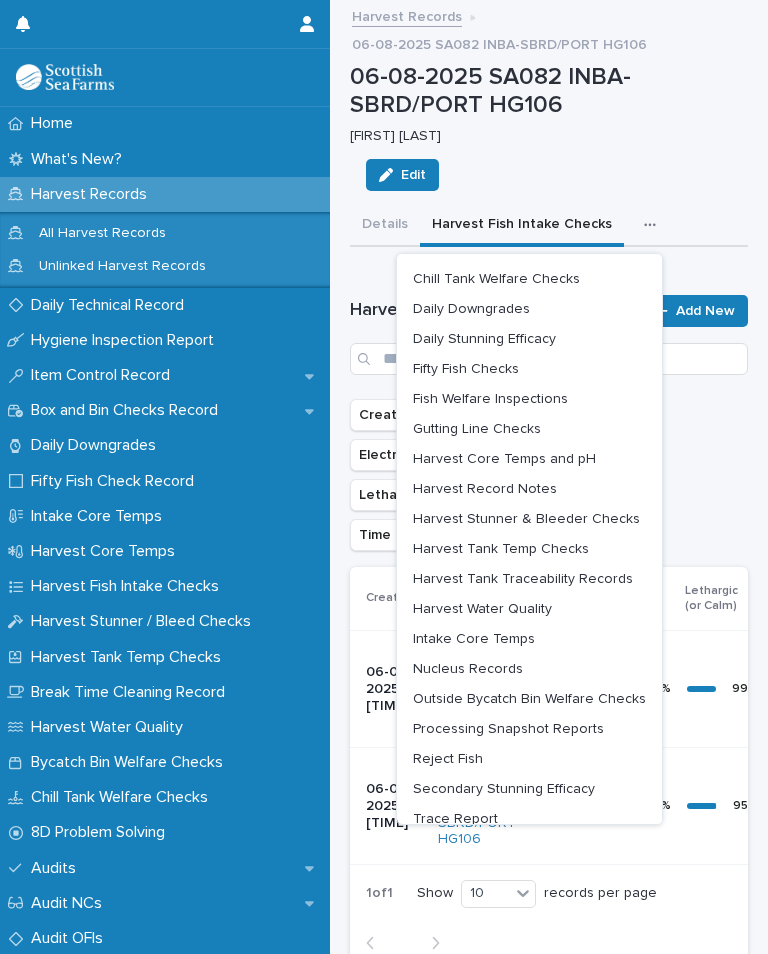 scroll, scrollTop: 57, scrollLeft: 0, axis: vertical 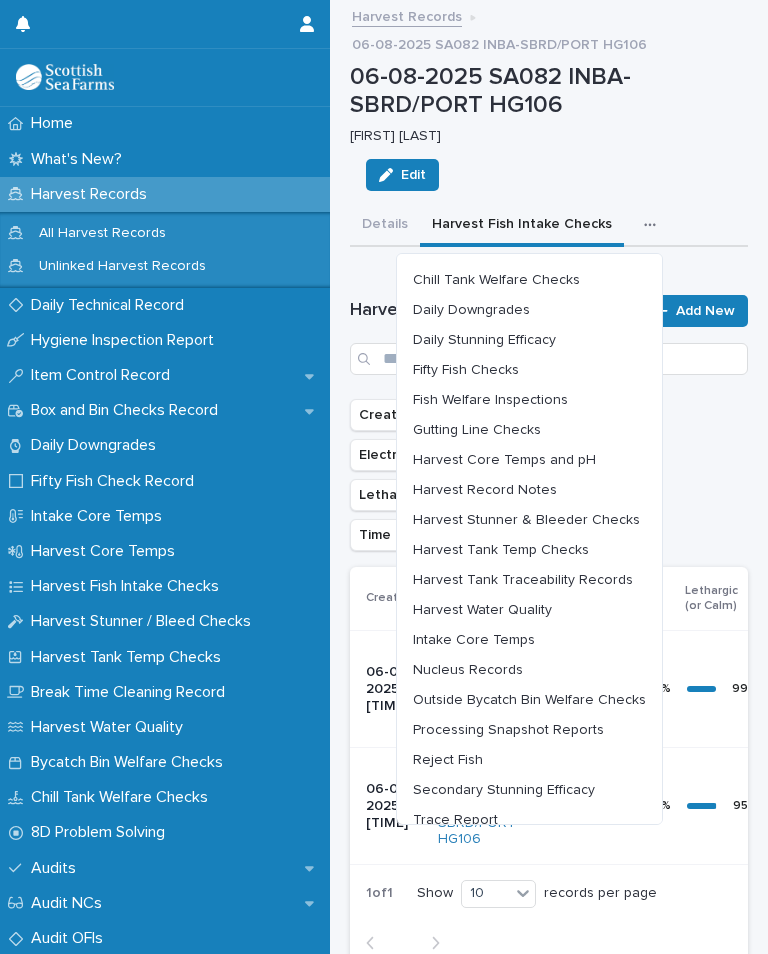 click on "Outside Bycatch Bin Welfare Checks" at bounding box center (529, 700) 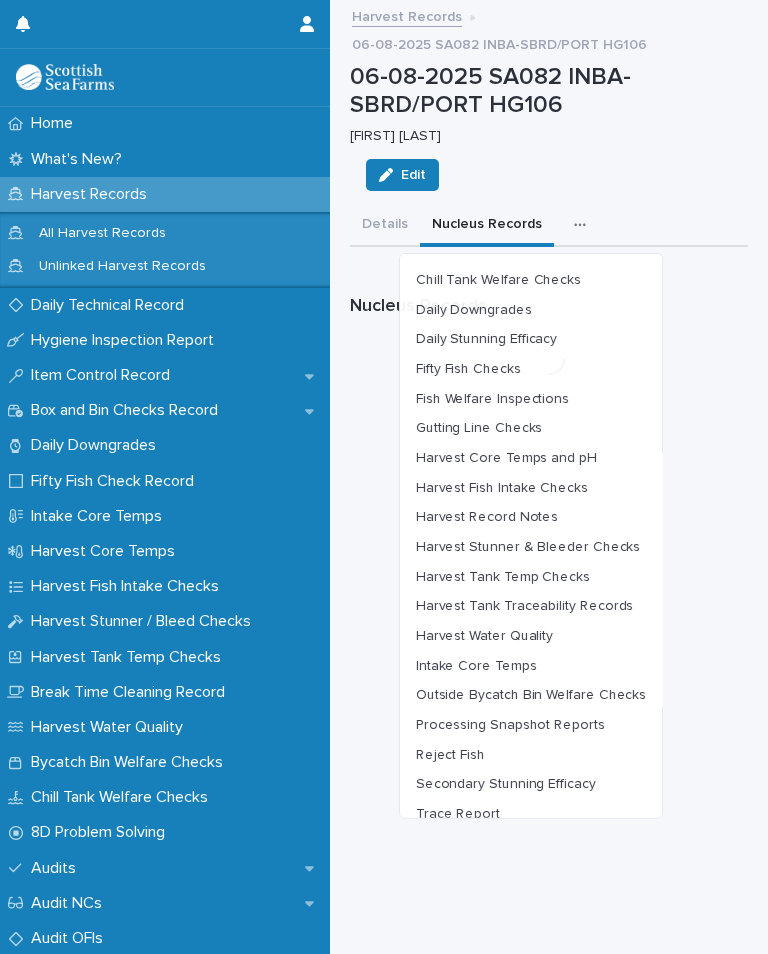 click on "Outside Bycatch Bin Welfare Checks" at bounding box center [531, 695] 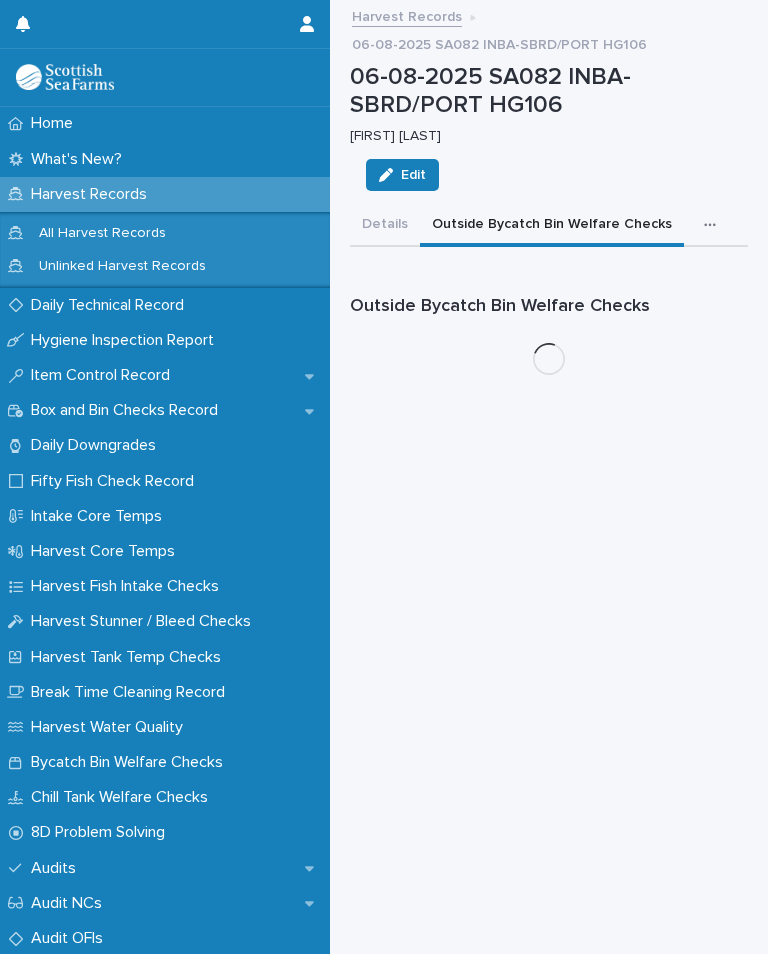 click on "Outside Bycatch Bin Welfare Checks" at bounding box center (552, 226) 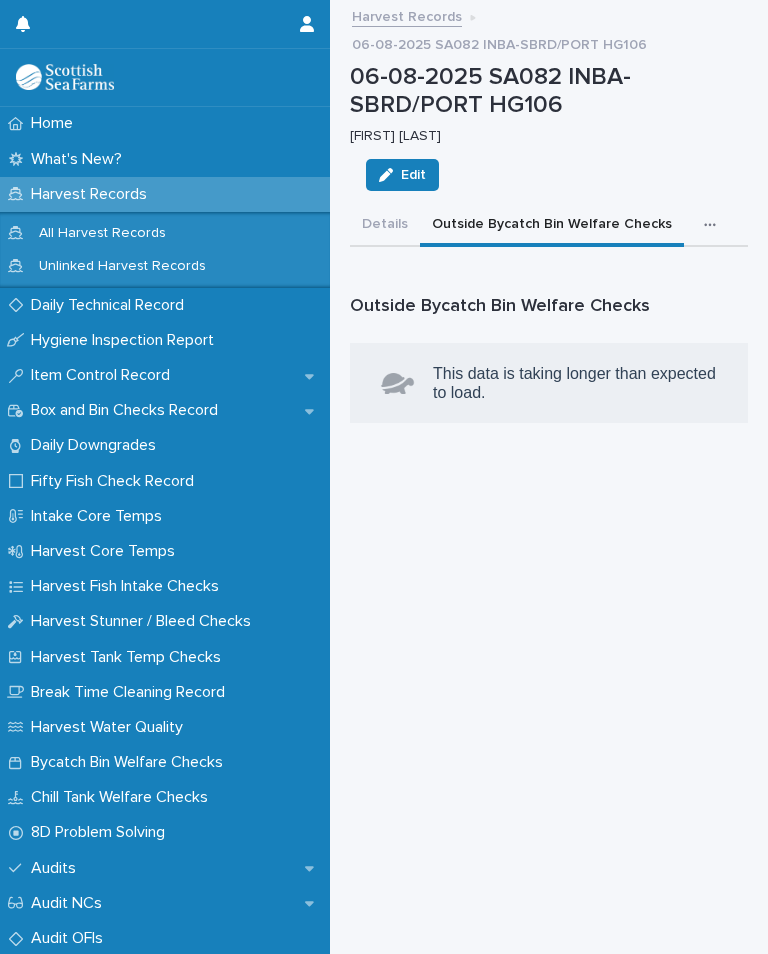 click on "Outside Bycatch Bin Welfare Checks" at bounding box center [552, 226] 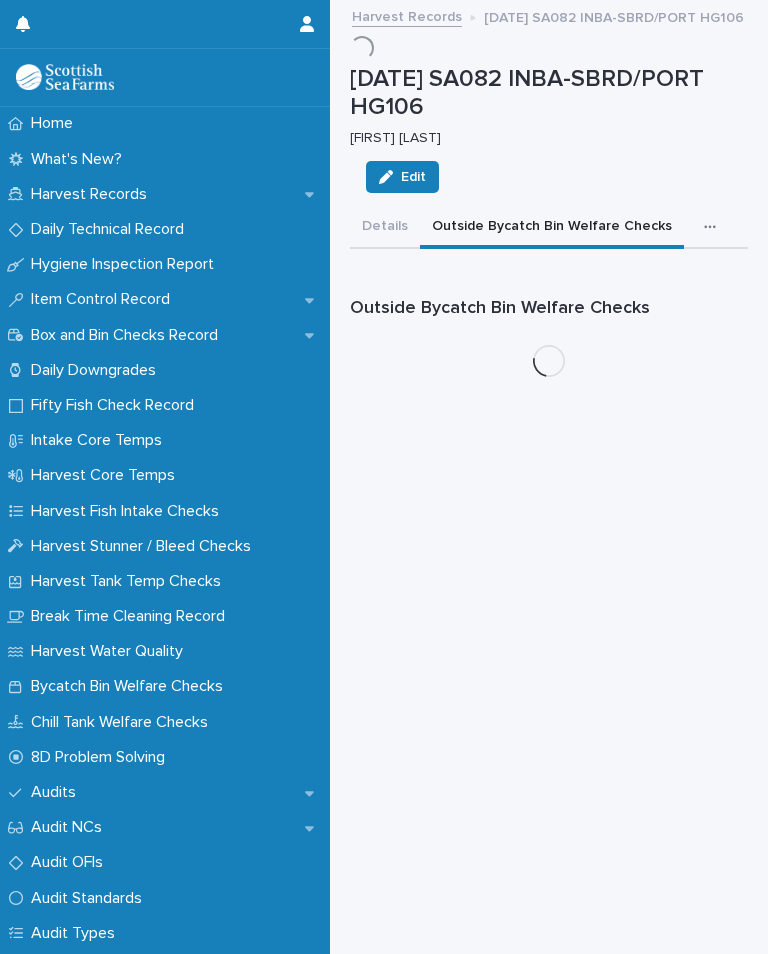 scroll, scrollTop: 0, scrollLeft: 0, axis: both 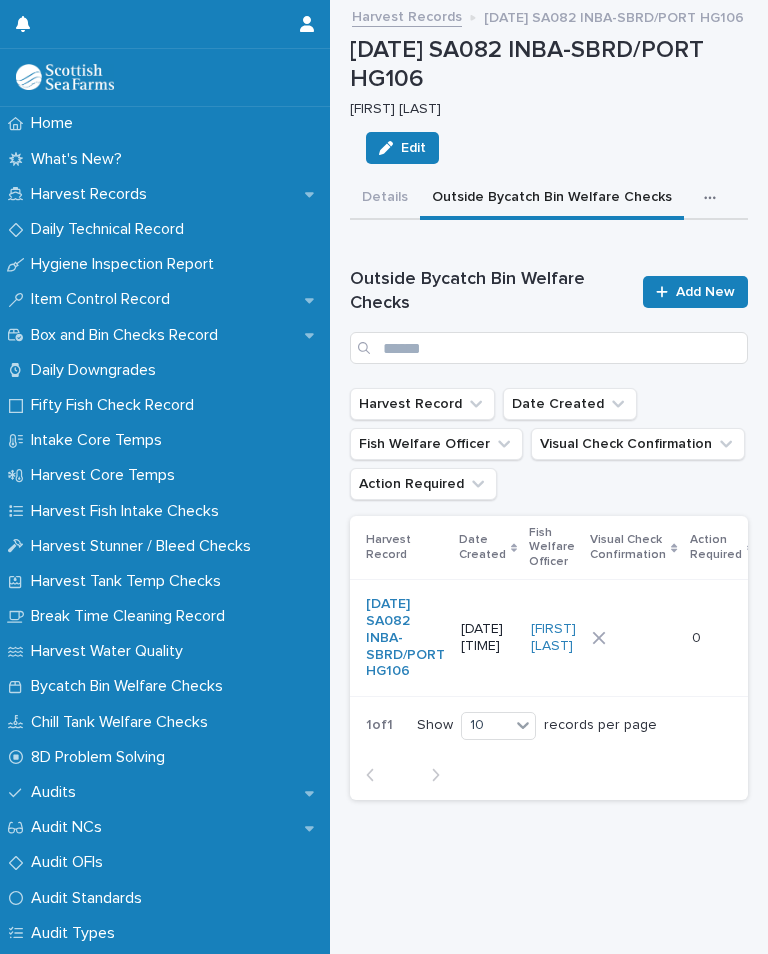 click on "Add New" at bounding box center [705, 292] 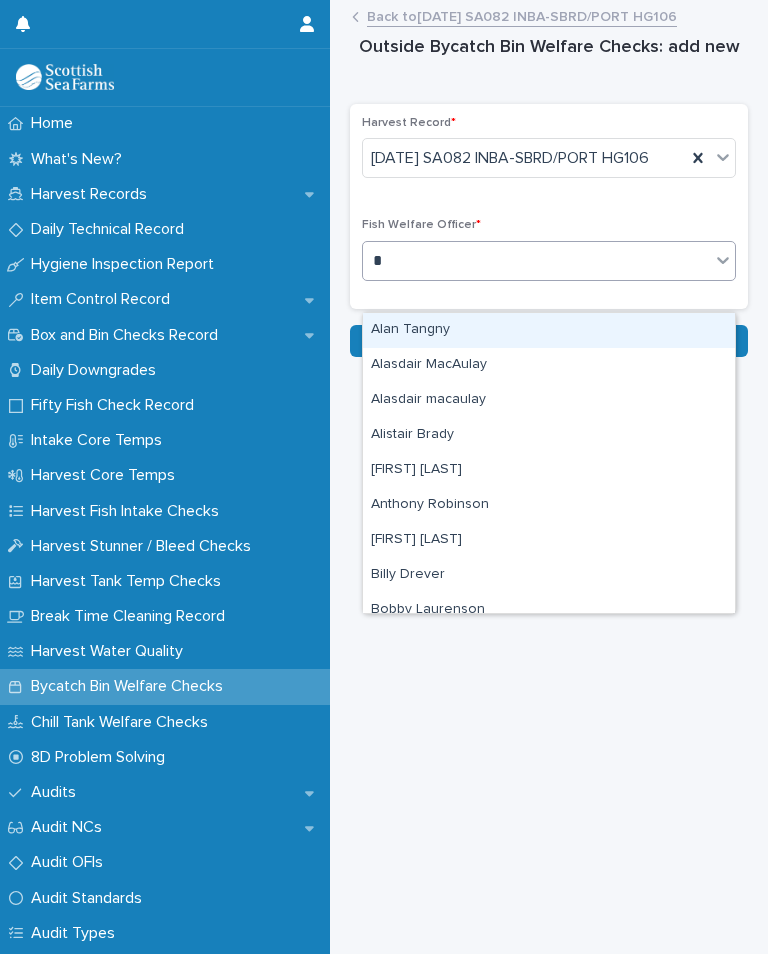 type on "*" 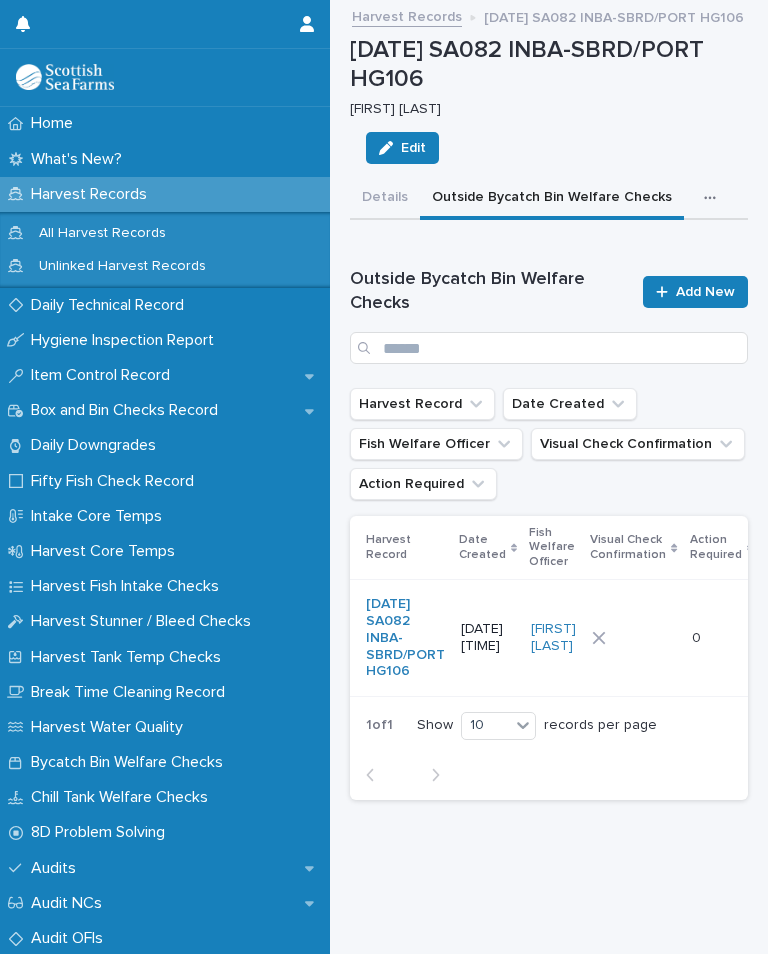 click on "0 0" at bounding box center (734, 638) 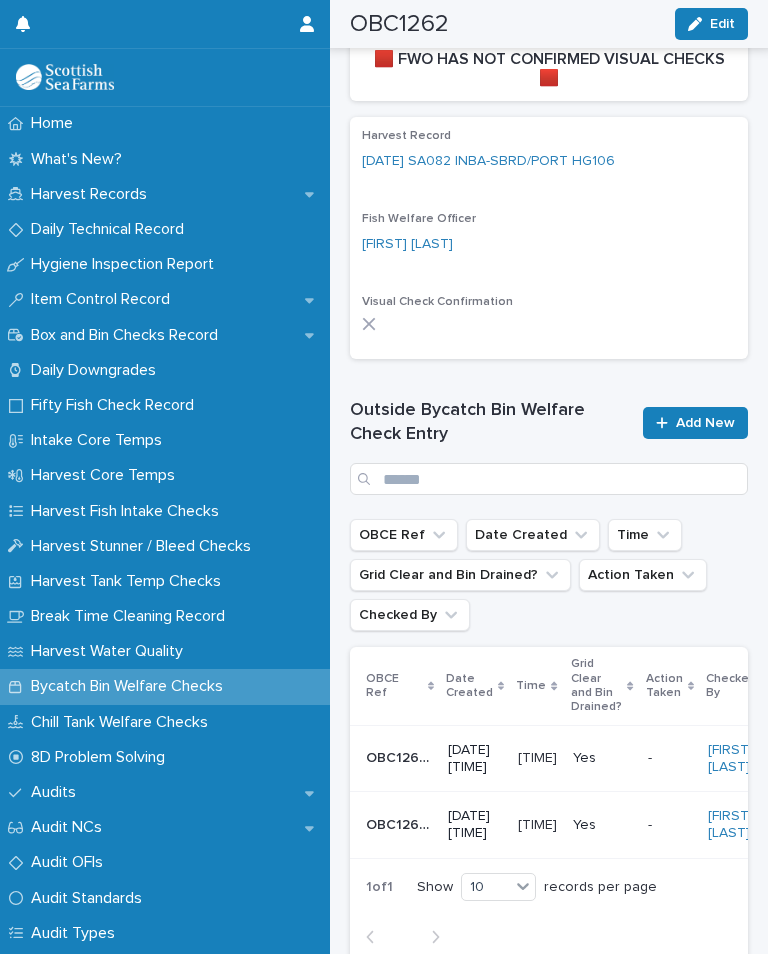 scroll, scrollTop: 640, scrollLeft: 0, axis: vertical 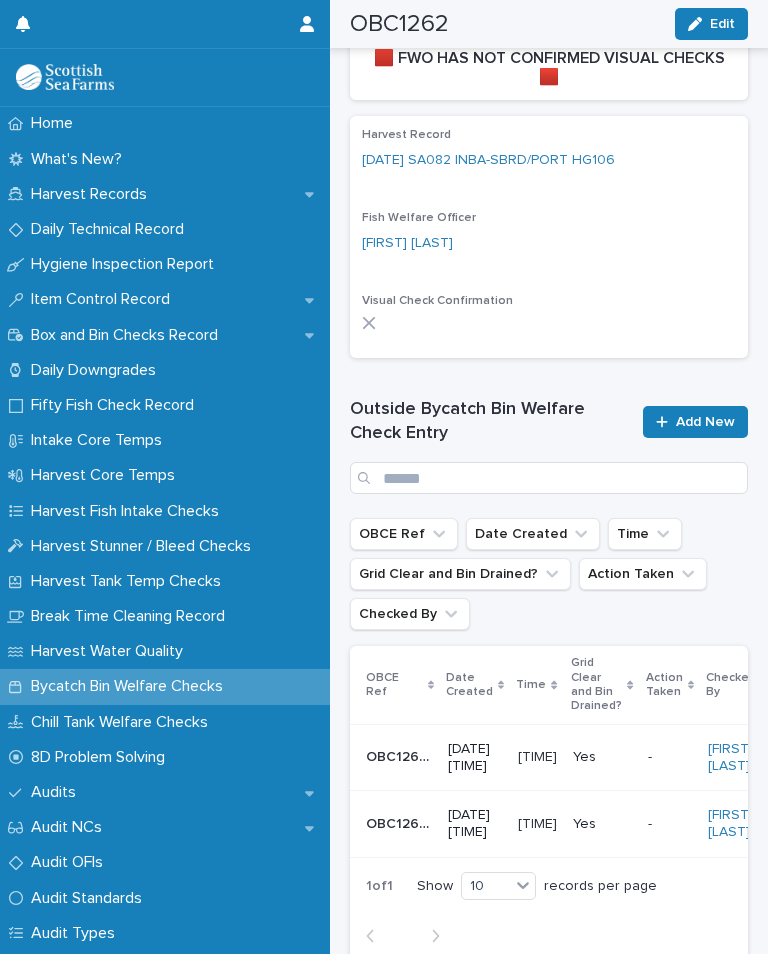click on "Add New" at bounding box center (705, 422) 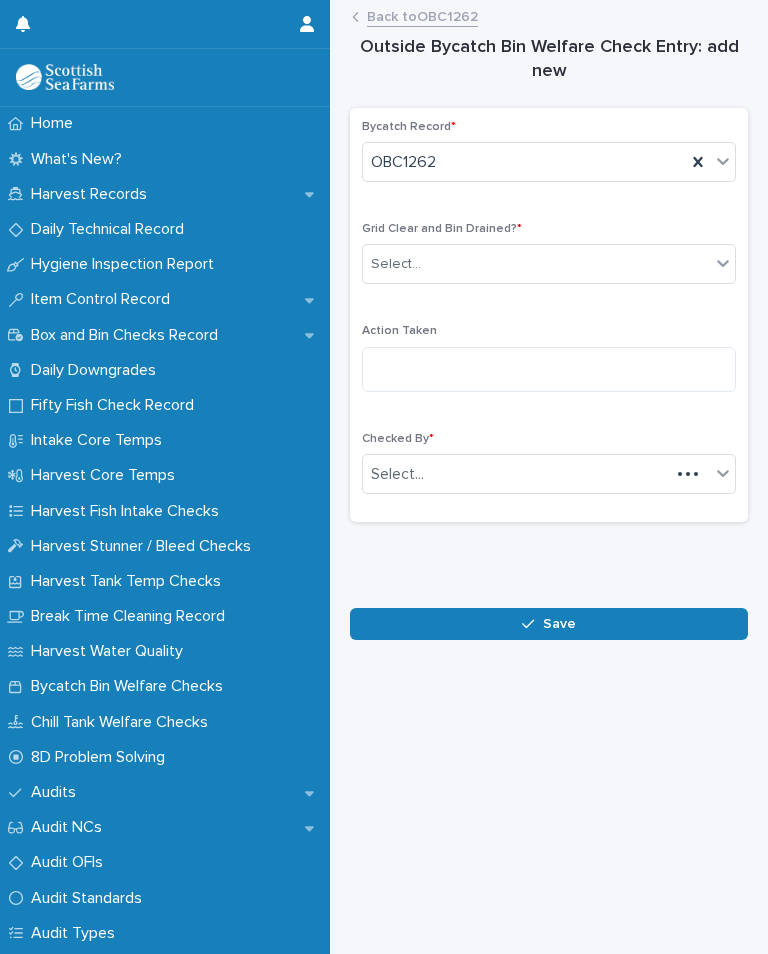 scroll, scrollTop: 0, scrollLeft: 0, axis: both 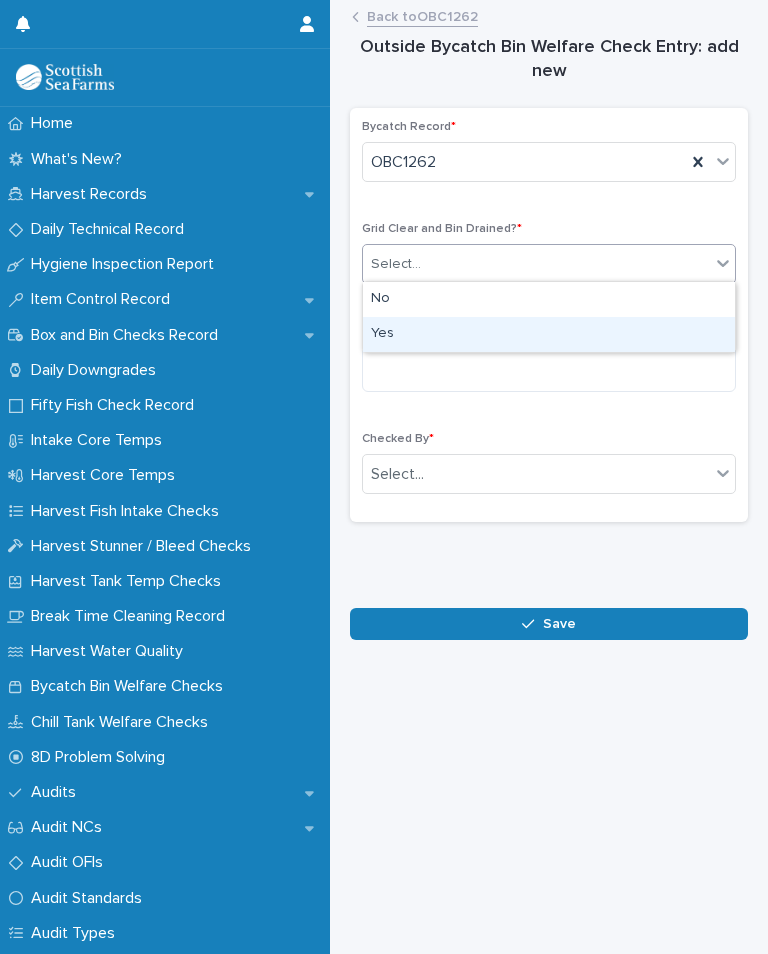 click on "Yes" at bounding box center (549, 334) 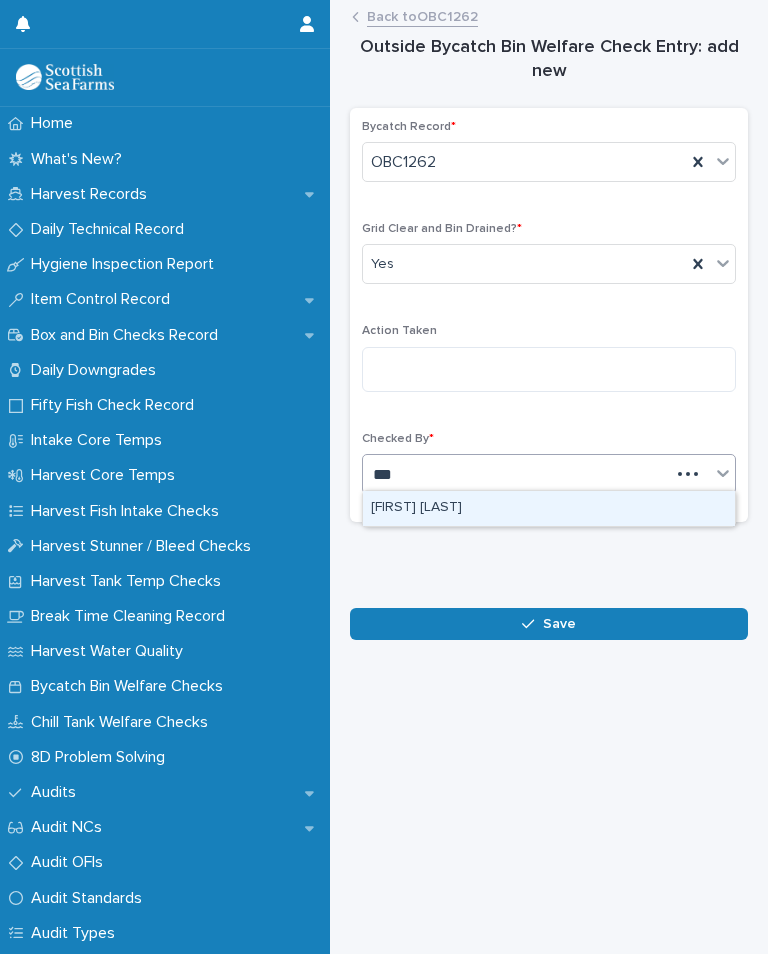 type on "***" 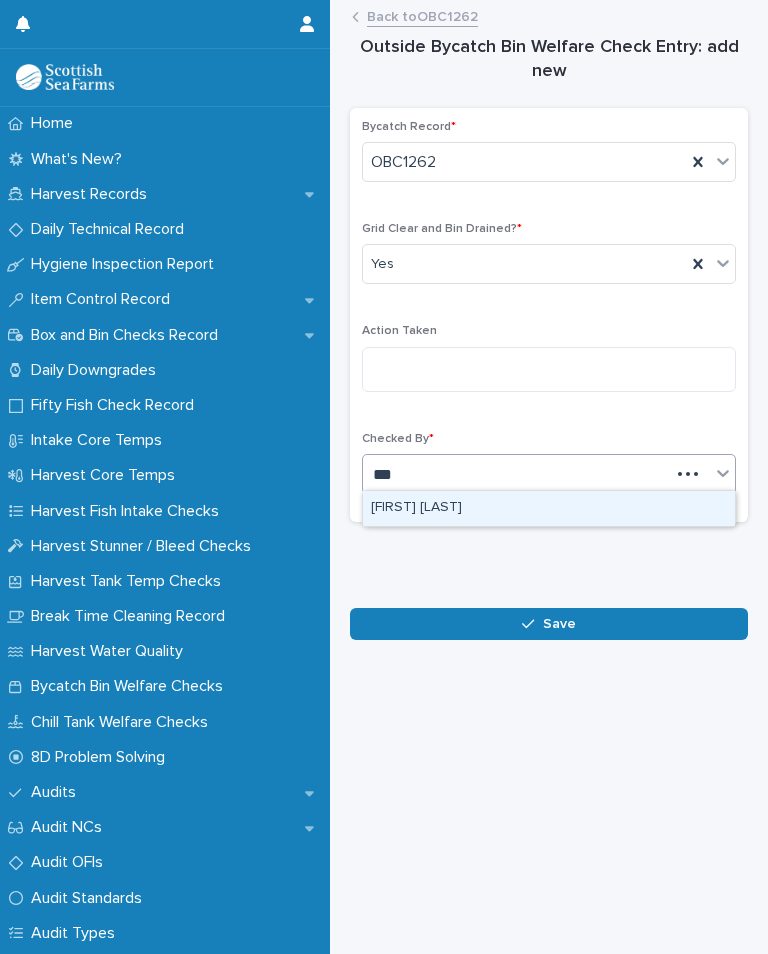 type 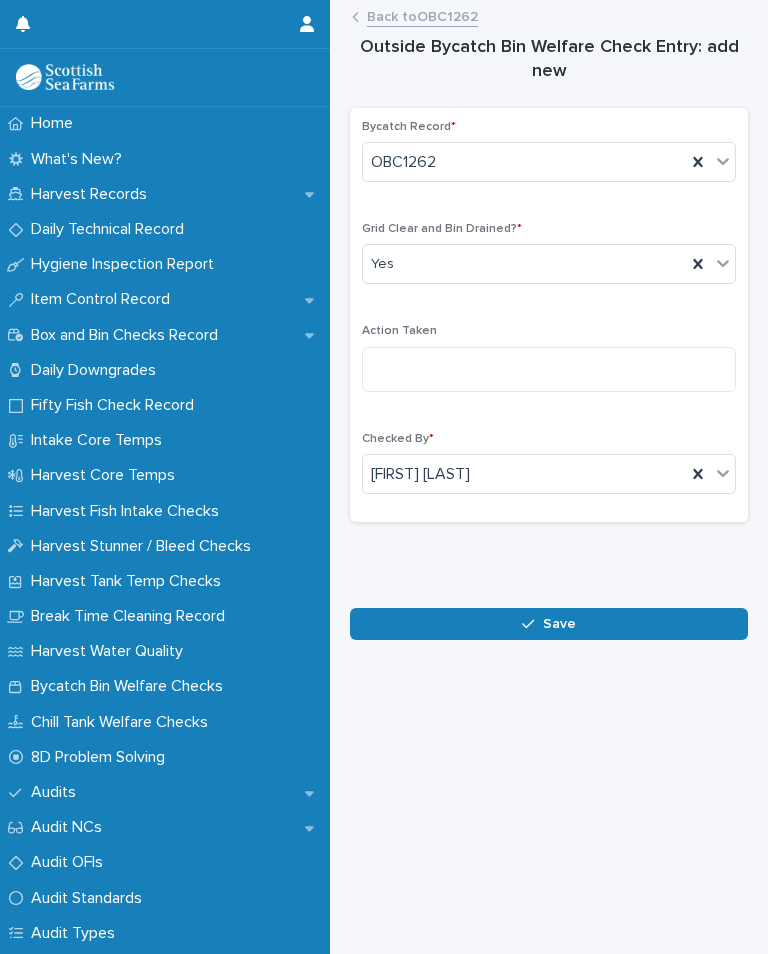 click on "Save" at bounding box center [549, 624] 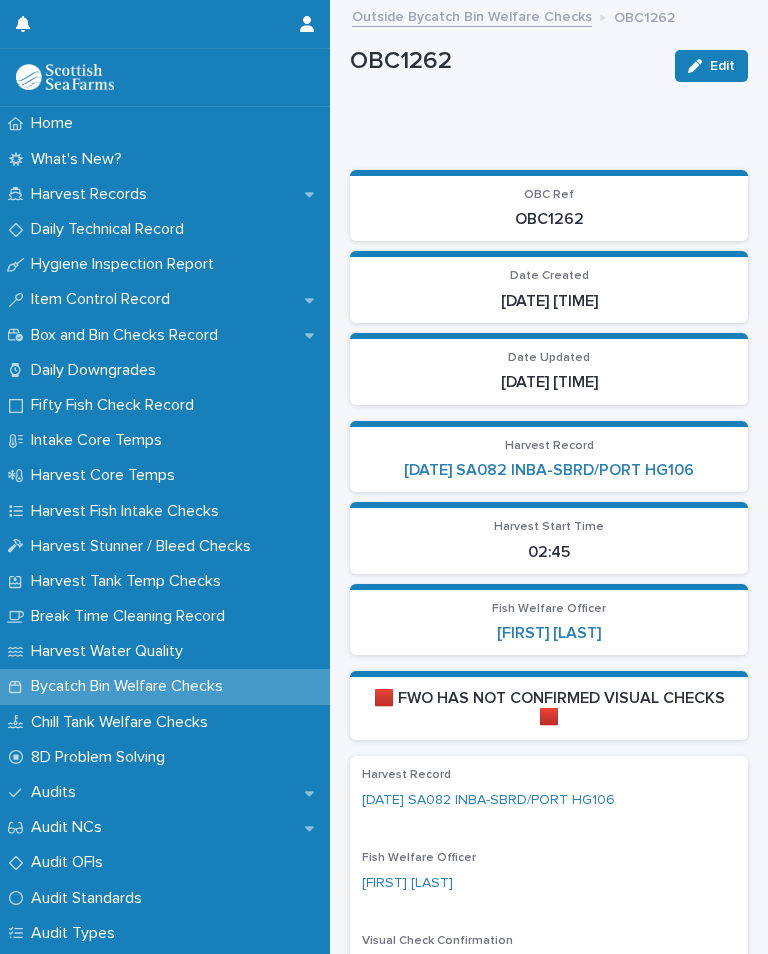 click on "[DATE] SA082 INBA-SBRD/PORT HG106" at bounding box center (549, 470) 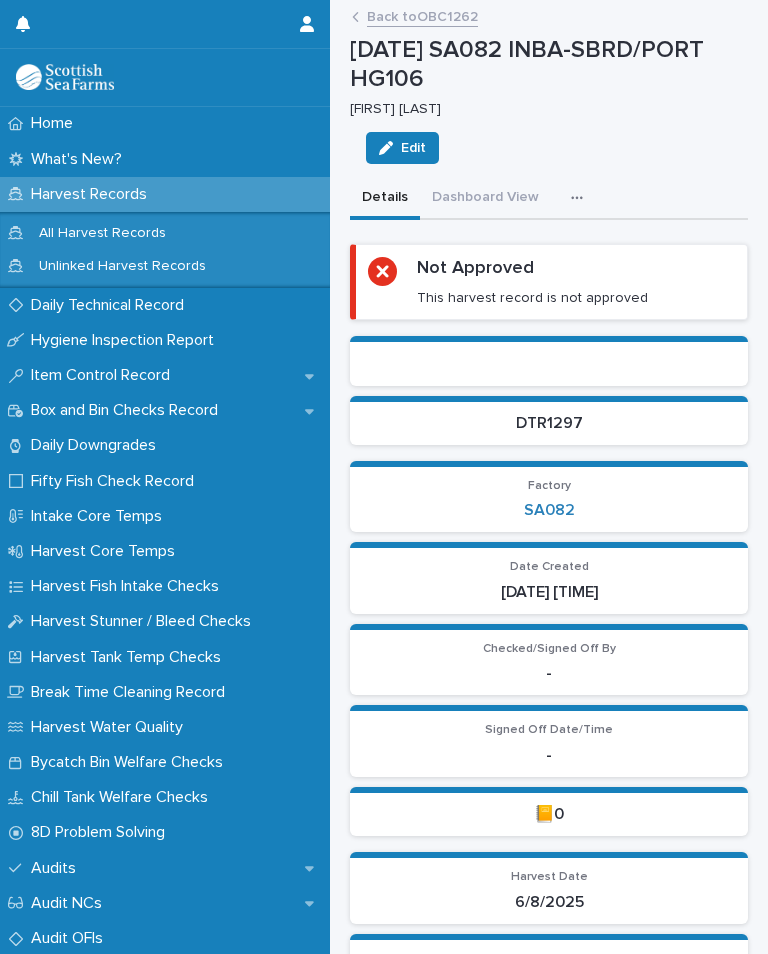 click at bounding box center [581, 198] 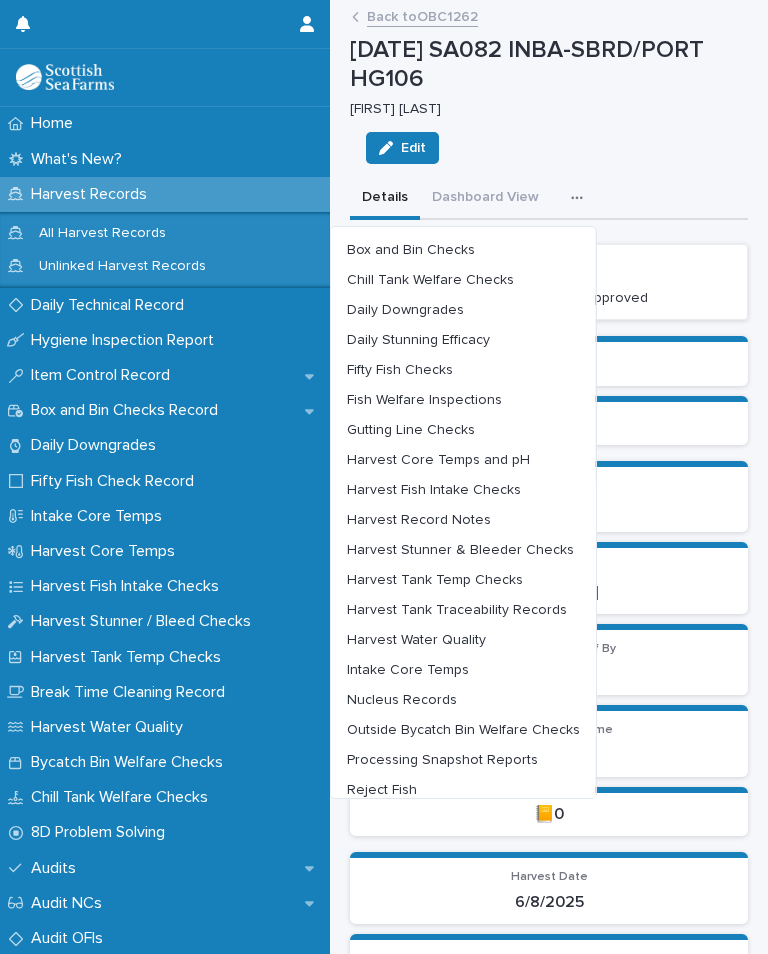 click on "Harvest Core Temps and pH" at bounding box center (438, 460) 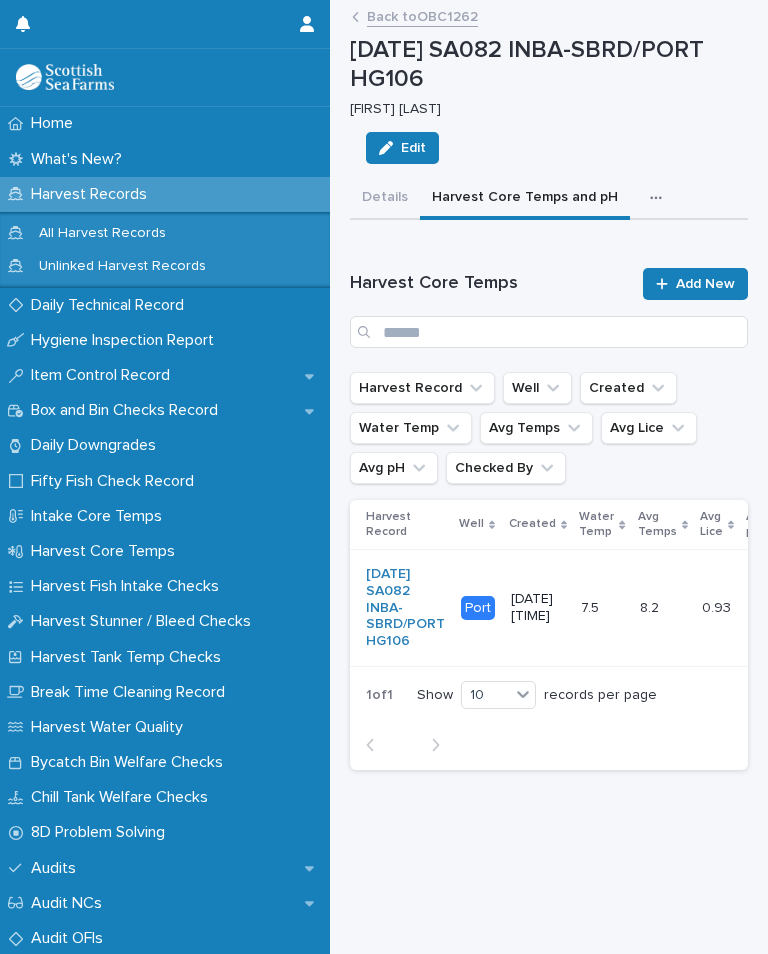 click on "Add New" at bounding box center (705, 284) 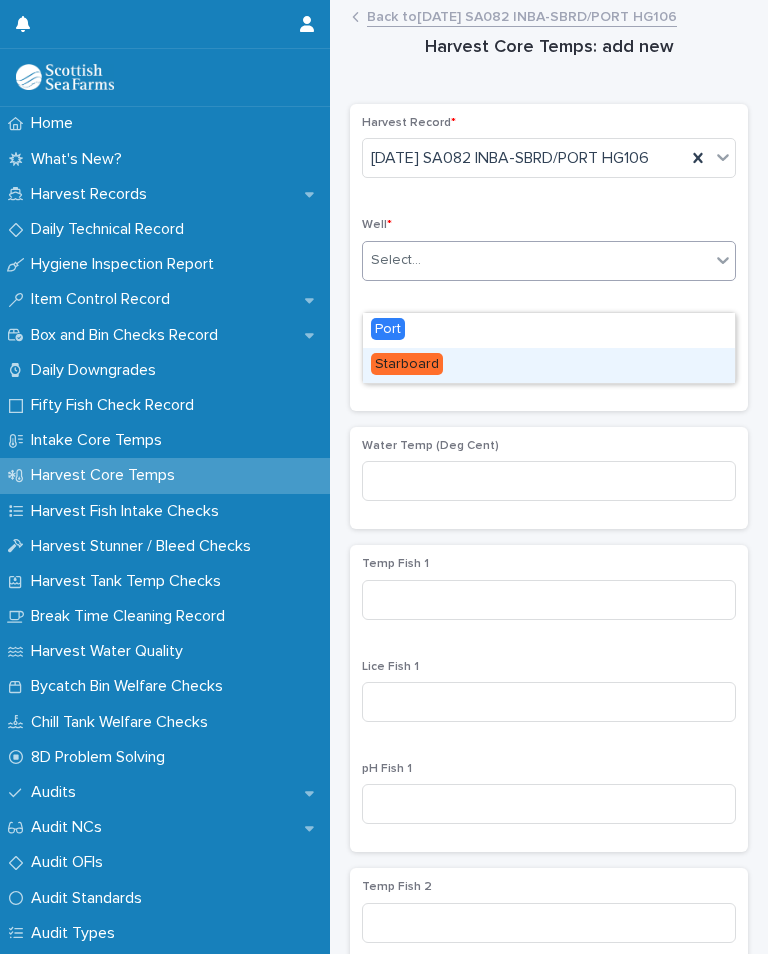 click on "Starboard" at bounding box center [549, 365] 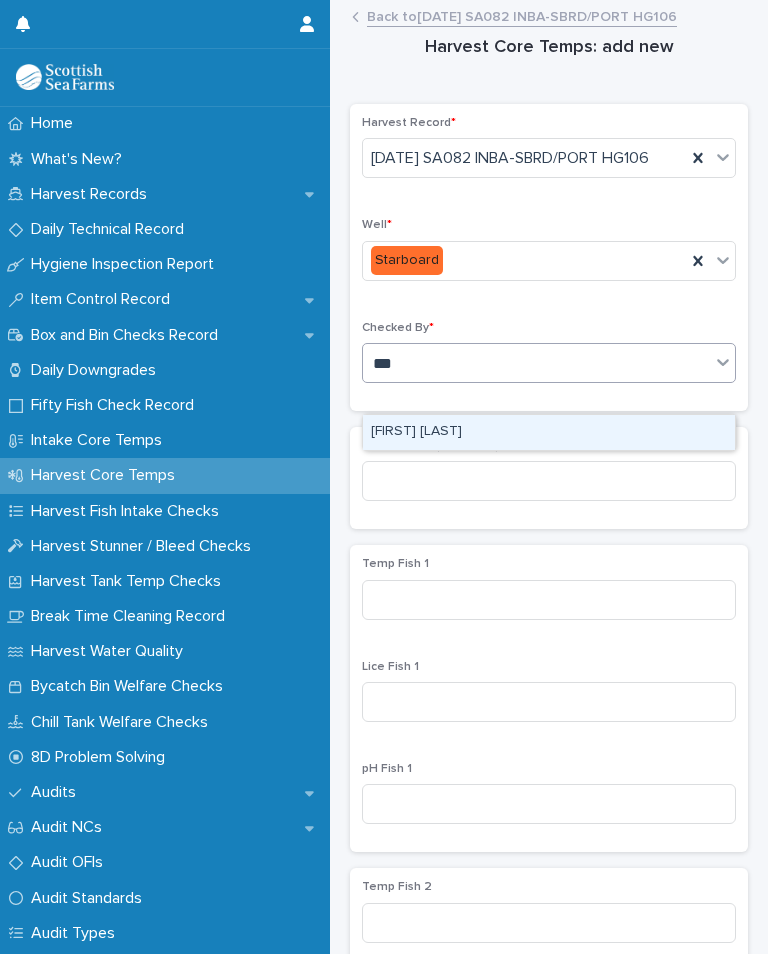 click on "[FIRST] [LAST]" at bounding box center [549, 432] 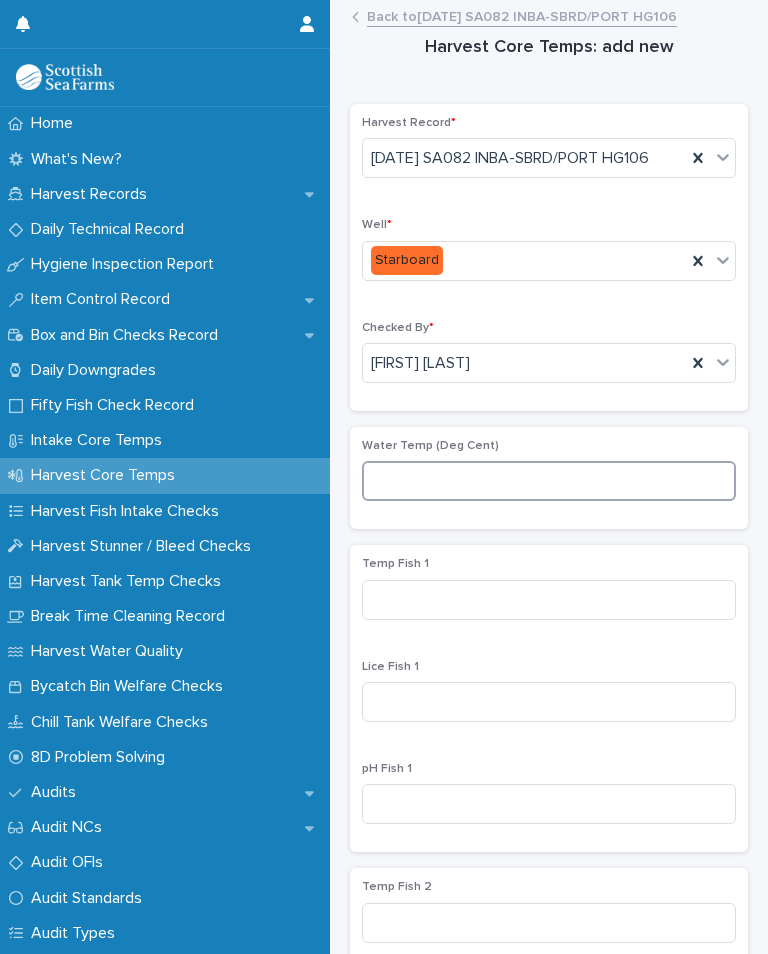 click at bounding box center [549, 481] 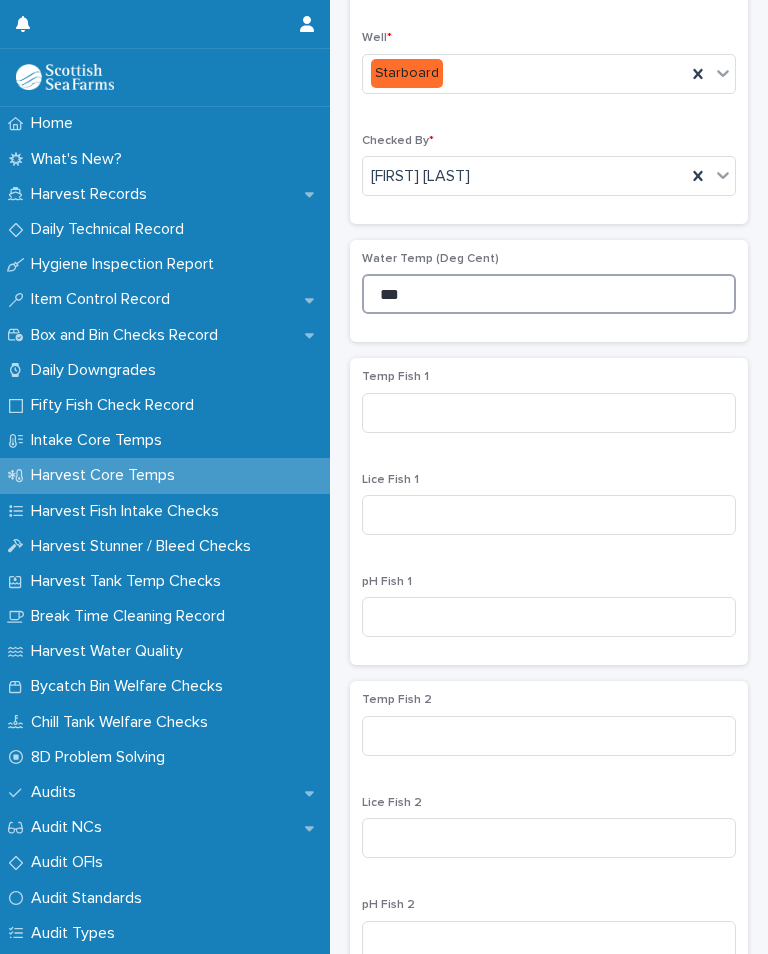 scroll, scrollTop: 186, scrollLeft: 0, axis: vertical 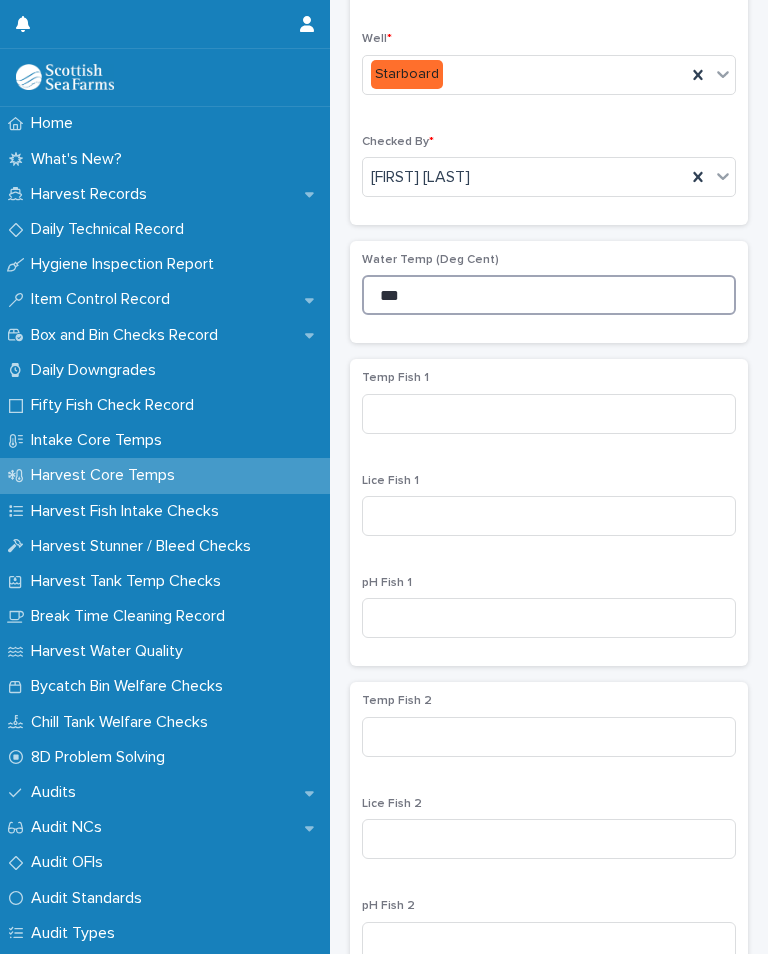 type on "***" 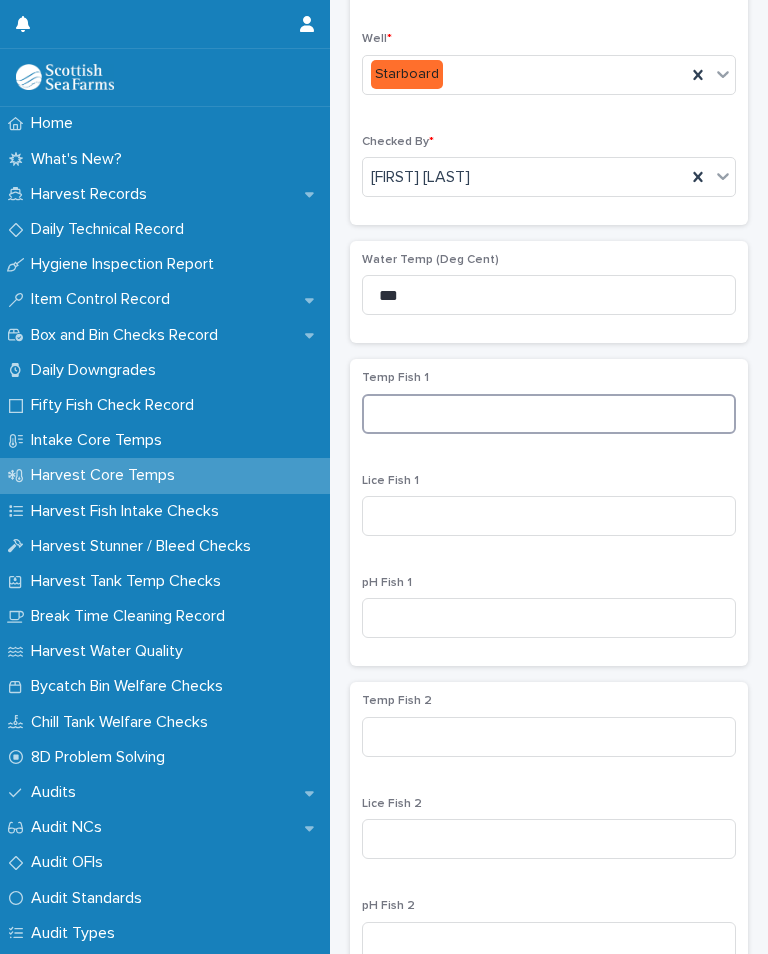 click at bounding box center [549, 414] 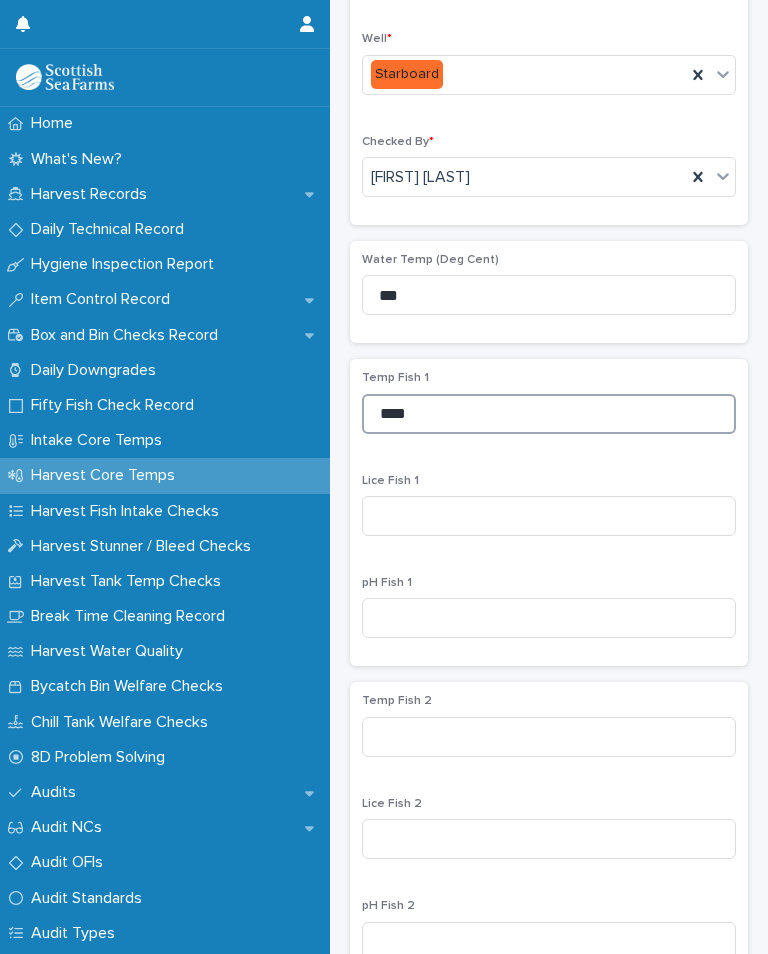 scroll, scrollTop: 0, scrollLeft: 0, axis: both 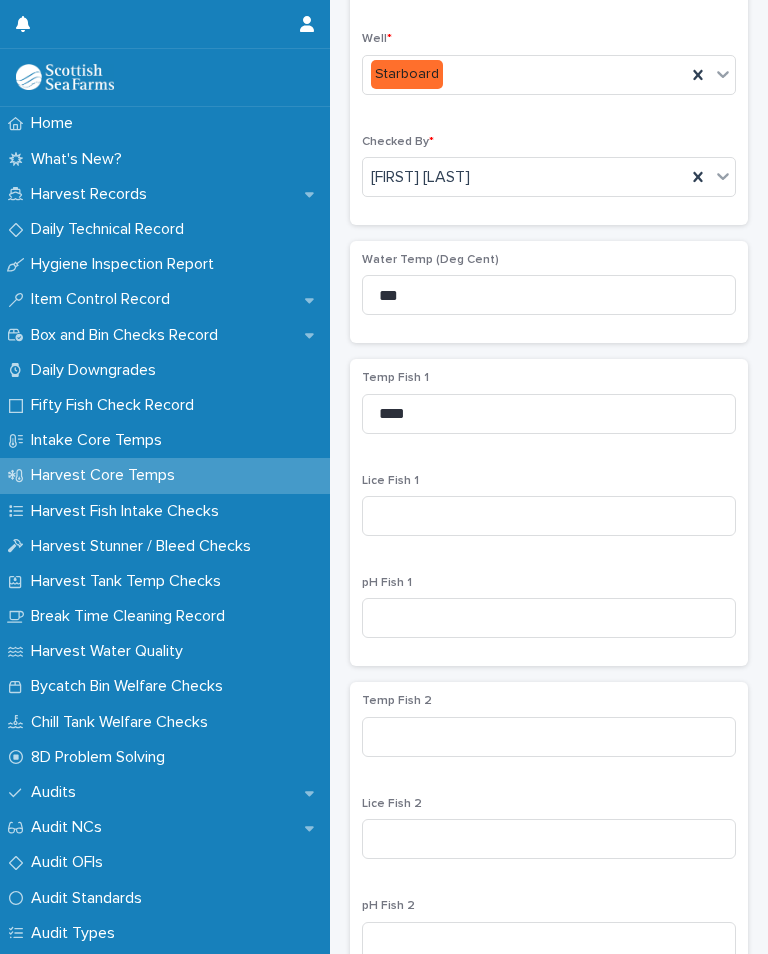 click on "Lice Fish 1" at bounding box center [549, 481] 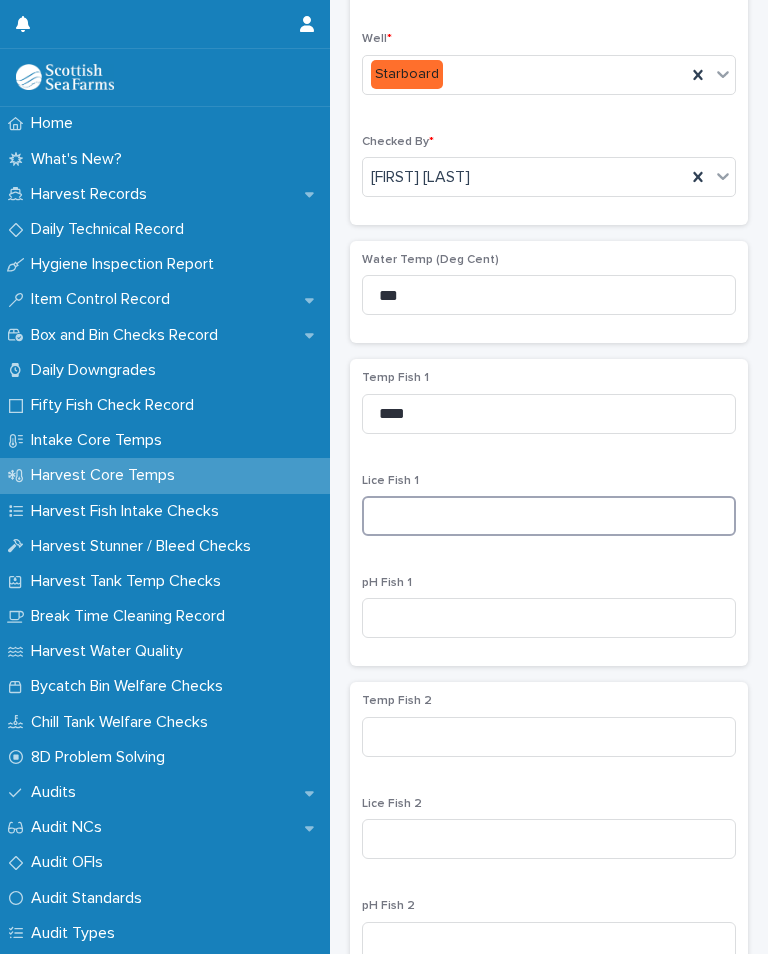 click at bounding box center (549, 516) 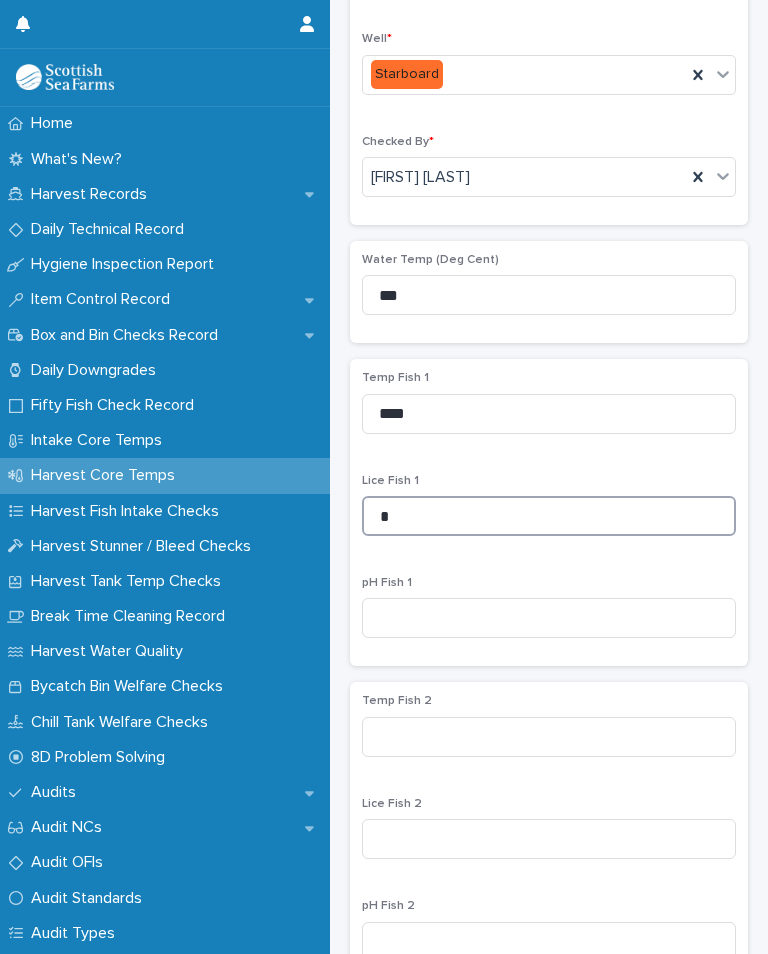 scroll, scrollTop: 400, scrollLeft: 0, axis: vertical 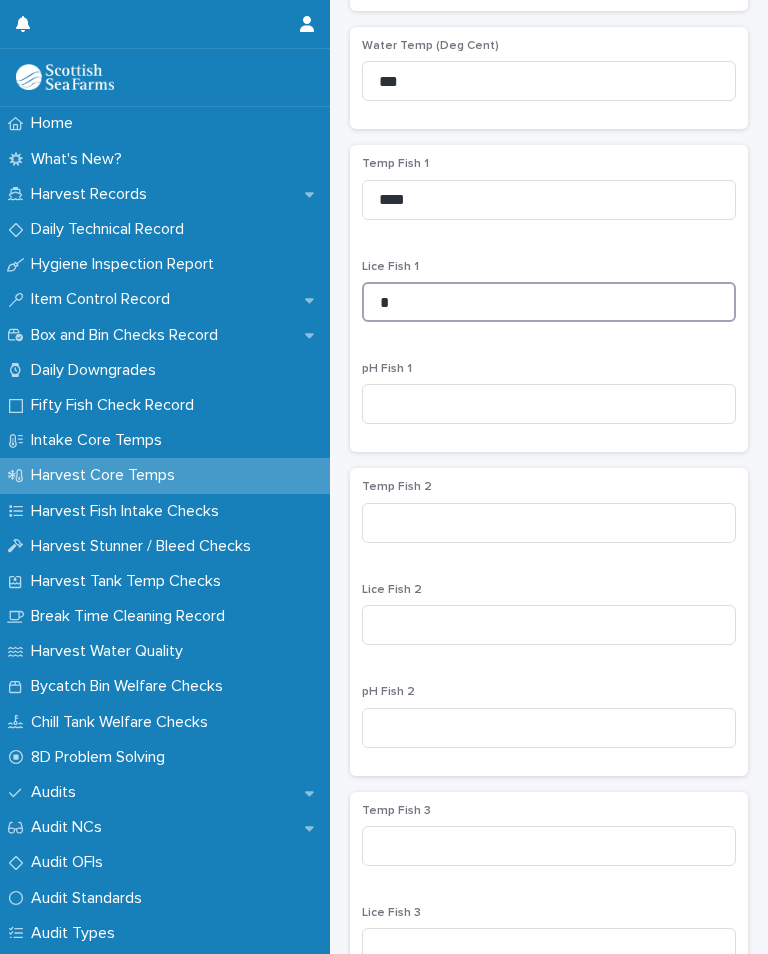 type on "*" 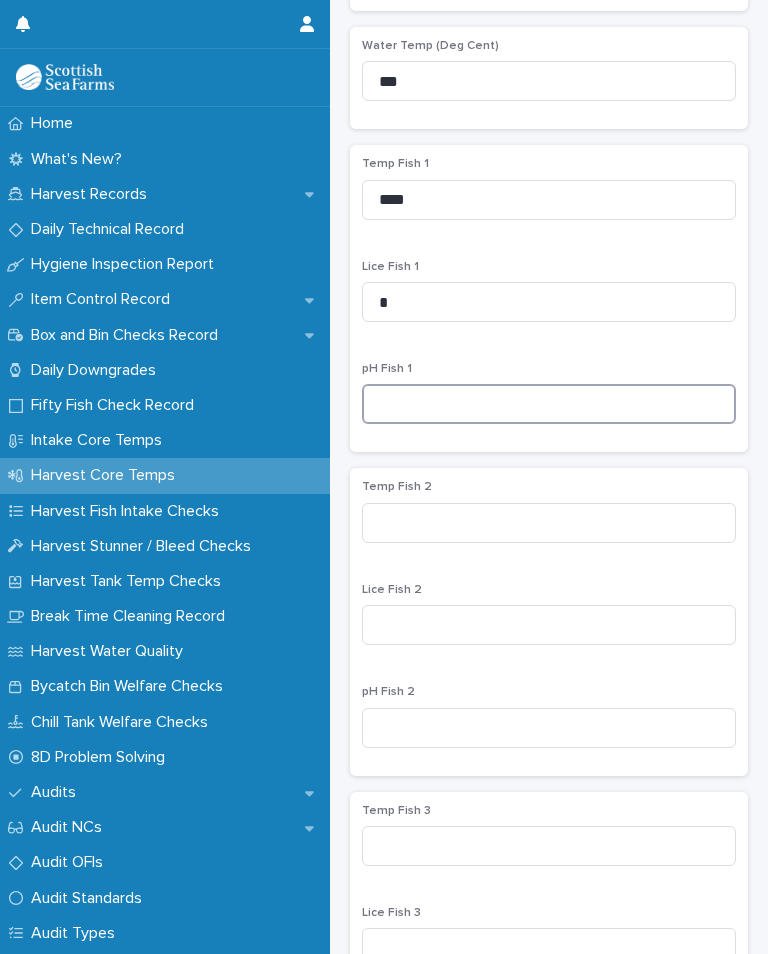 click at bounding box center [549, 404] 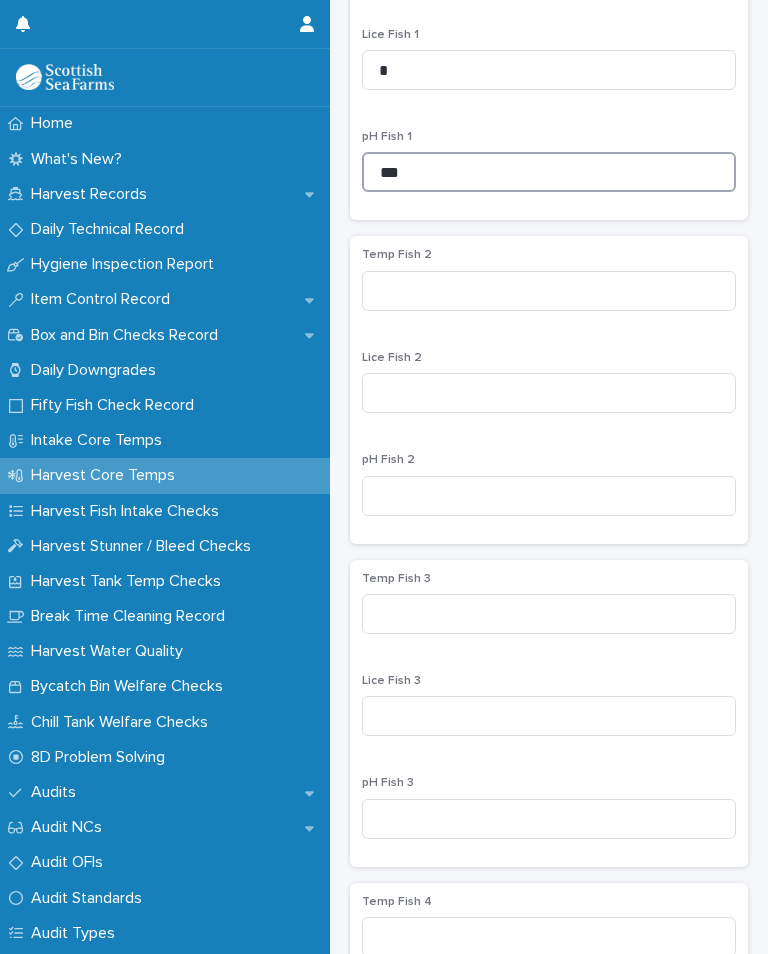 scroll, scrollTop: 633, scrollLeft: 0, axis: vertical 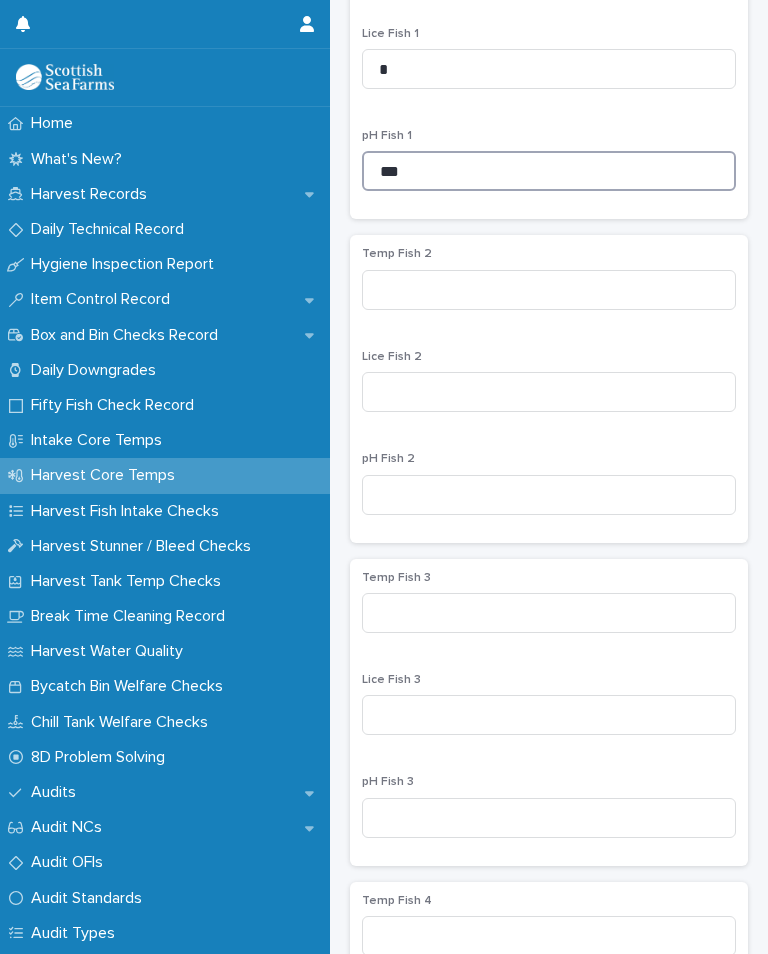 type on "***" 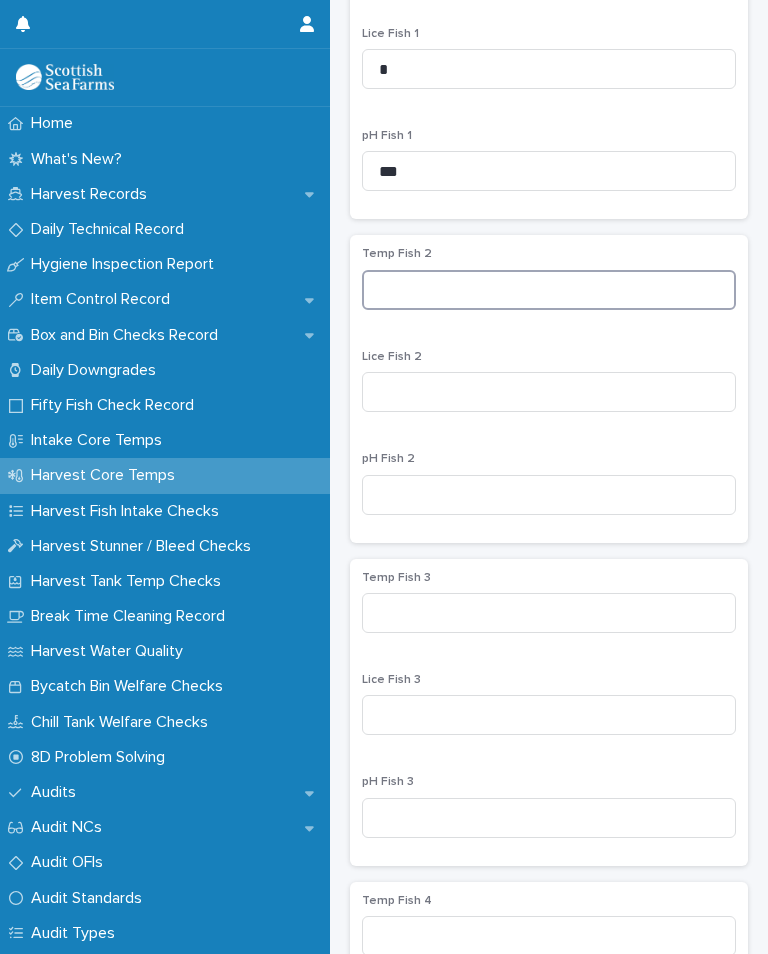 click at bounding box center (549, 290) 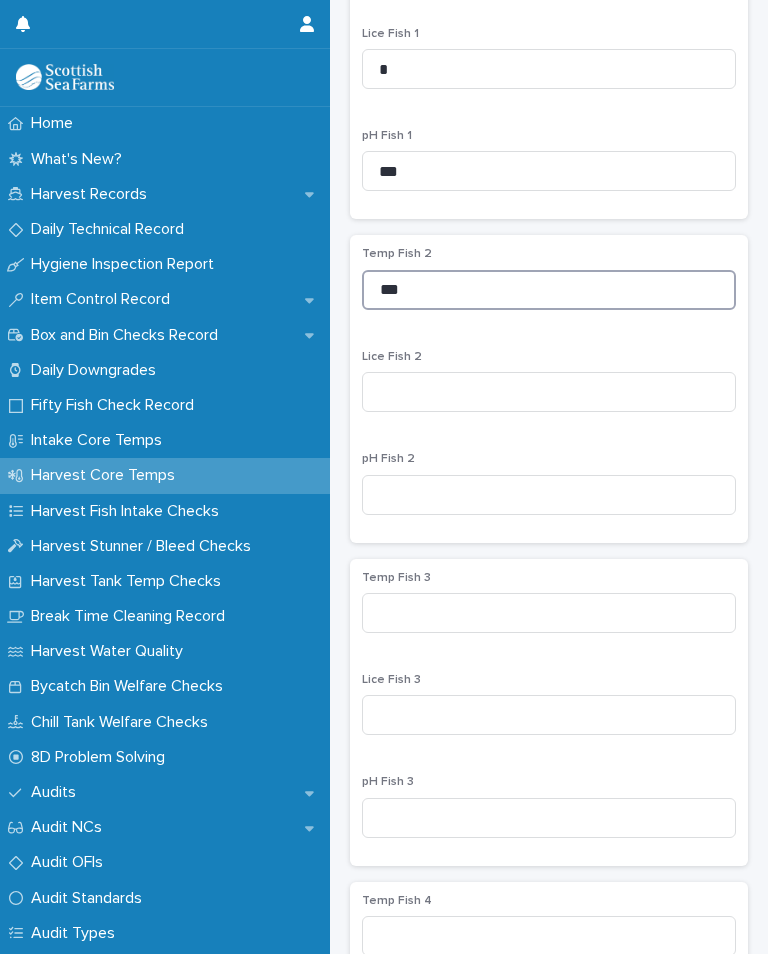 type on "***" 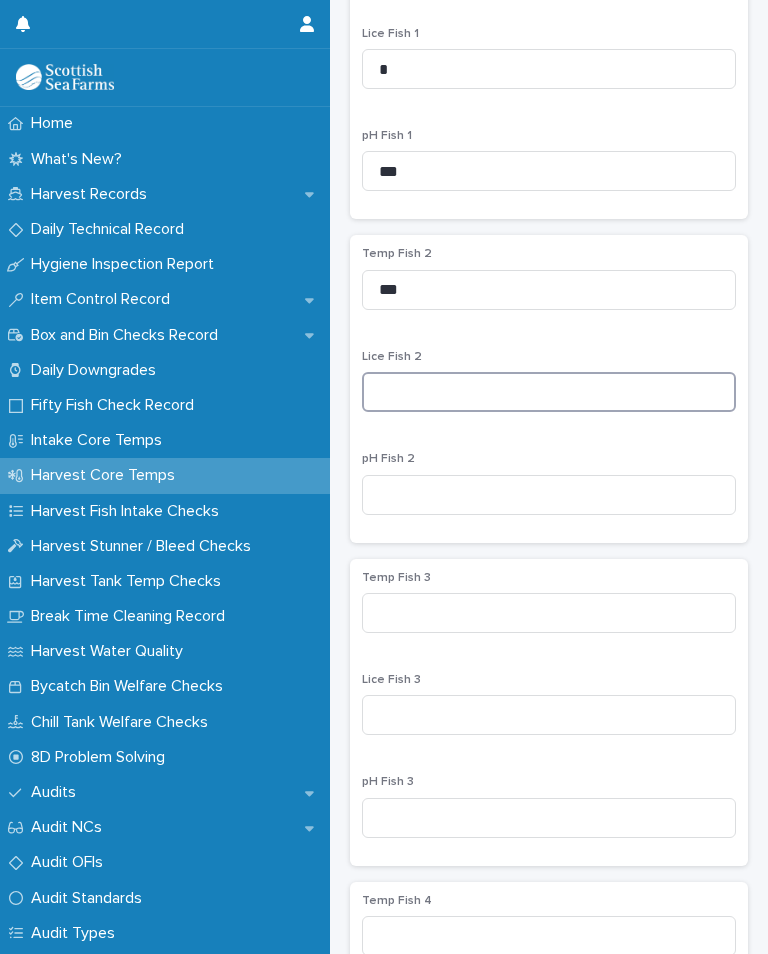 click at bounding box center [549, 392] 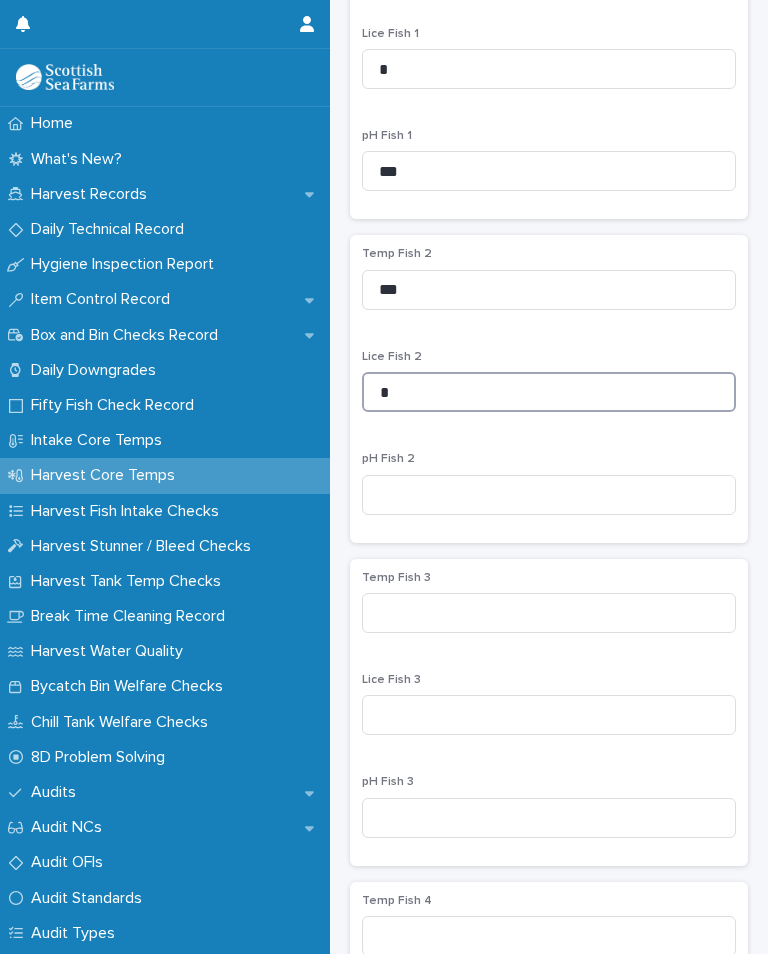 type on "*" 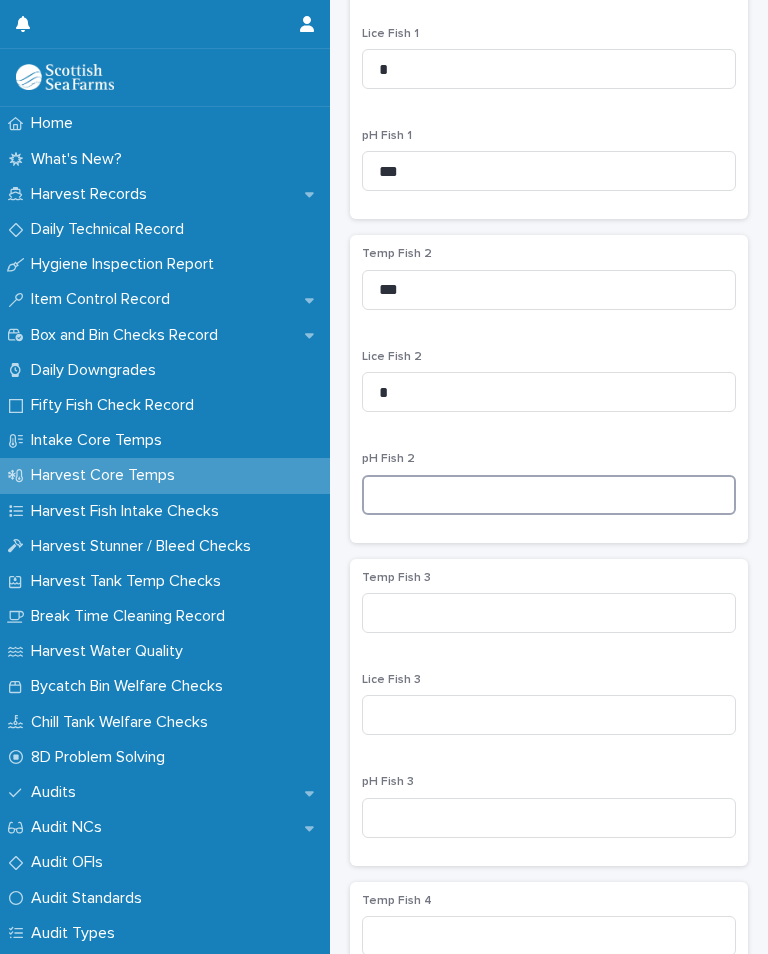 click at bounding box center [549, 495] 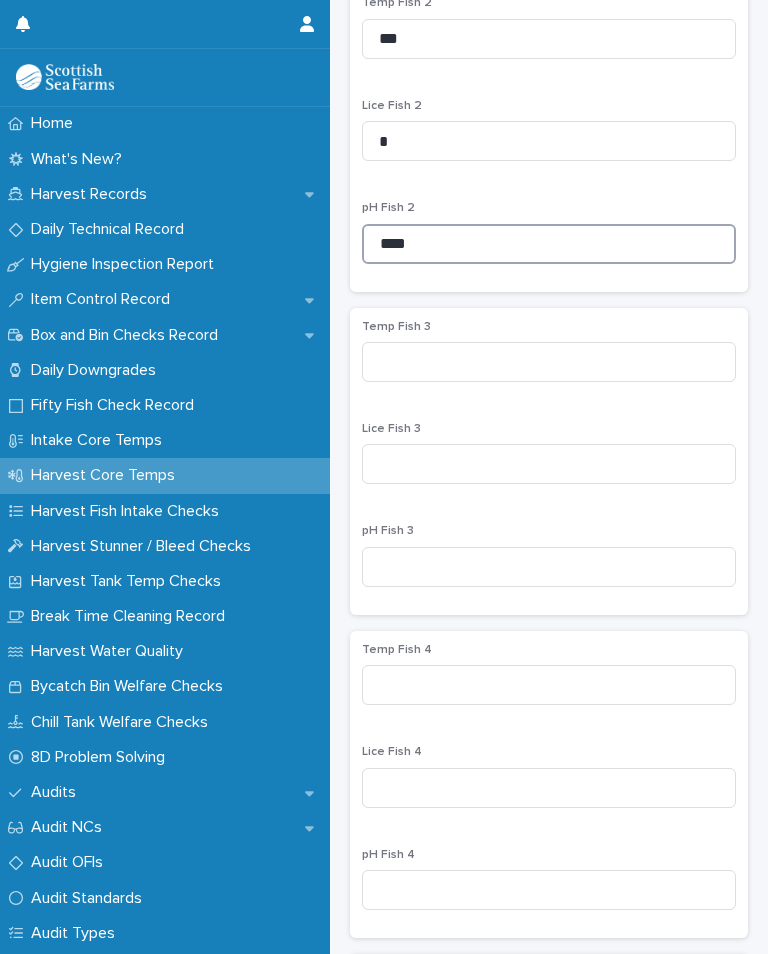 scroll, scrollTop: 885, scrollLeft: 0, axis: vertical 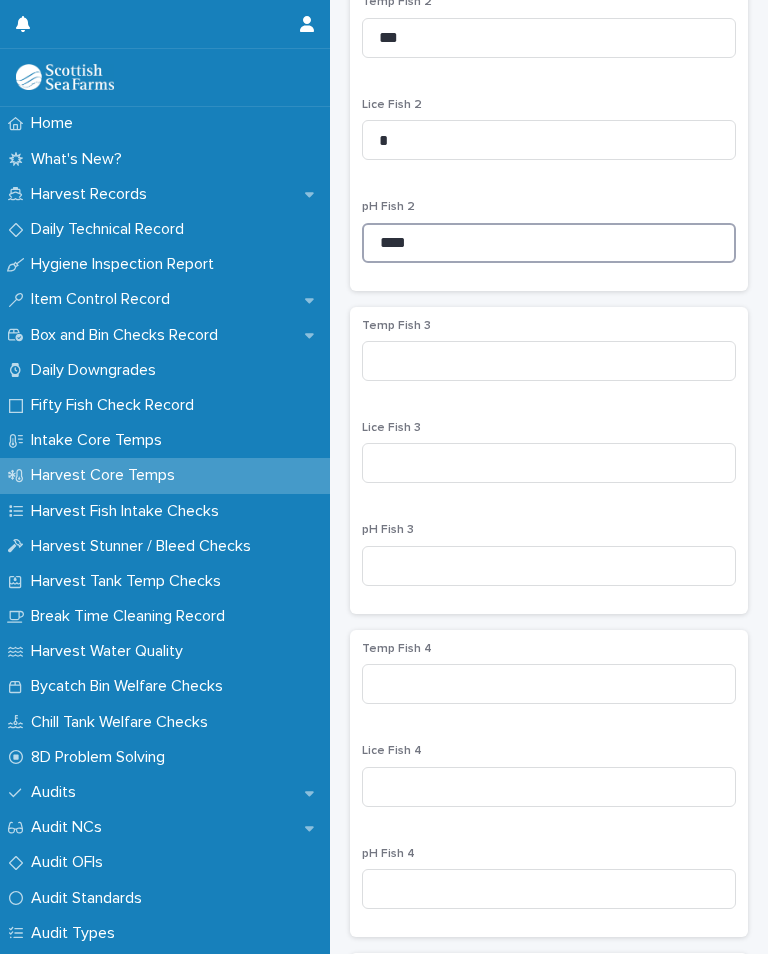 type on "****" 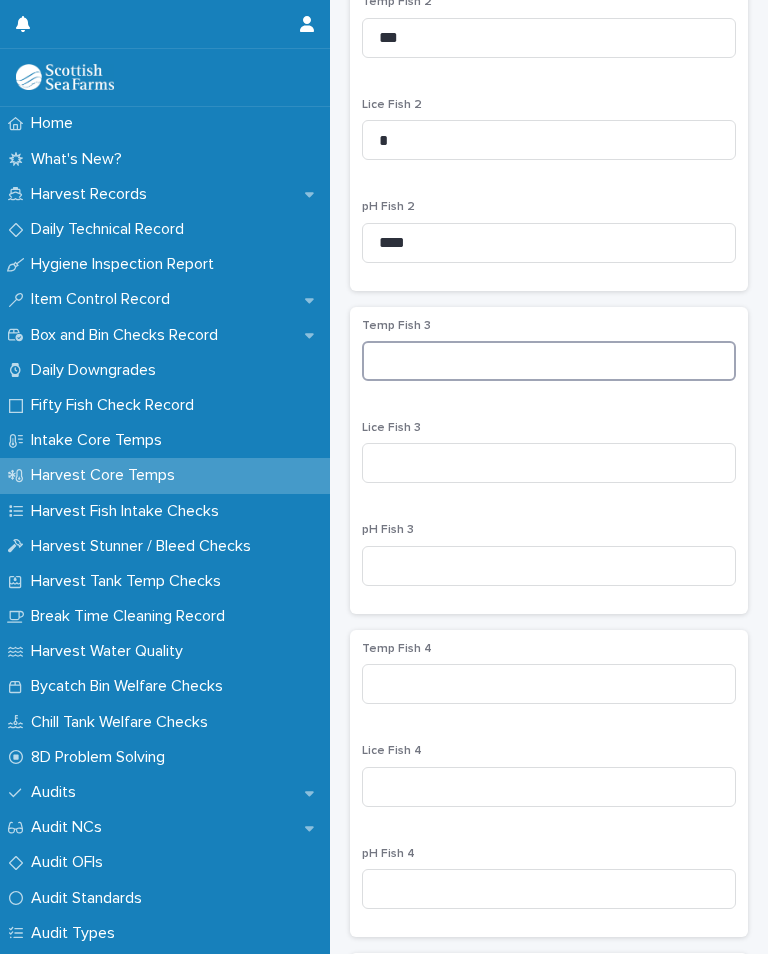 click at bounding box center (549, 361) 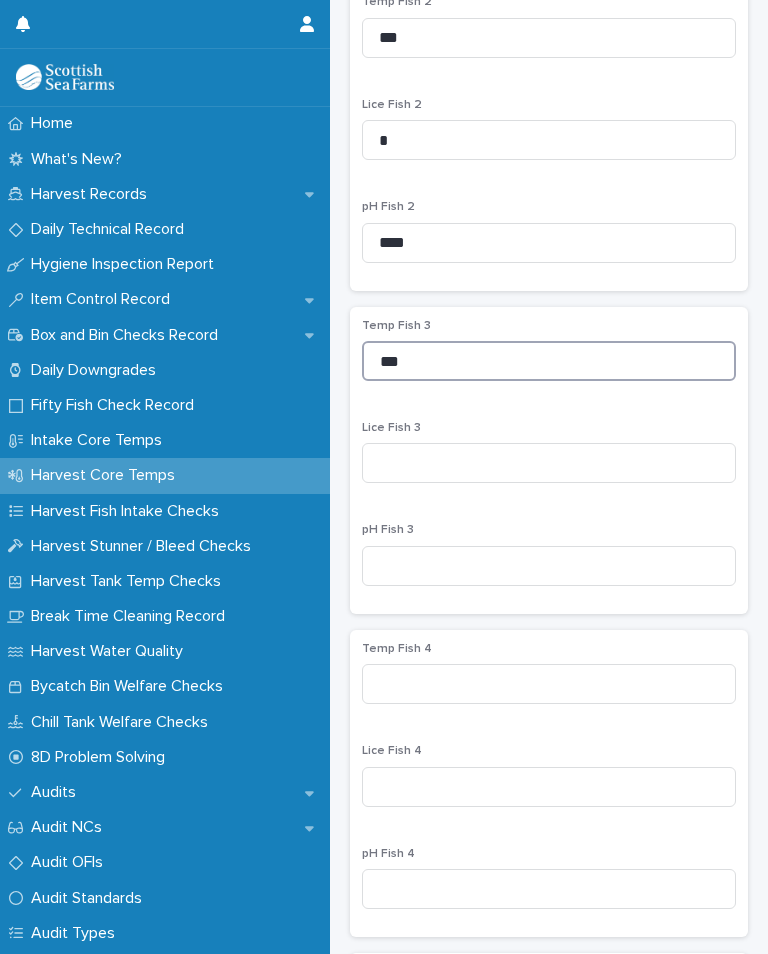 type on "***" 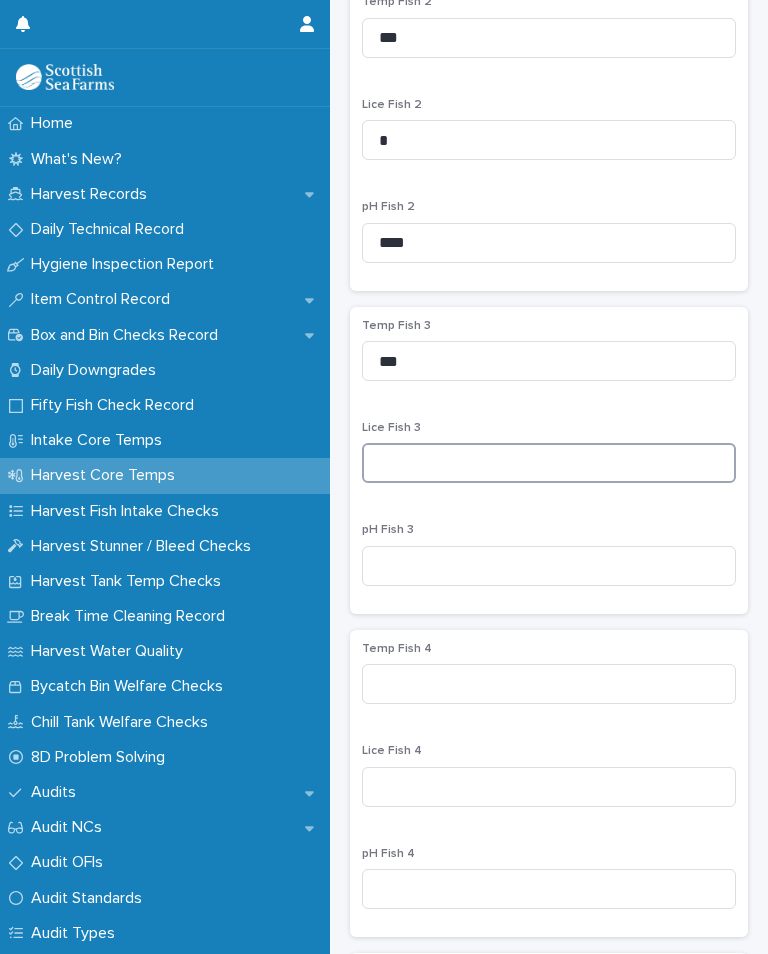 click at bounding box center [549, 463] 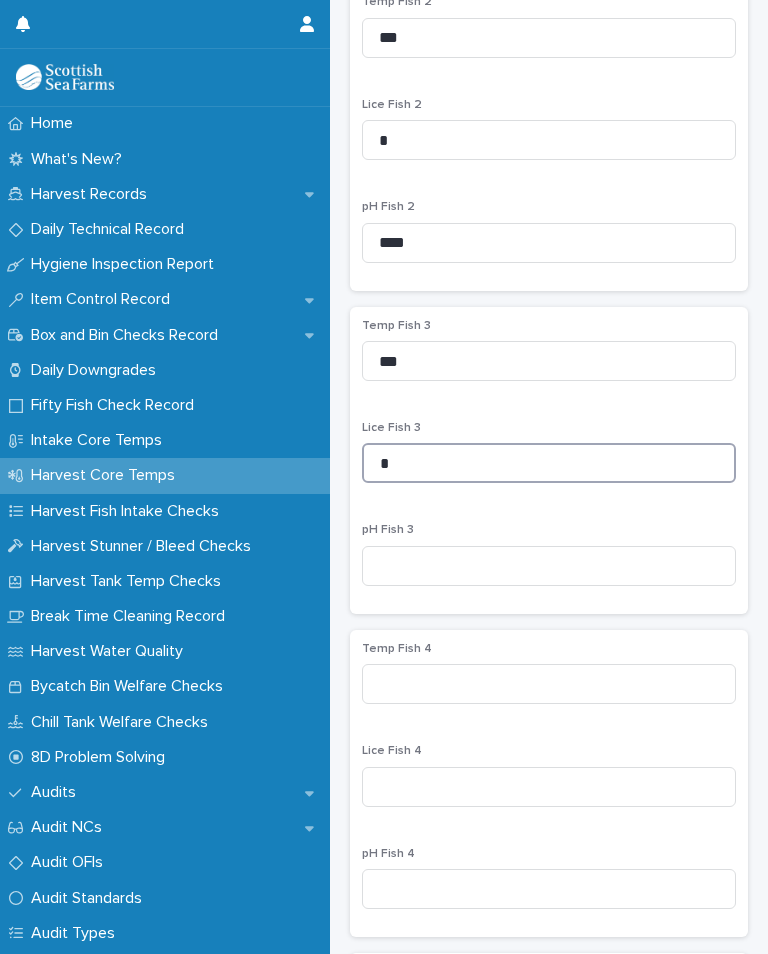 type on "*" 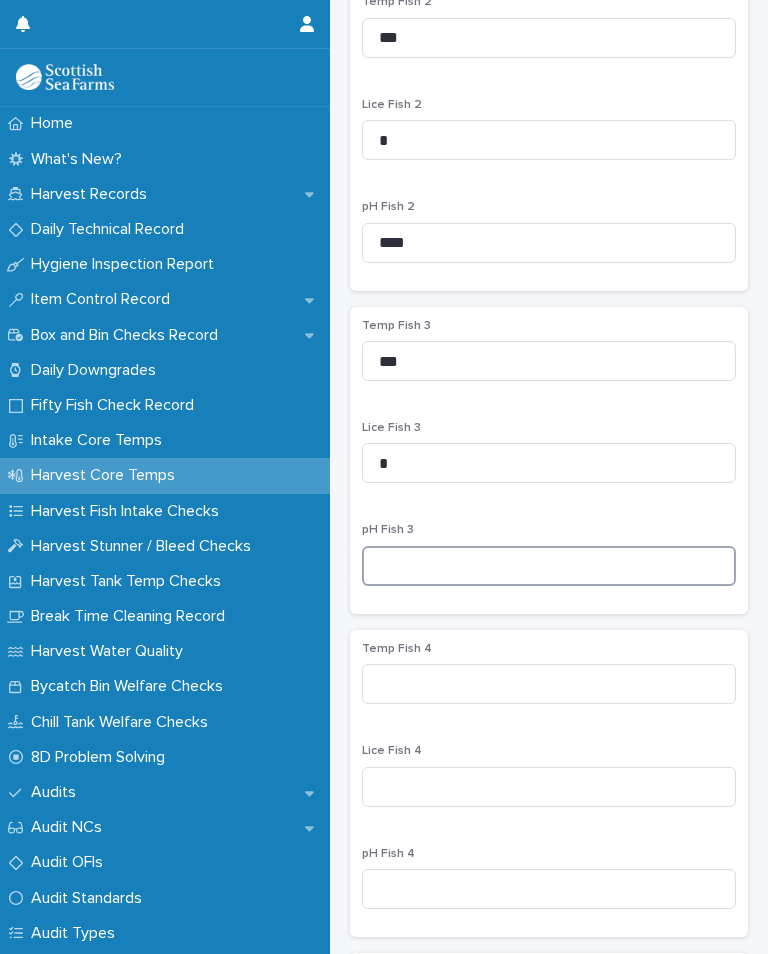 click at bounding box center [549, 566] 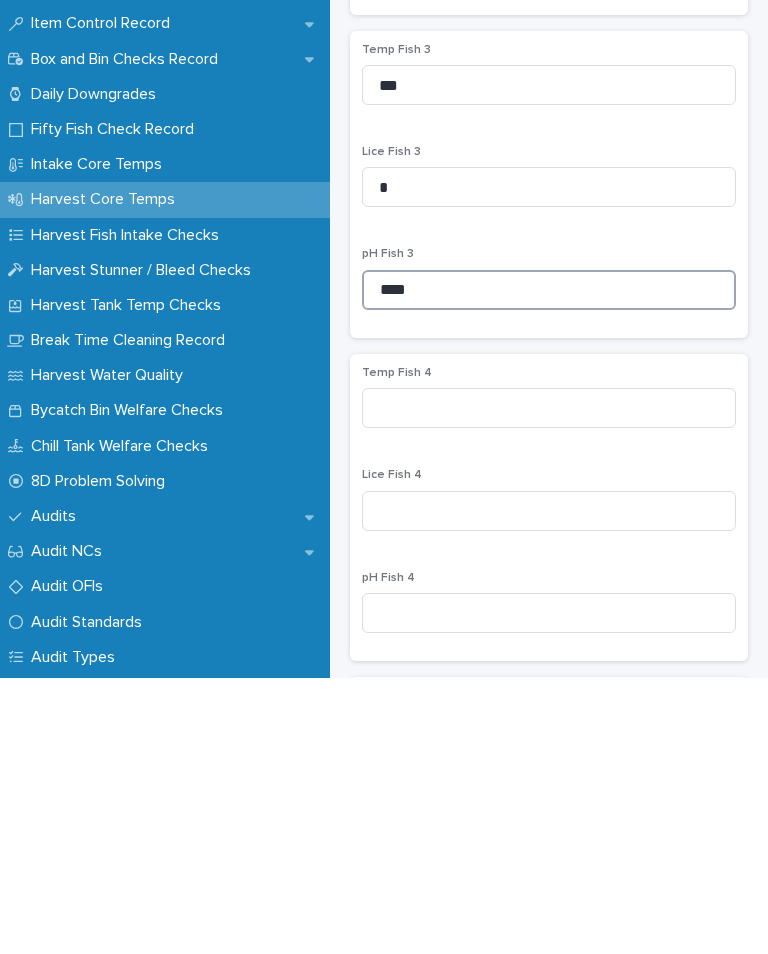 type on "****" 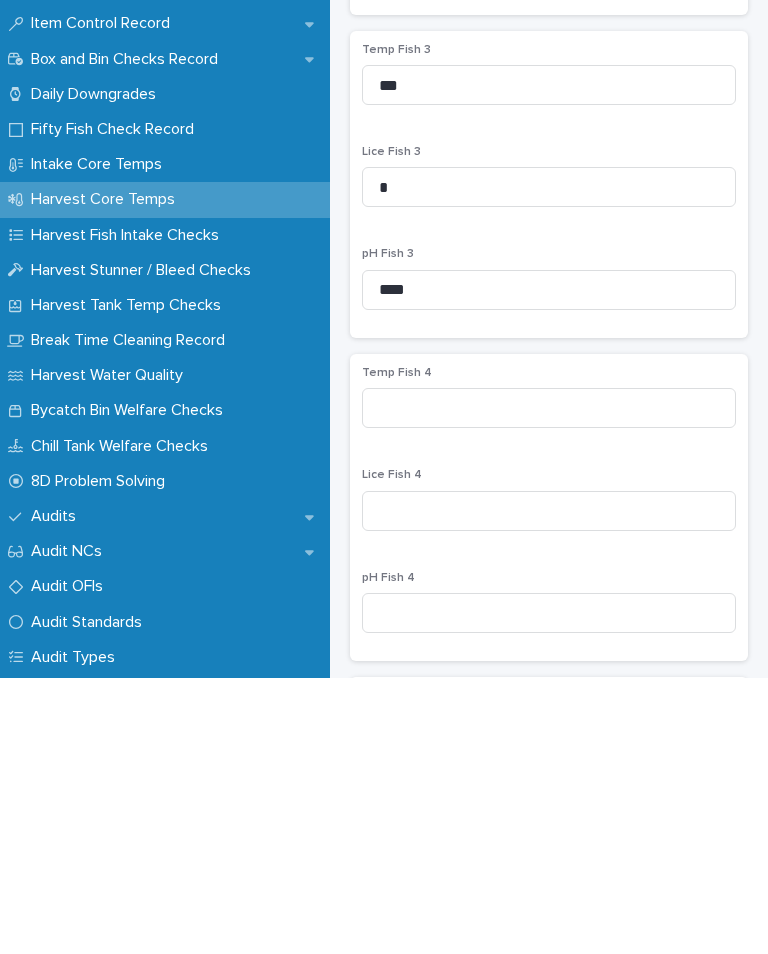 click on "Temp Fish 4" at bounding box center [549, 649] 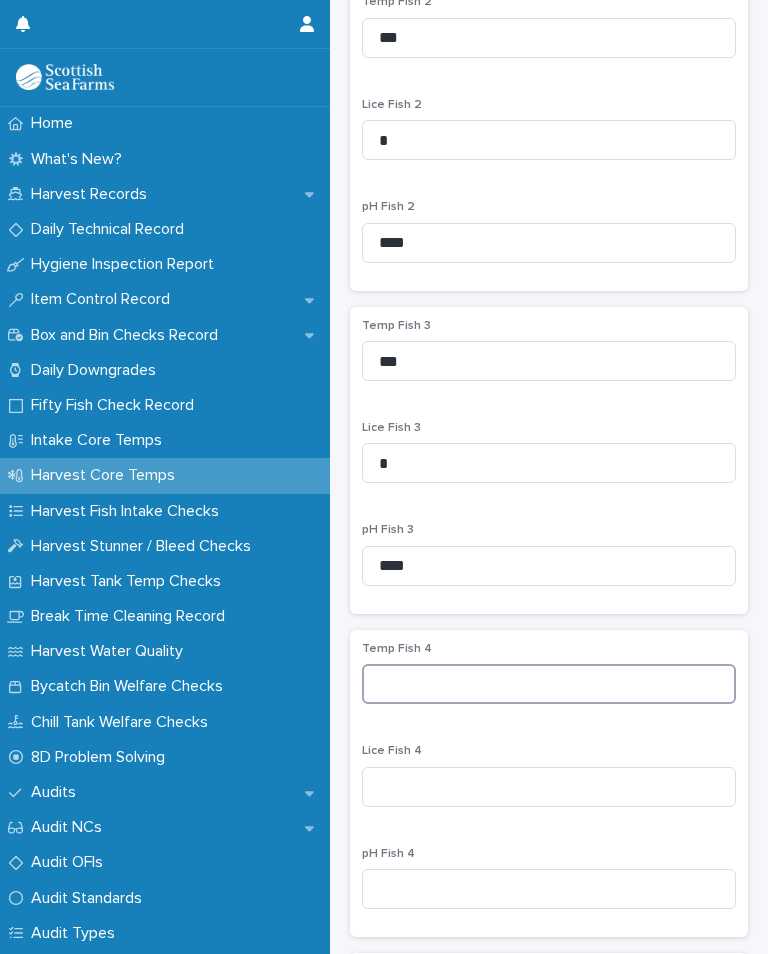 click at bounding box center [549, 684] 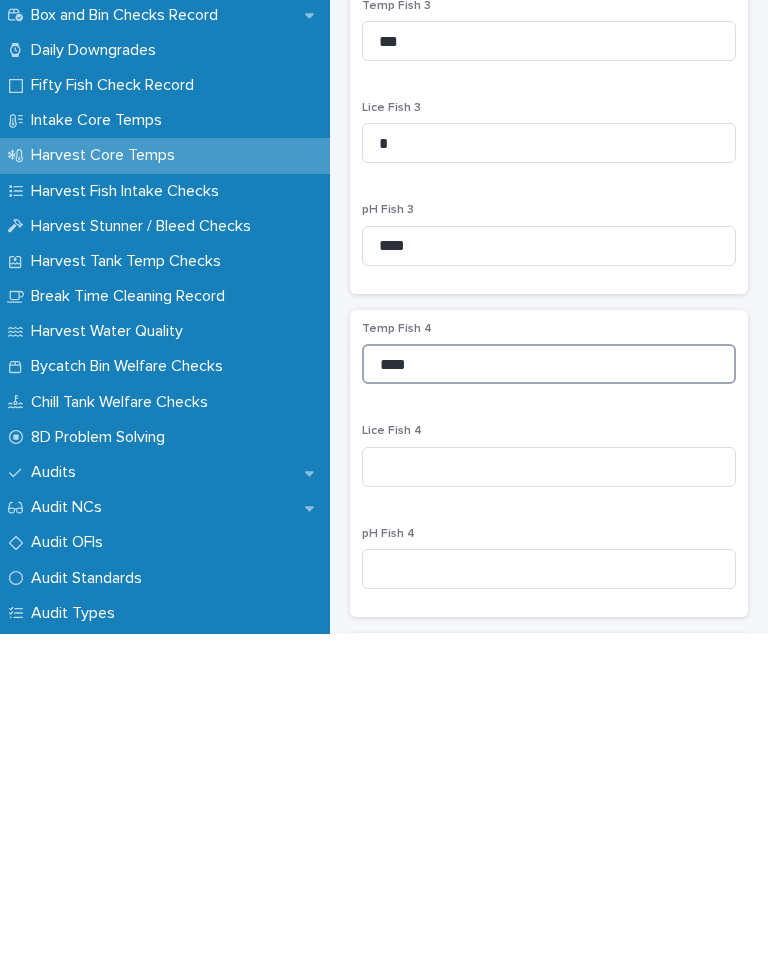 type on "****" 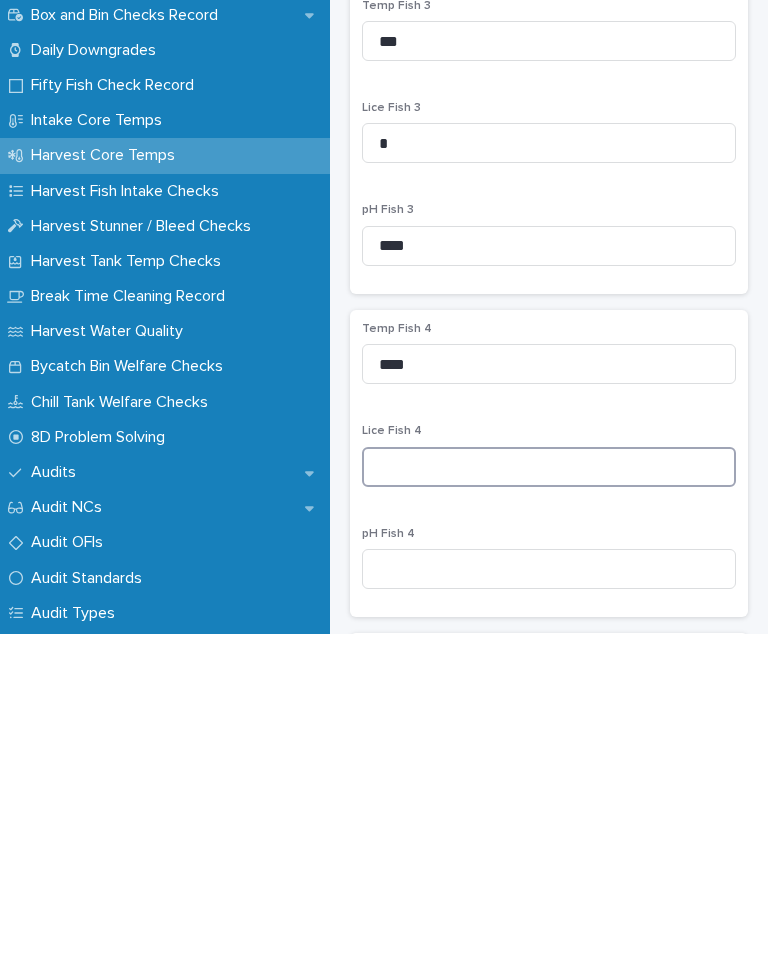 click at bounding box center (549, 787) 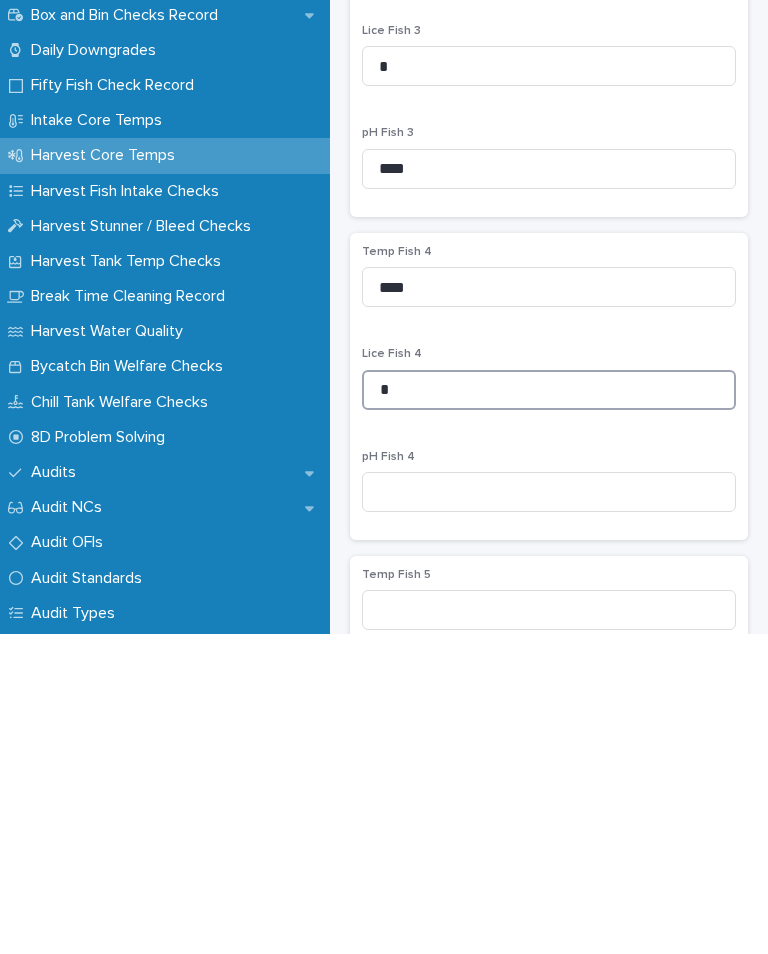 scroll, scrollTop: 974, scrollLeft: 0, axis: vertical 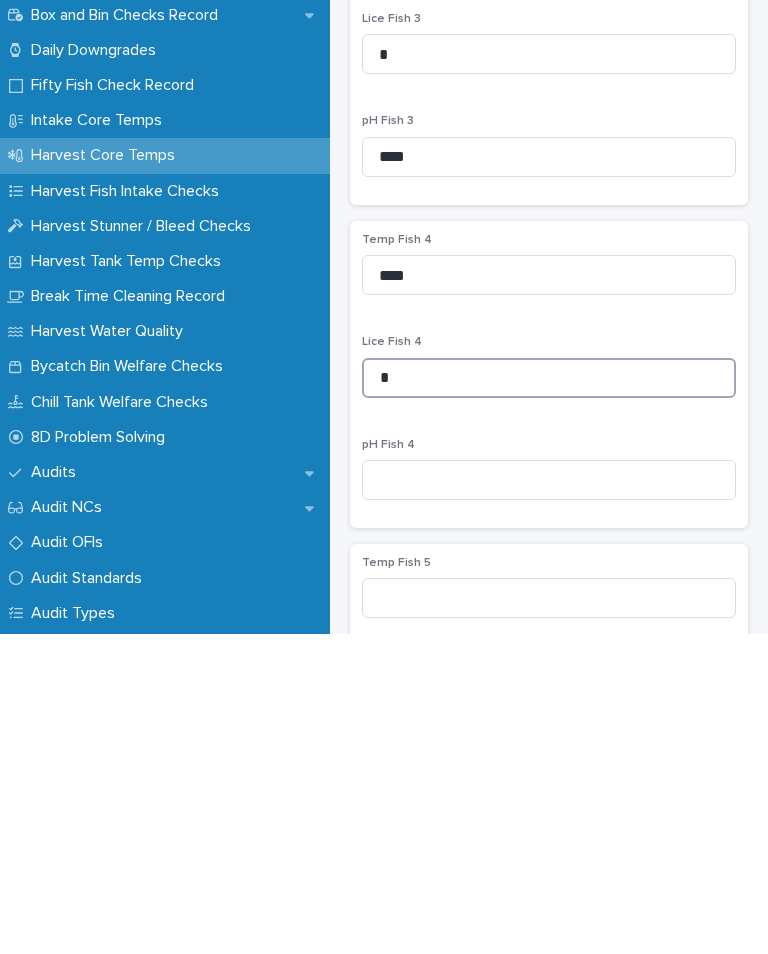 type on "*" 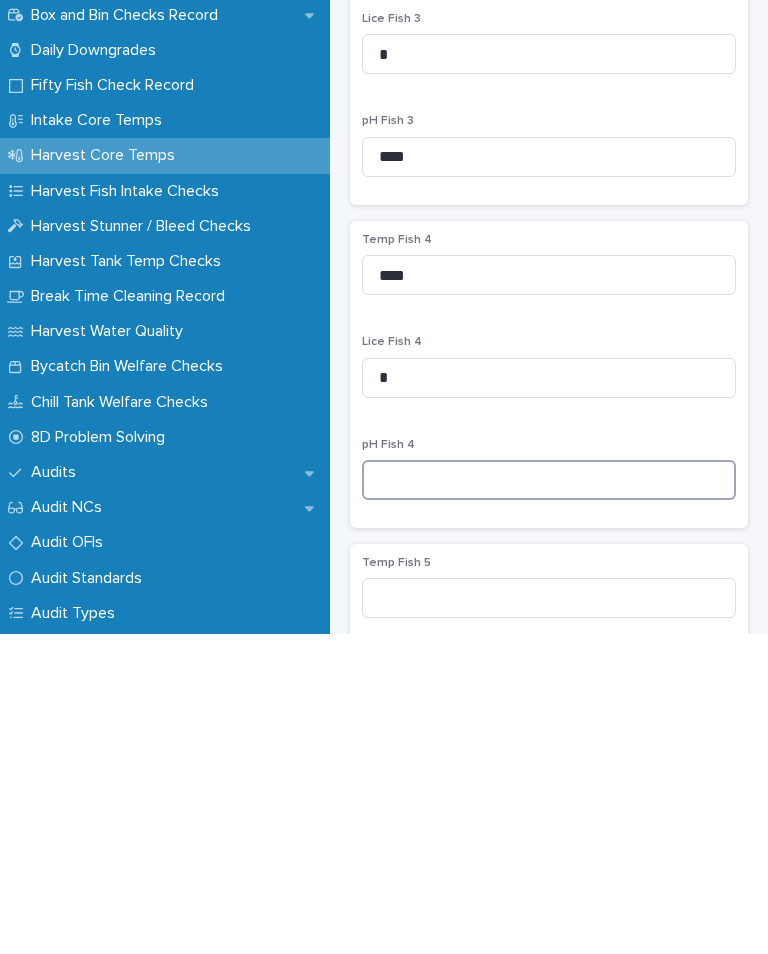 click at bounding box center (549, 800) 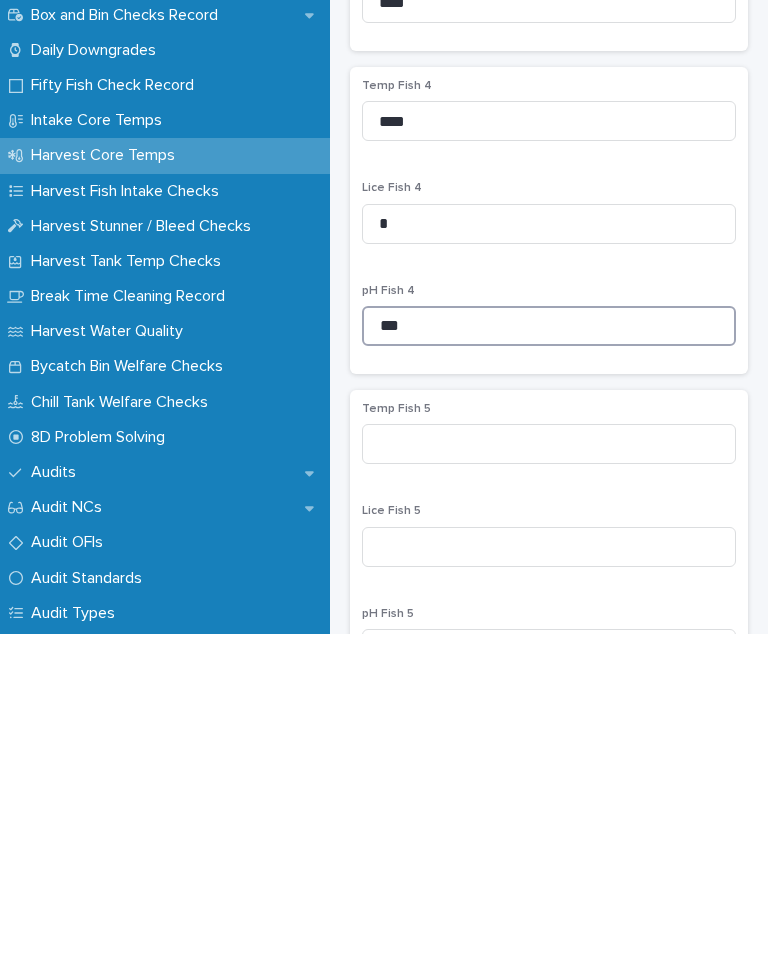 scroll, scrollTop: 1161, scrollLeft: 0, axis: vertical 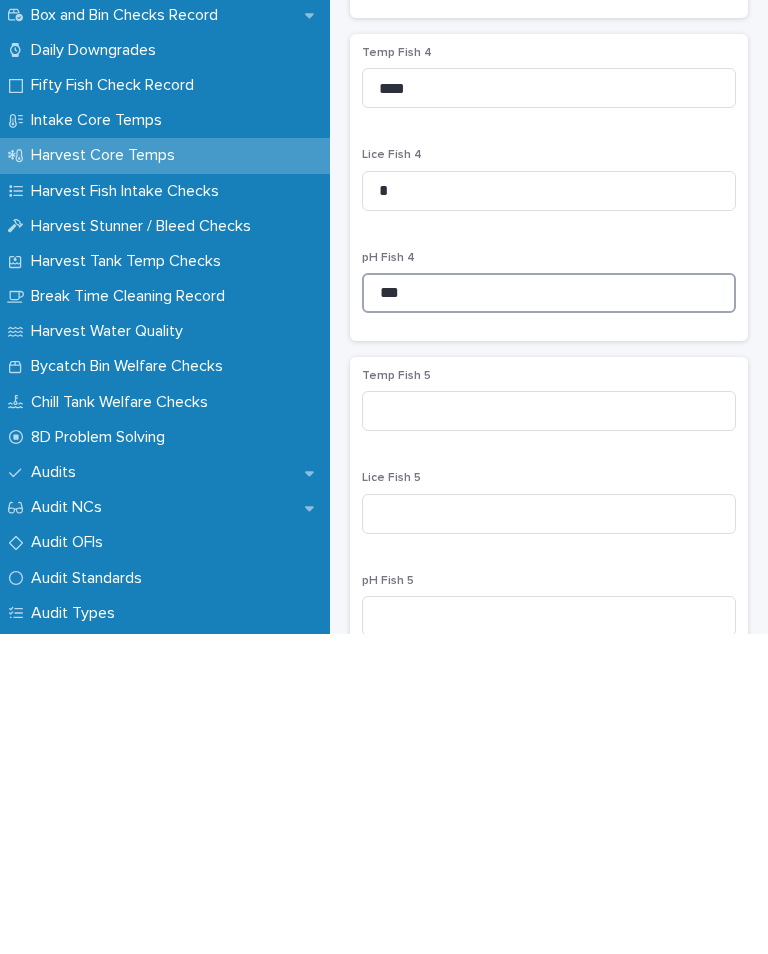 type on "***" 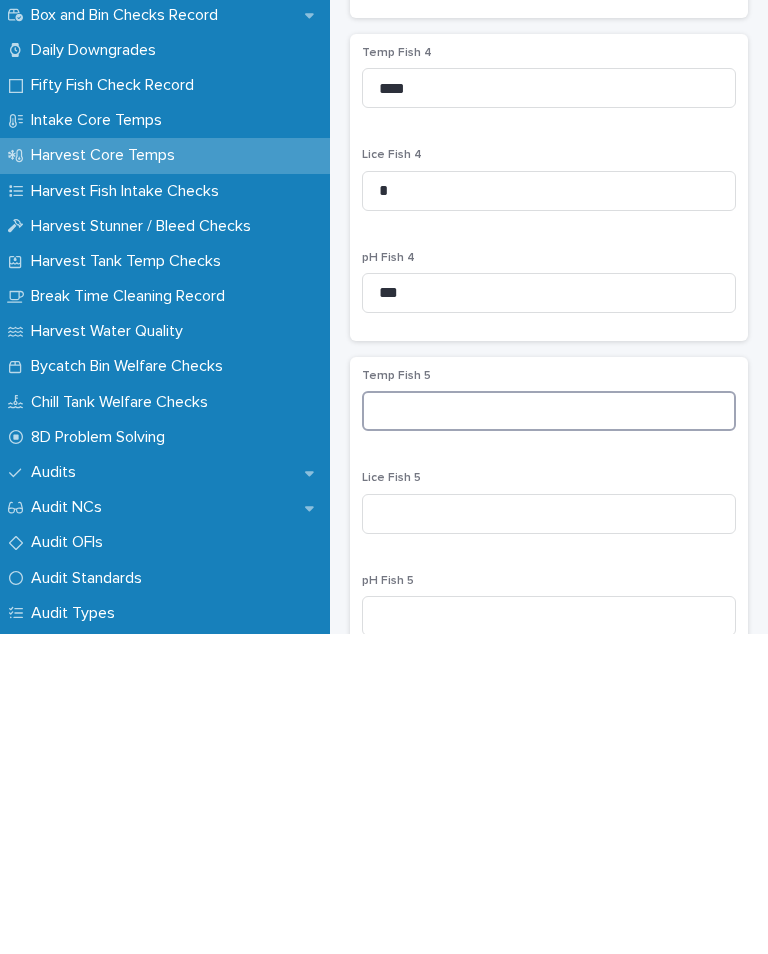 click at bounding box center [549, 731] 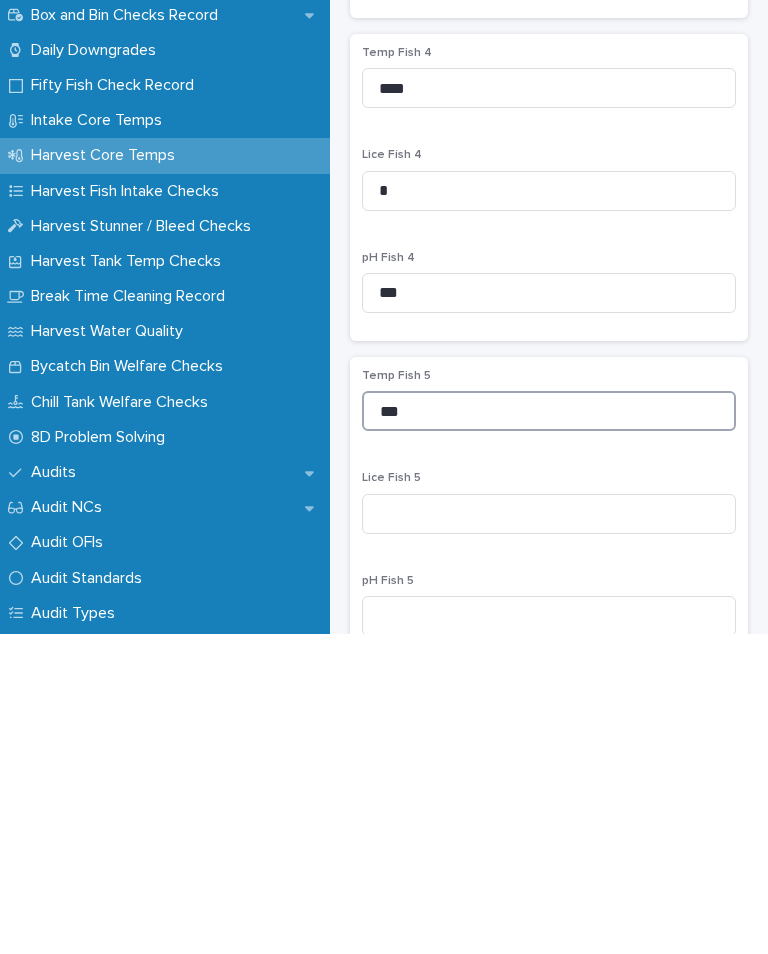 type on "***" 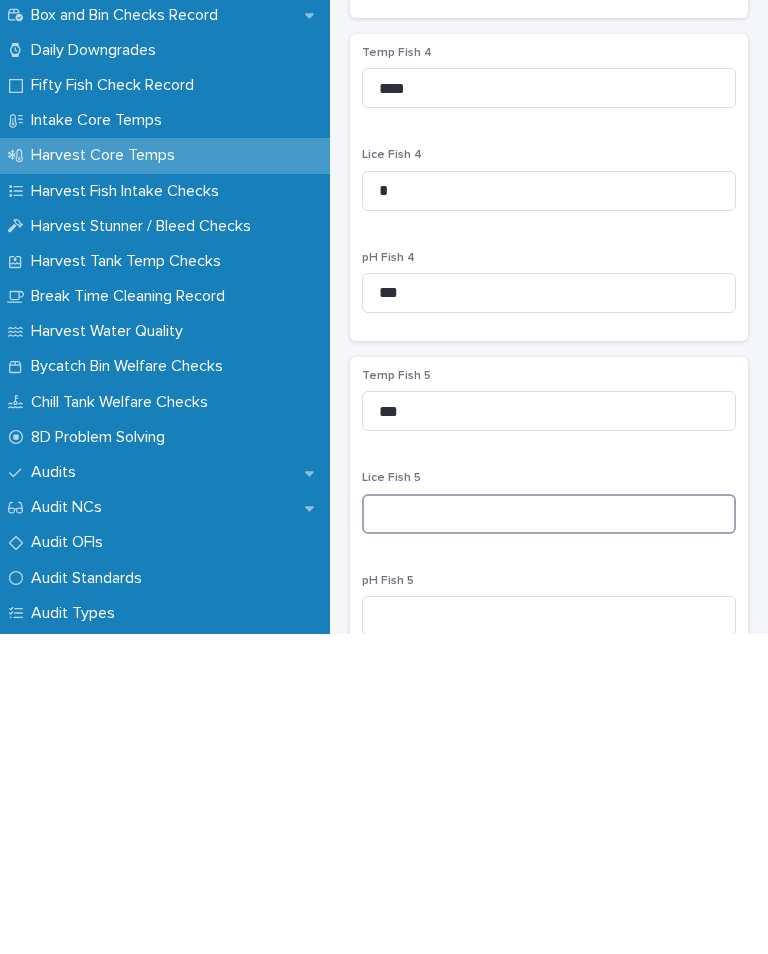 click at bounding box center (549, 834) 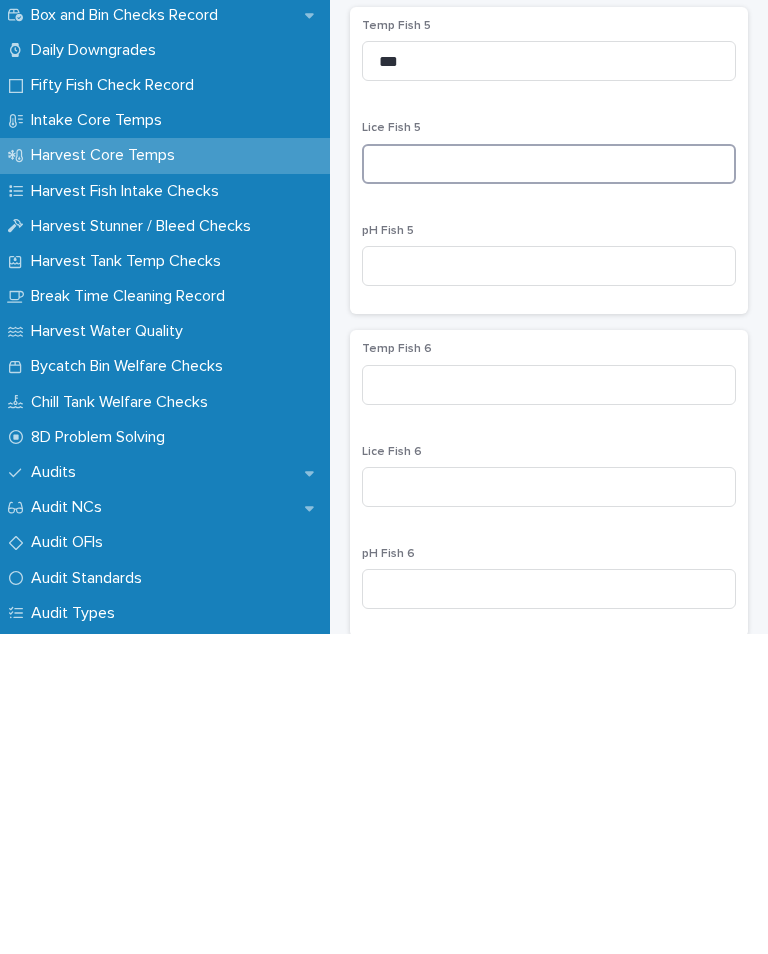 scroll, scrollTop: 1508, scrollLeft: 0, axis: vertical 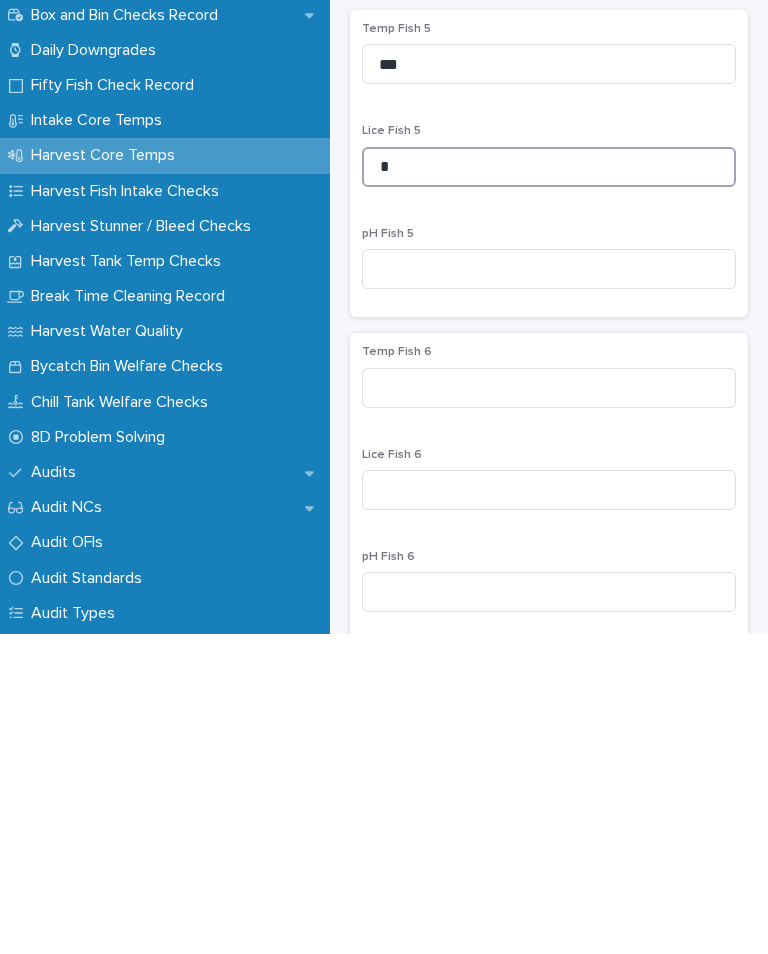 type on "*" 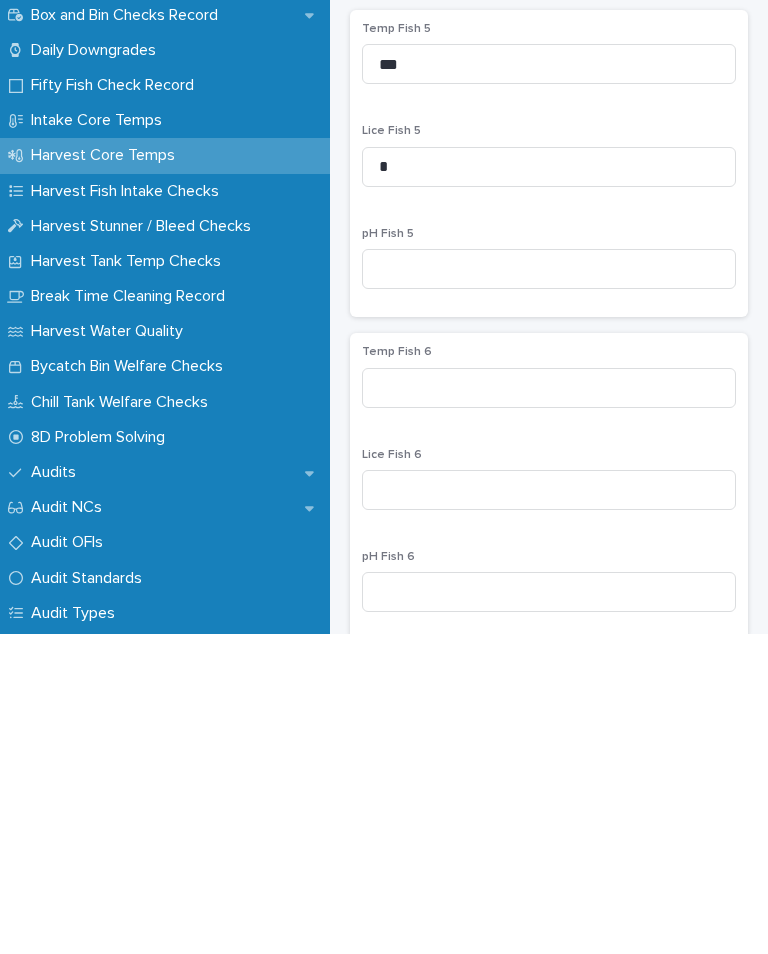 click on "Temp Fish 5 *** Lice Fish 5 * pH Fish 5" at bounding box center [549, 483] 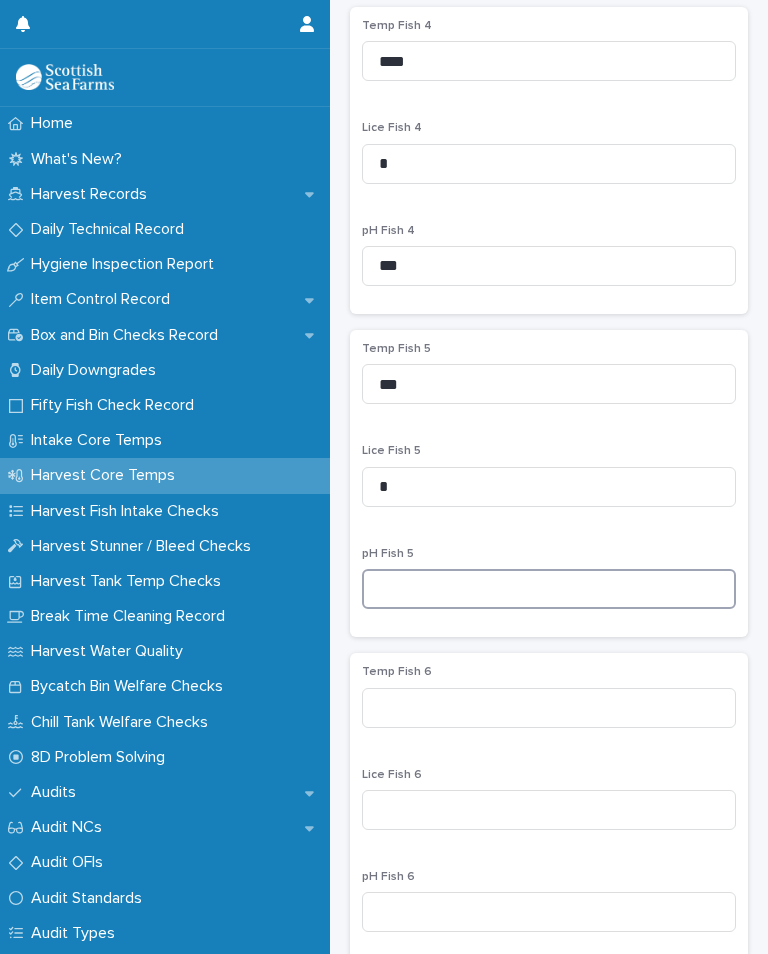 click at bounding box center [549, 589] 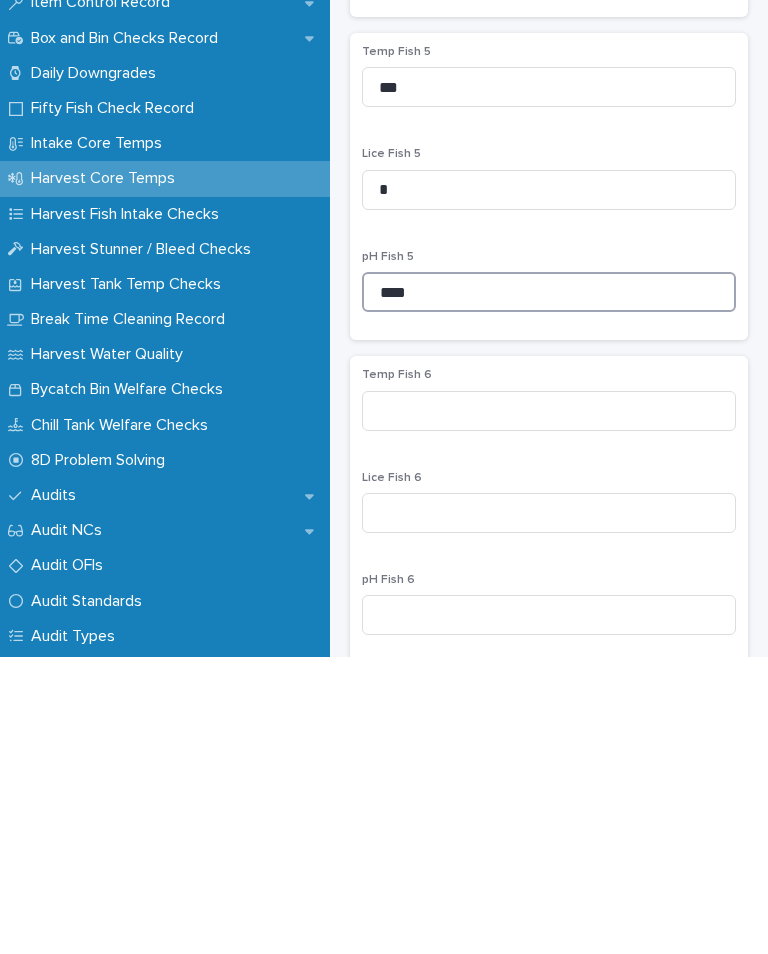 type on "****" 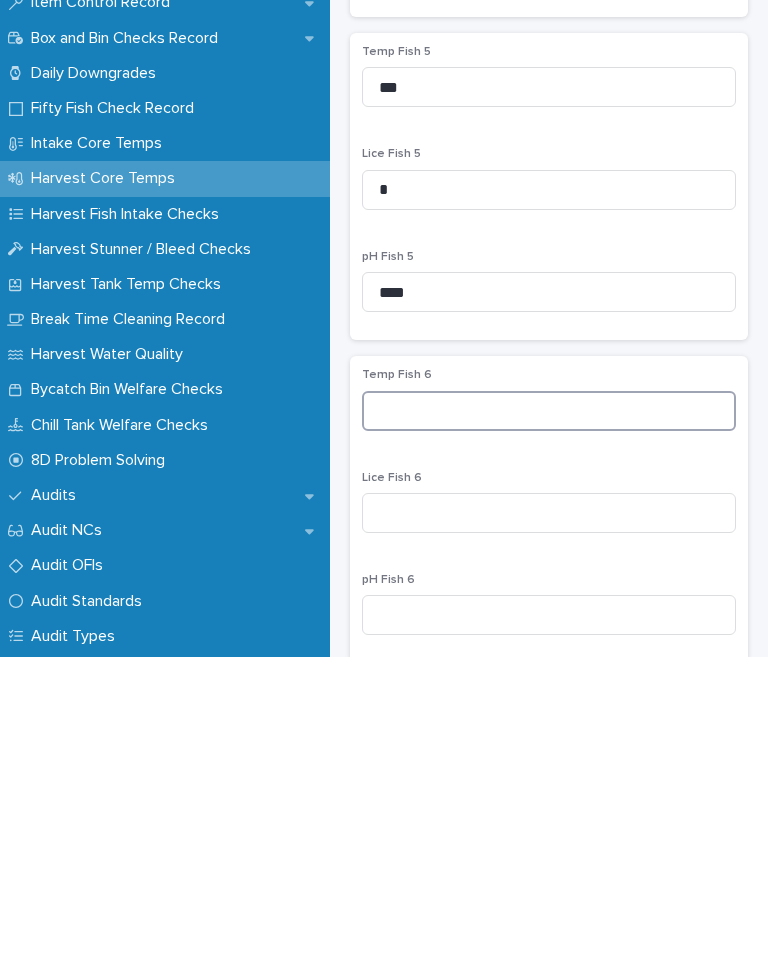click at bounding box center [549, 708] 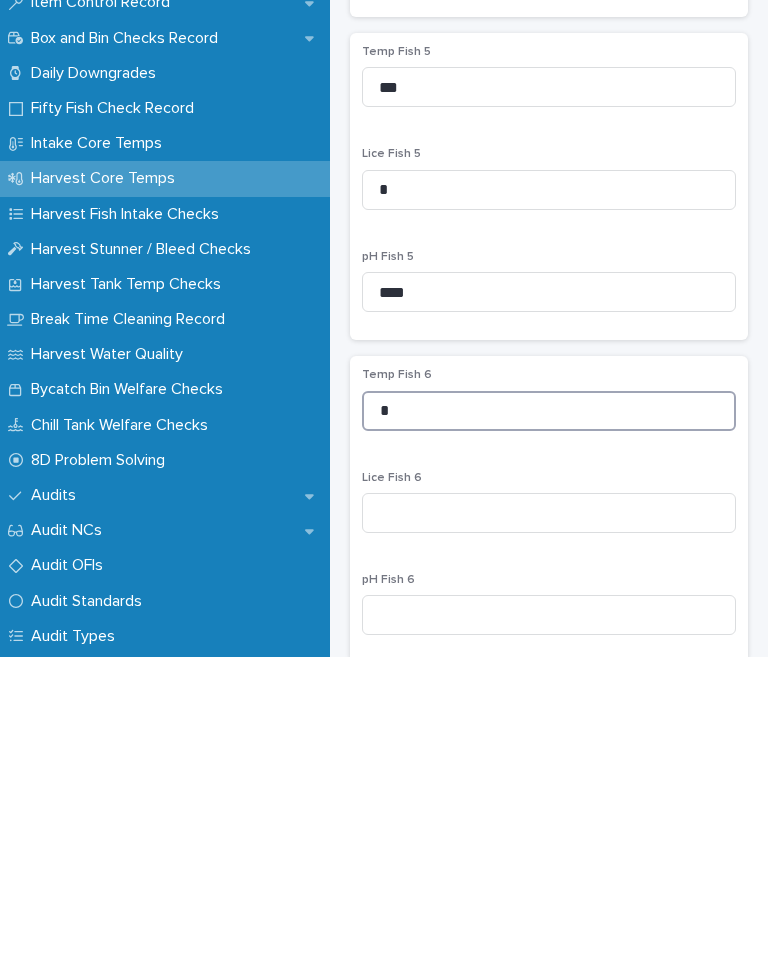 type on "*" 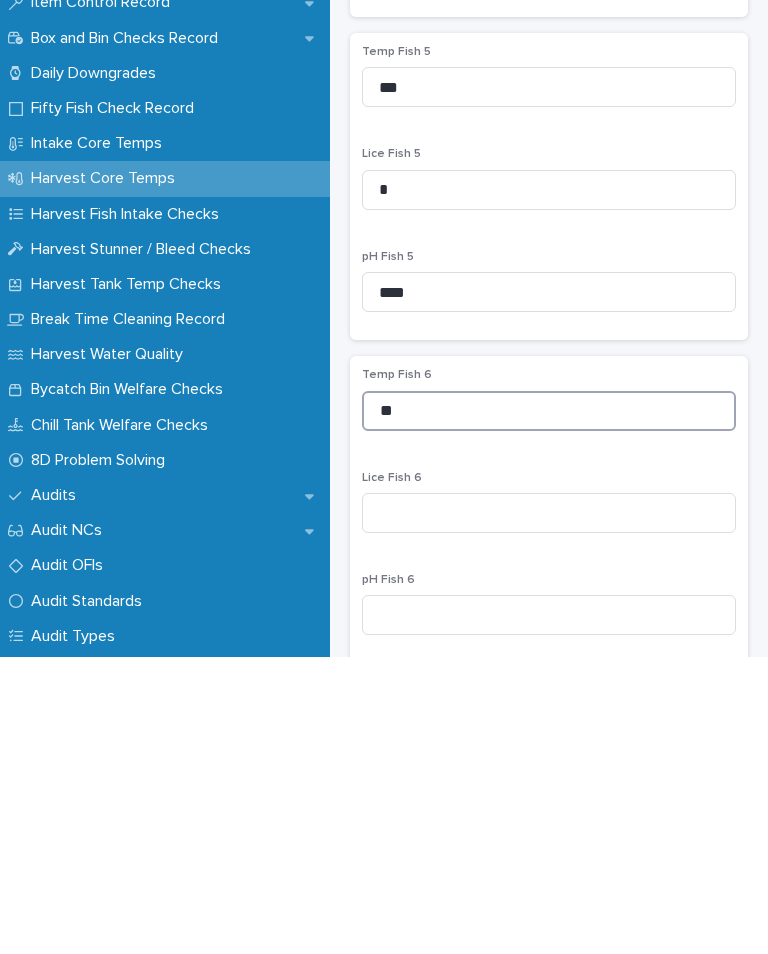 type on "*" 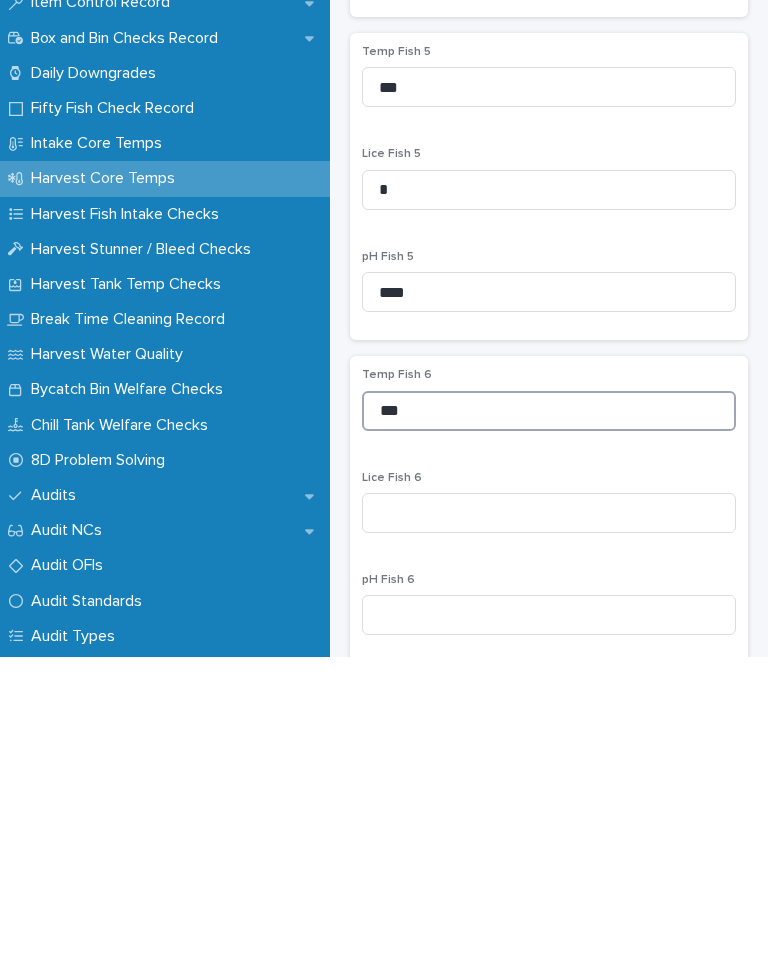 type on "***" 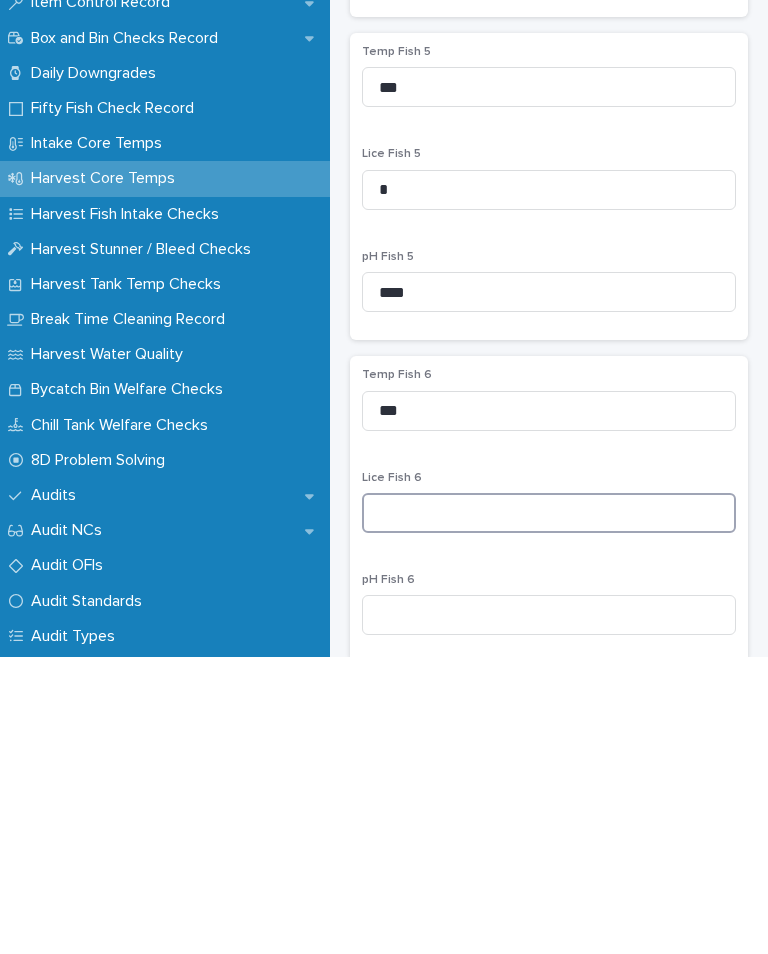 click at bounding box center [549, 810] 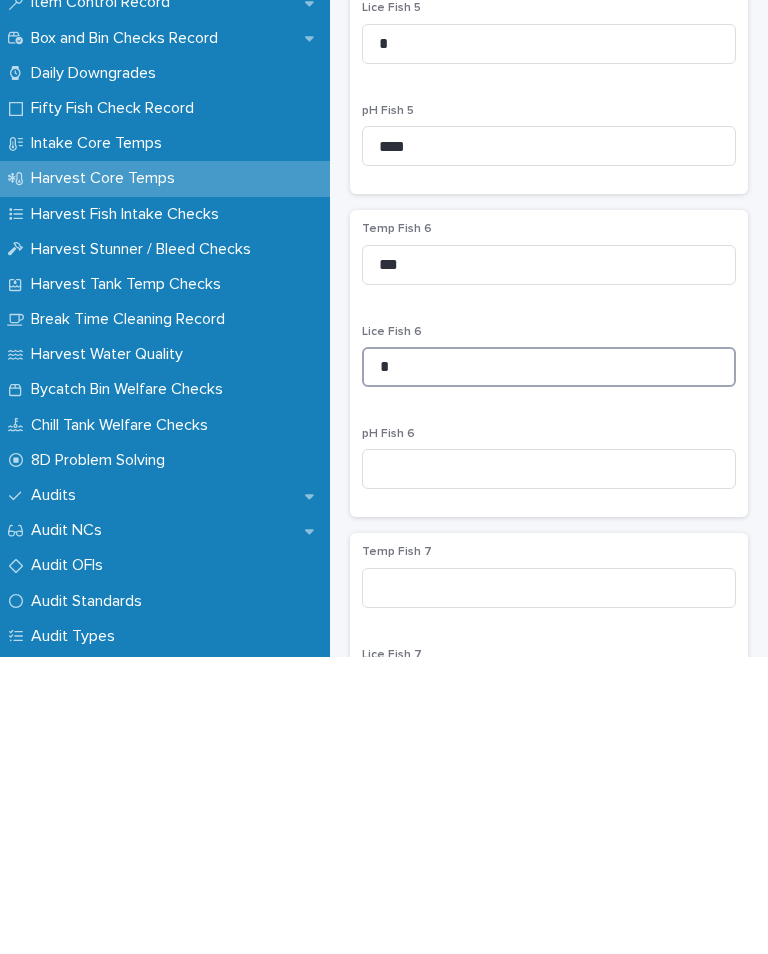 scroll, scrollTop: 1654, scrollLeft: 0, axis: vertical 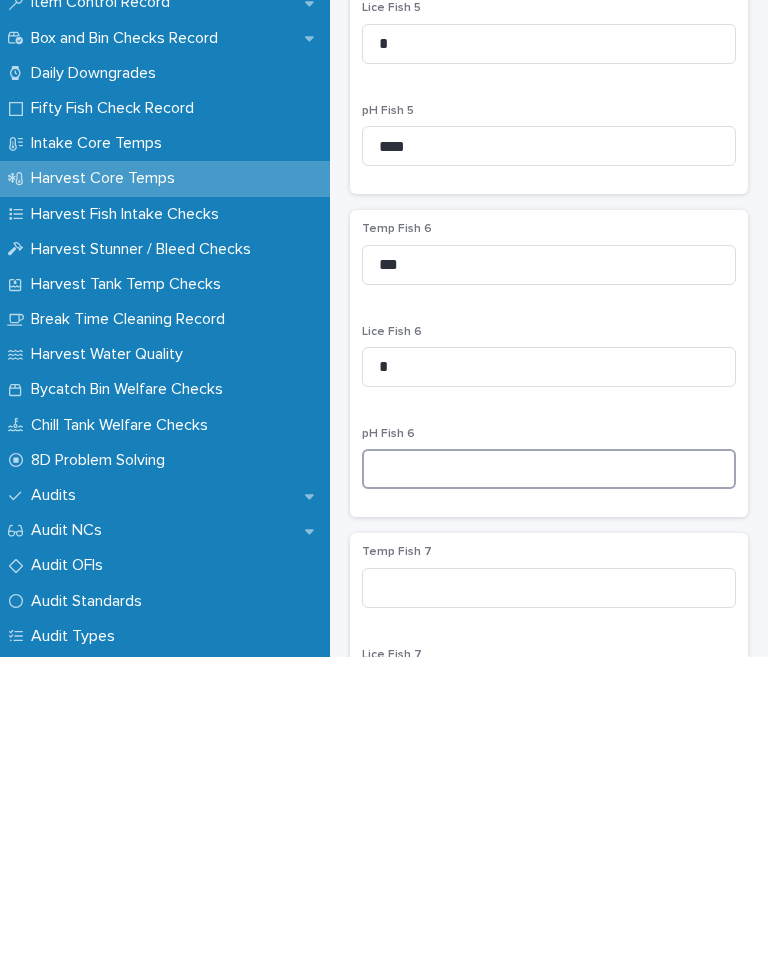click at bounding box center (549, 766) 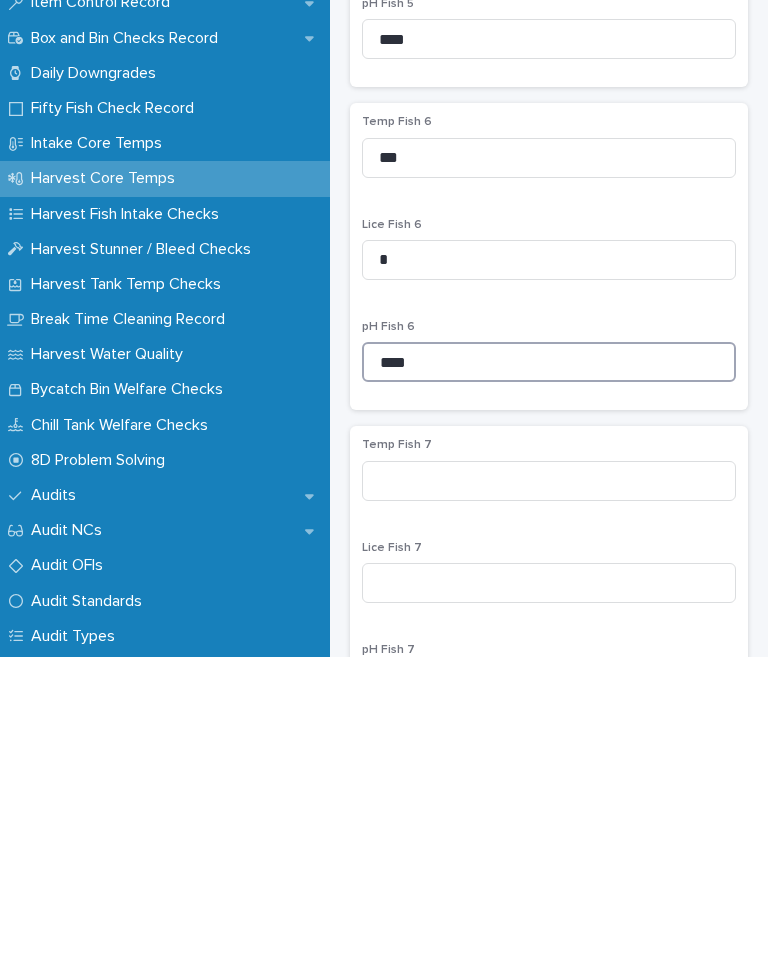 scroll, scrollTop: 1802, scrollLeft: 0, axis: vertical 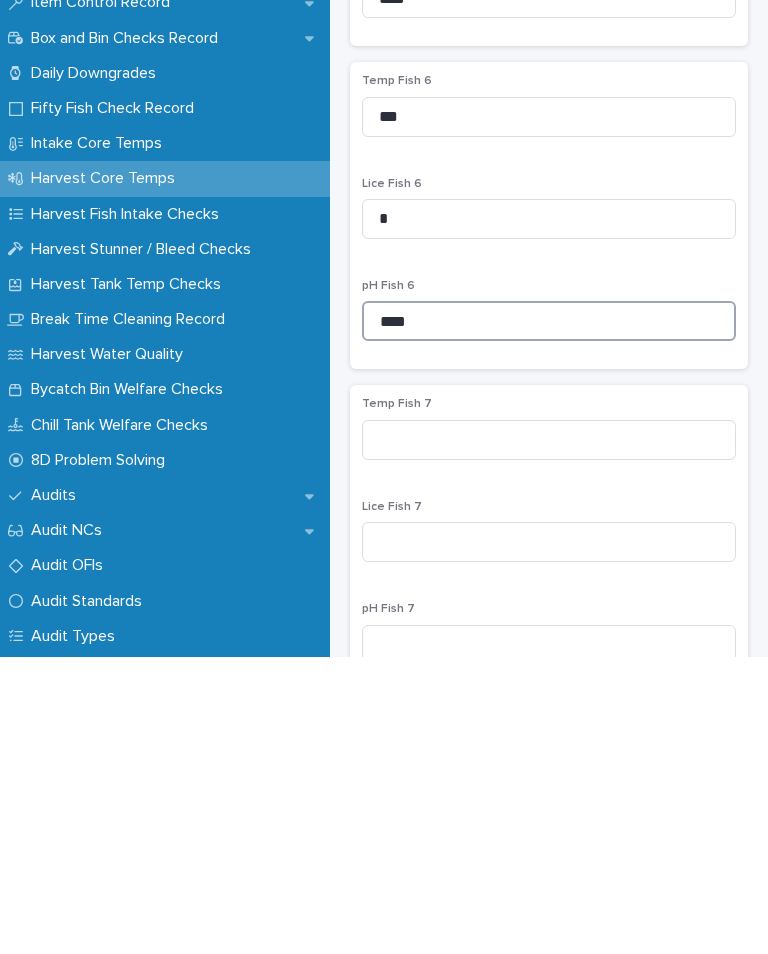 type on "****" 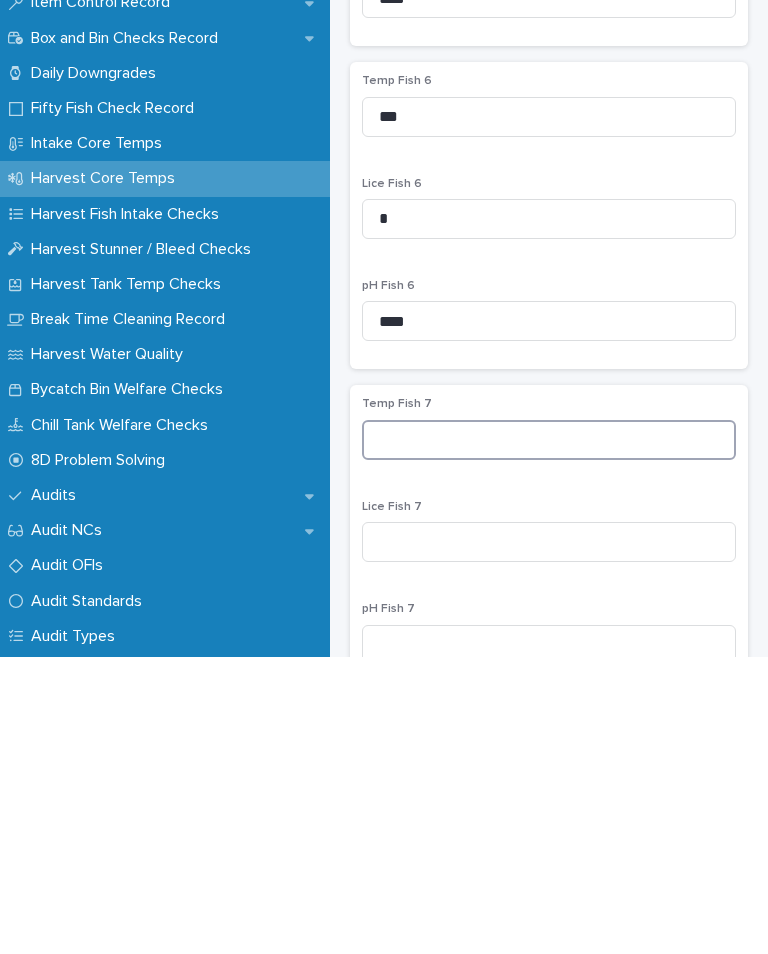 click at bounding box center [549, 737] 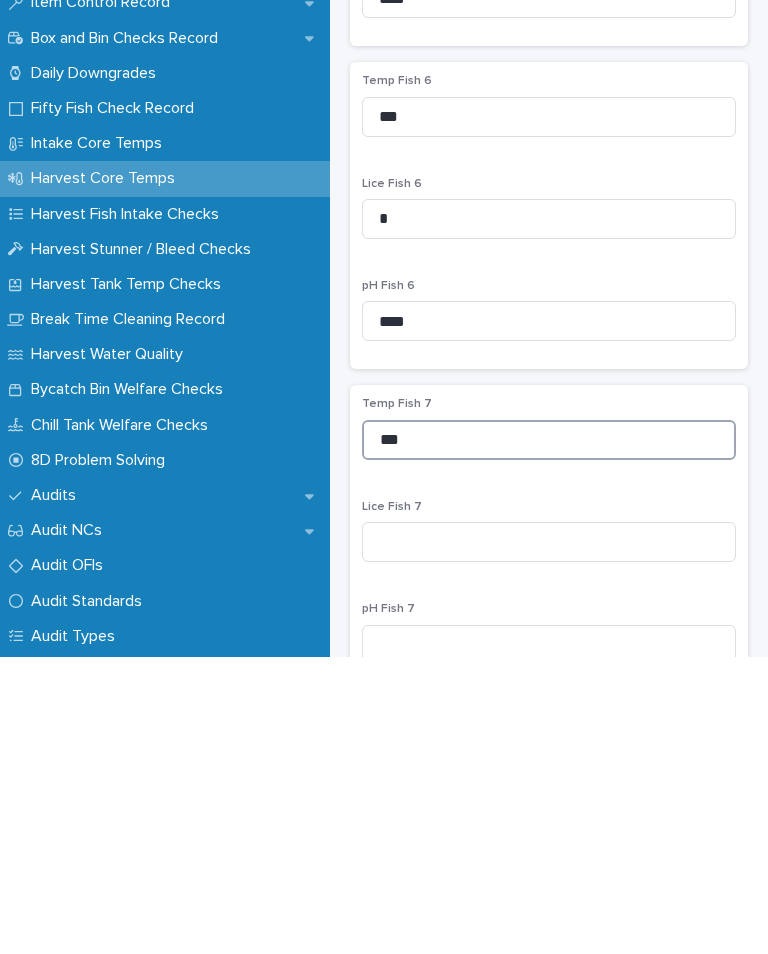 type on "***" 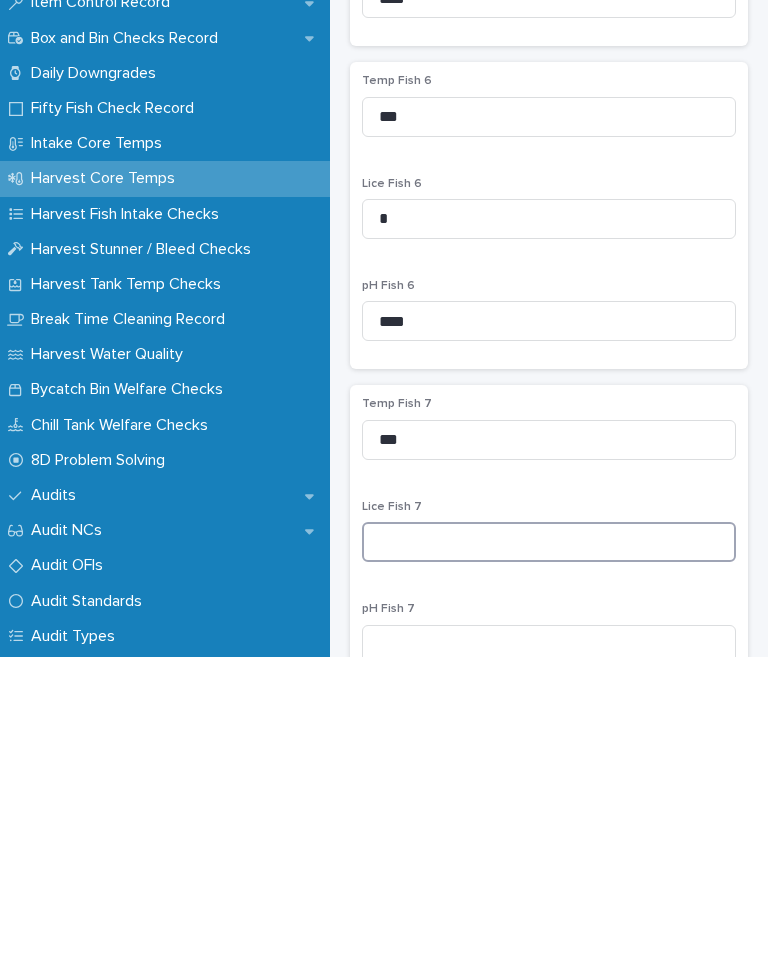 click at bounding box center [549, 839] 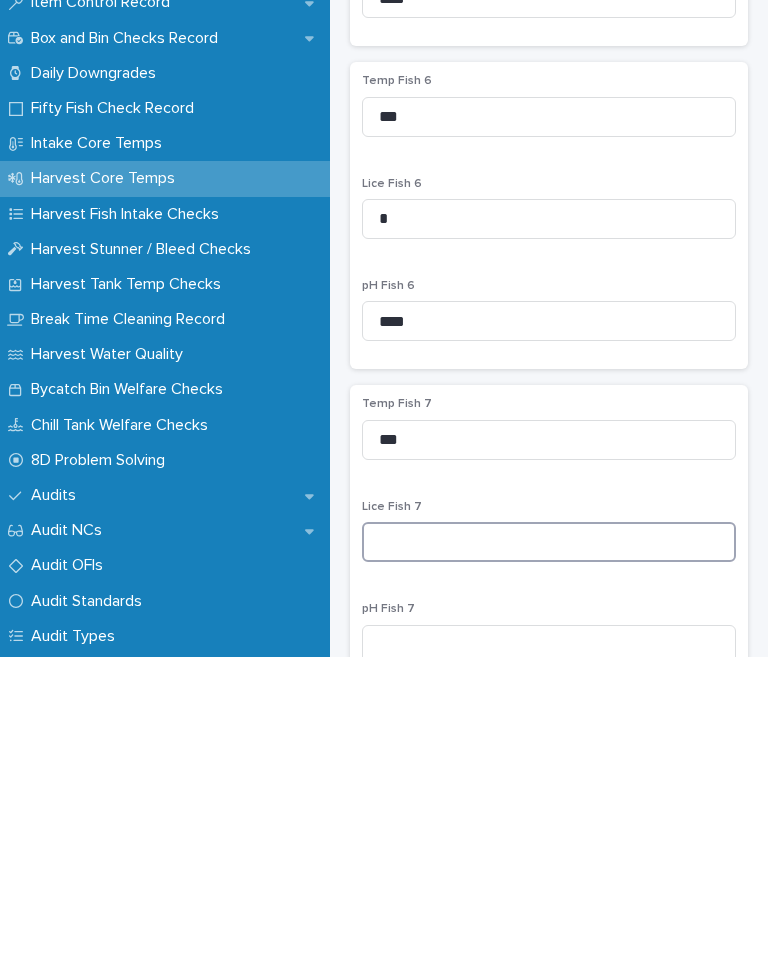 type on "*" 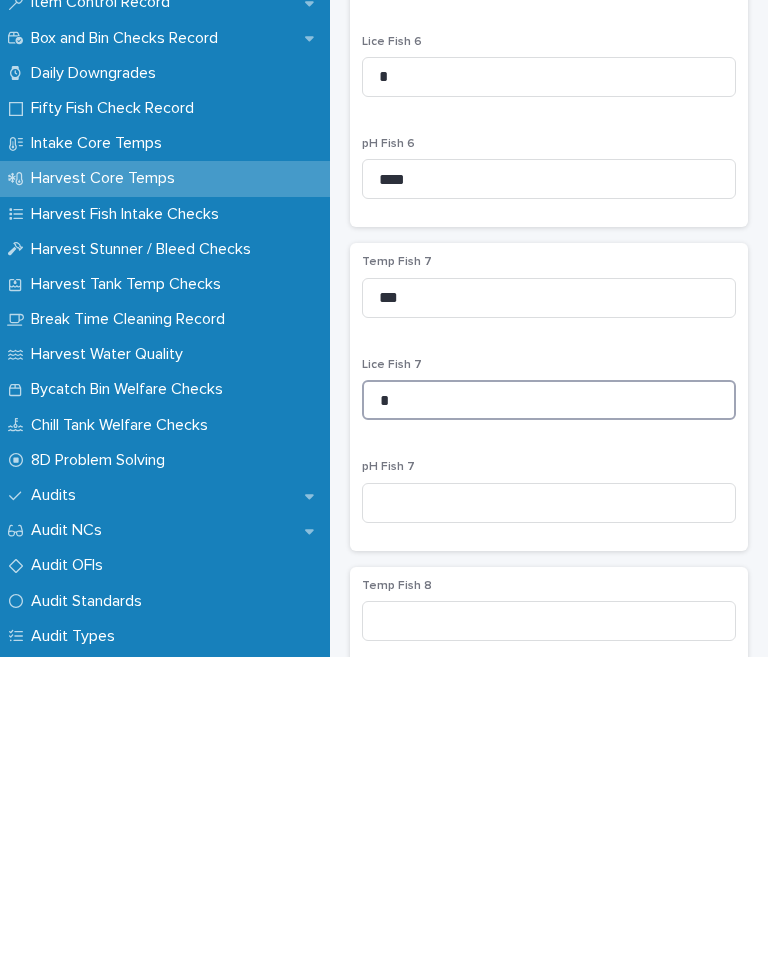 scroll, scrollTop: 1969, scrollLeft: 0, axis: vertical 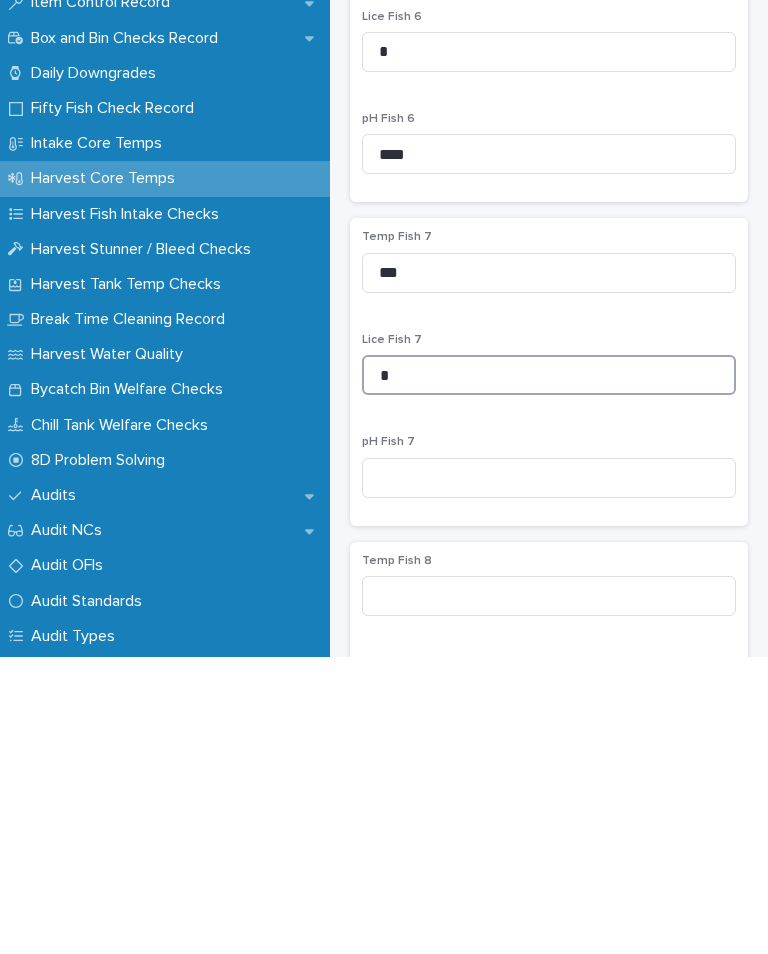 type on "*" 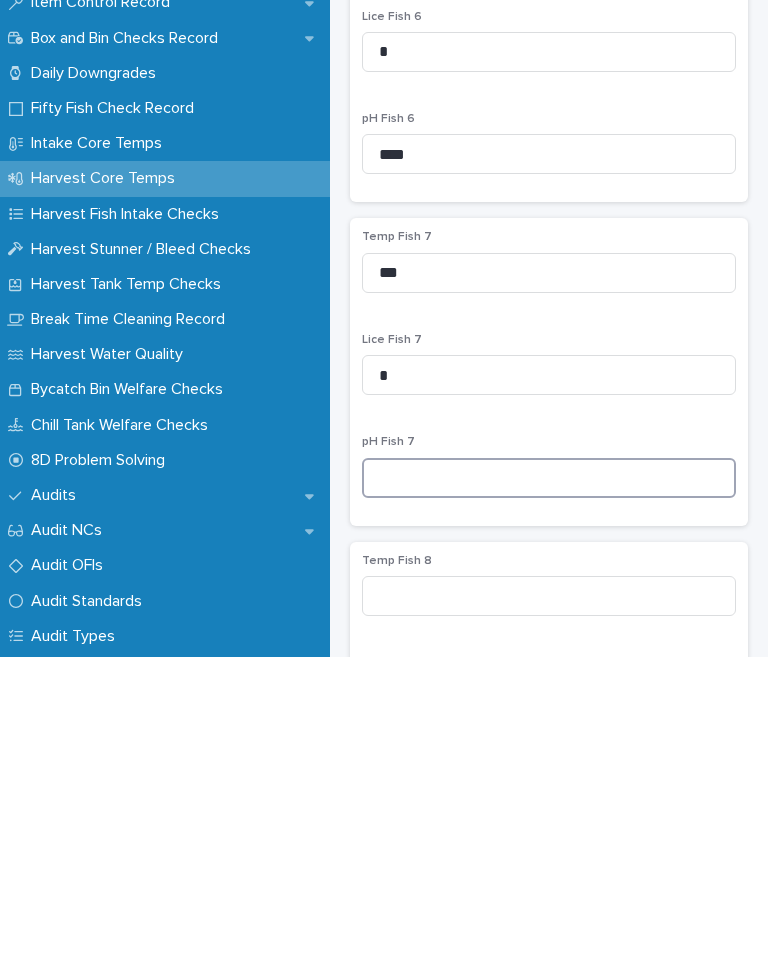 click at bounding box center [549, 775] 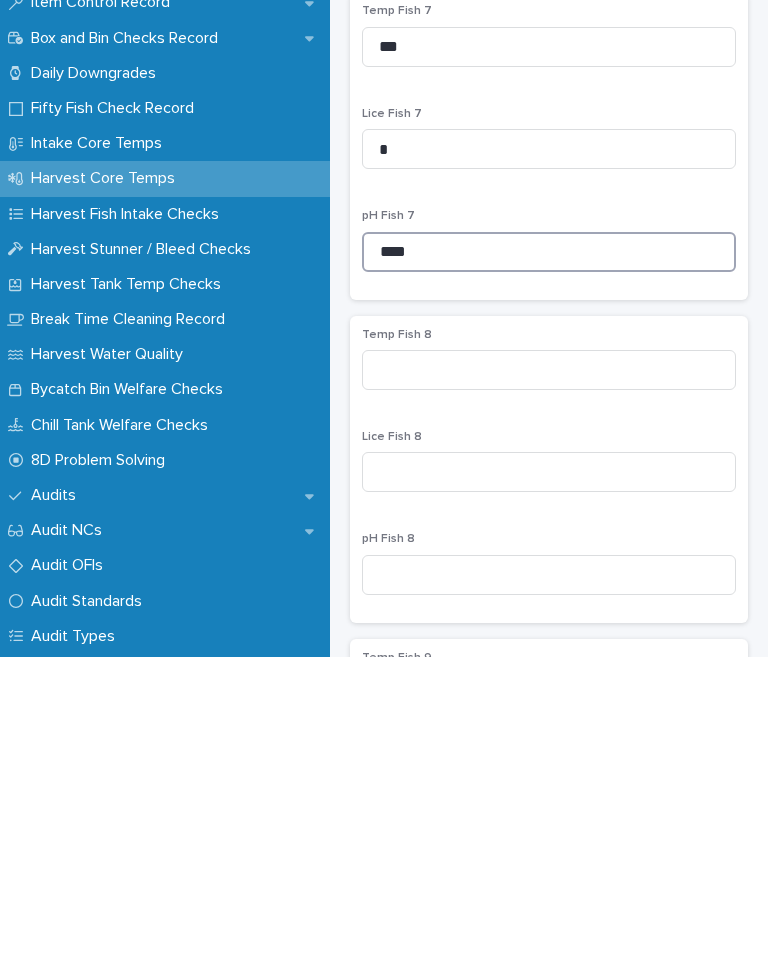 scroll, scrollTop: 2203, scrollLeft: 0, axis: vertical 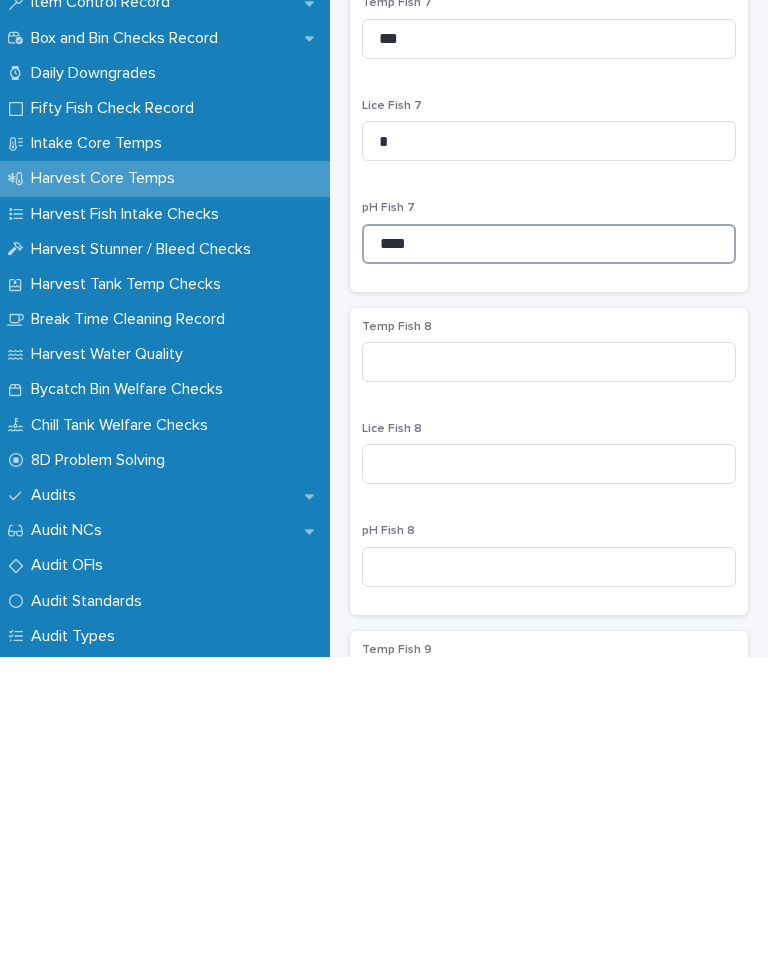 type on "****" 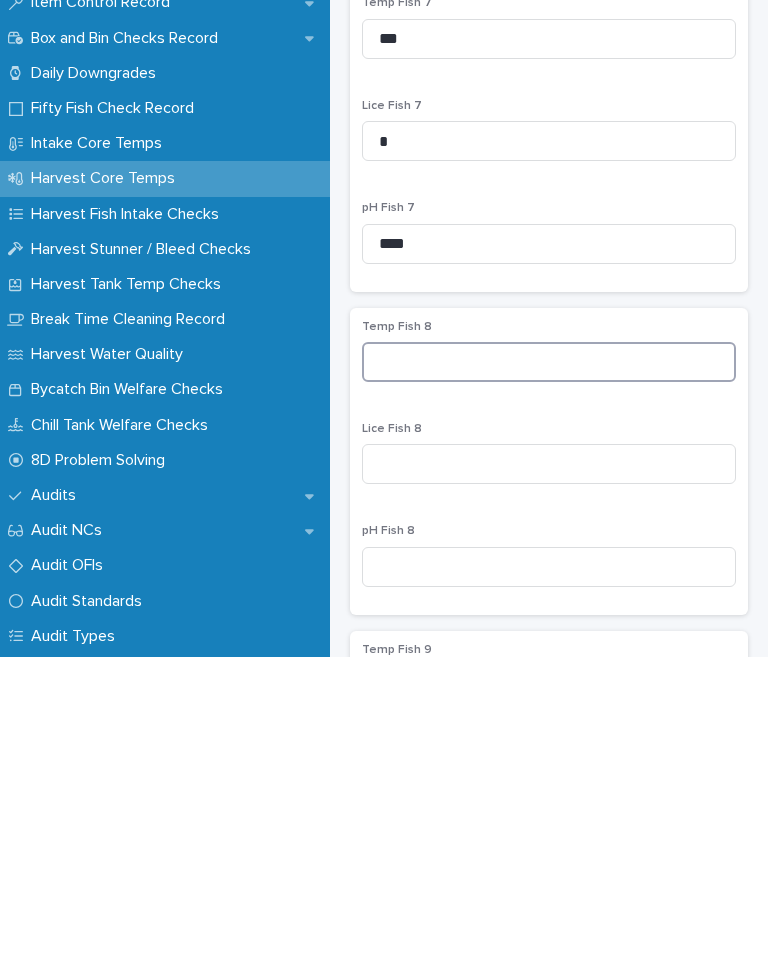 click at bounding box center (549, 659) 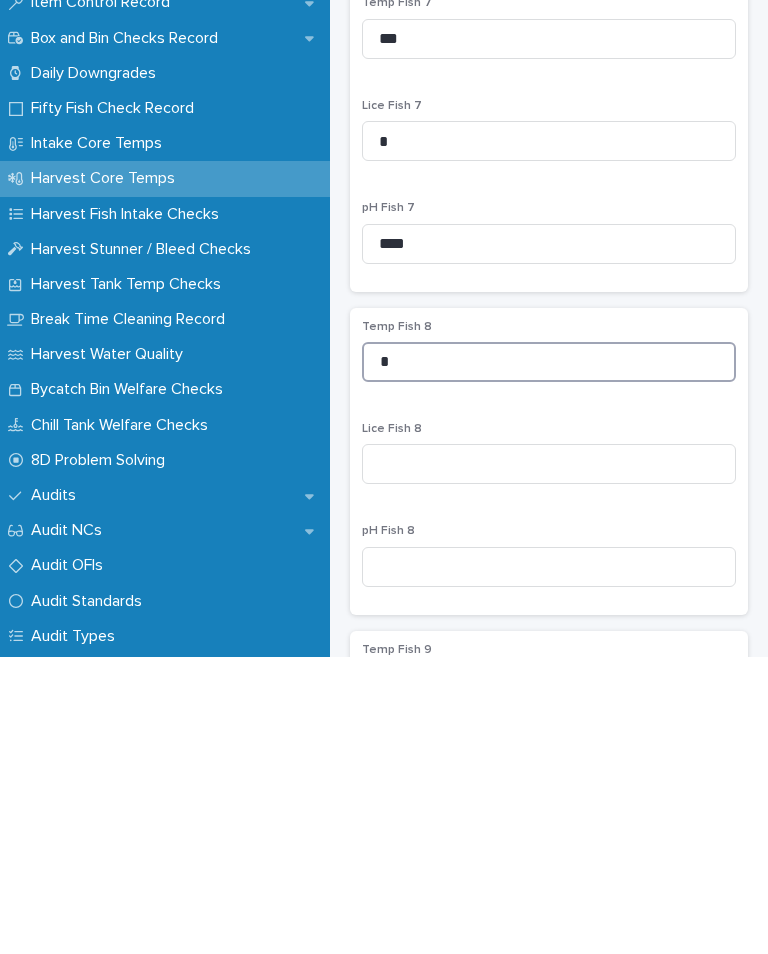 type on "*" 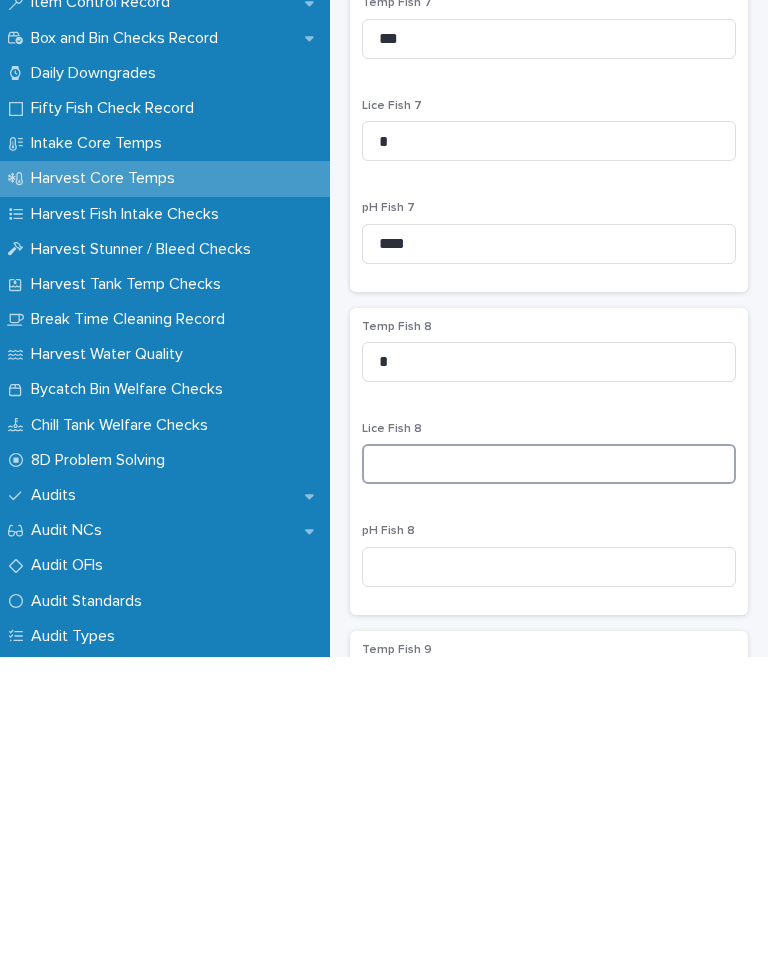 click at bounding box center (549, 761) 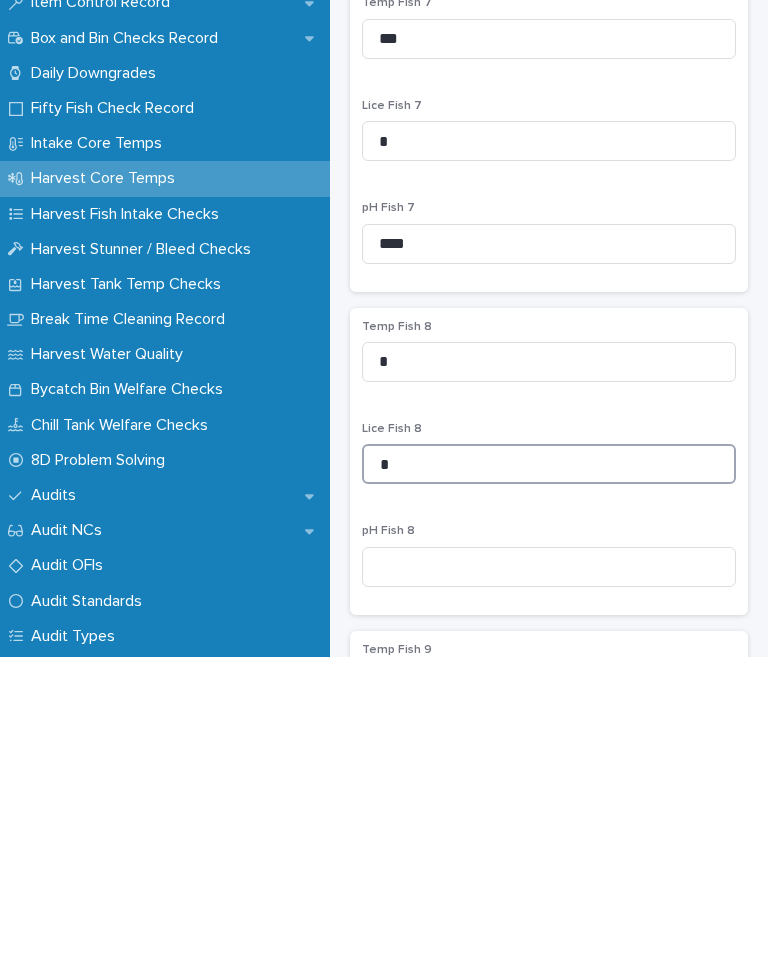 type on "*" 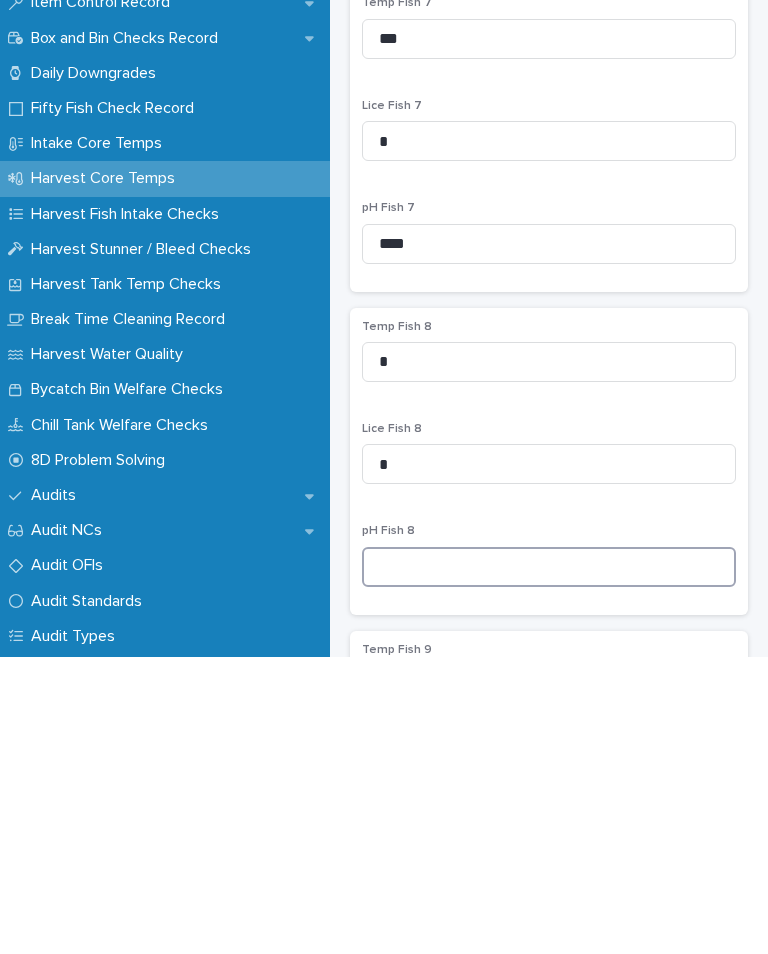 click at bounding box center (549, 864) 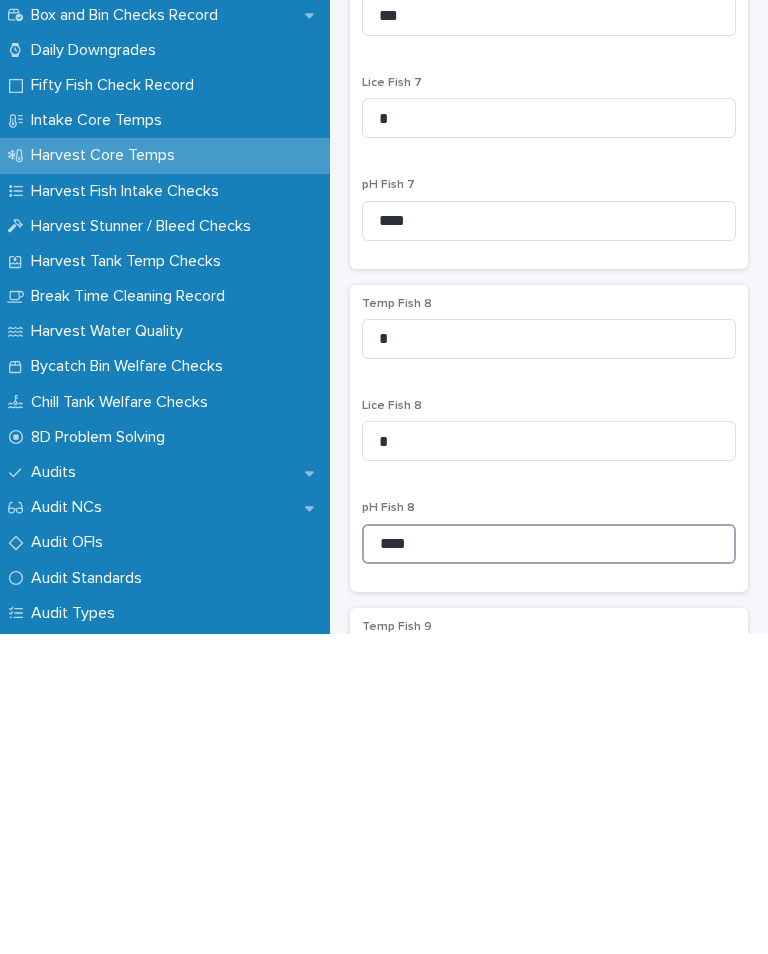 scroll, scrollTop: 2436, scrollLeft: 0, axis: vertical 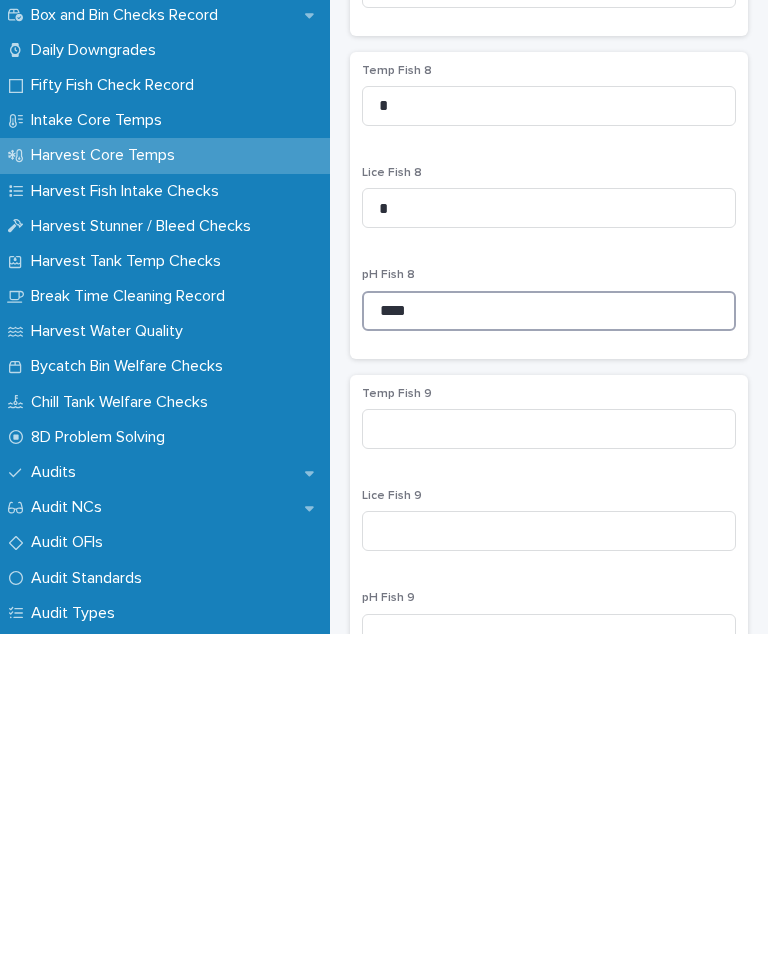 type on "****" 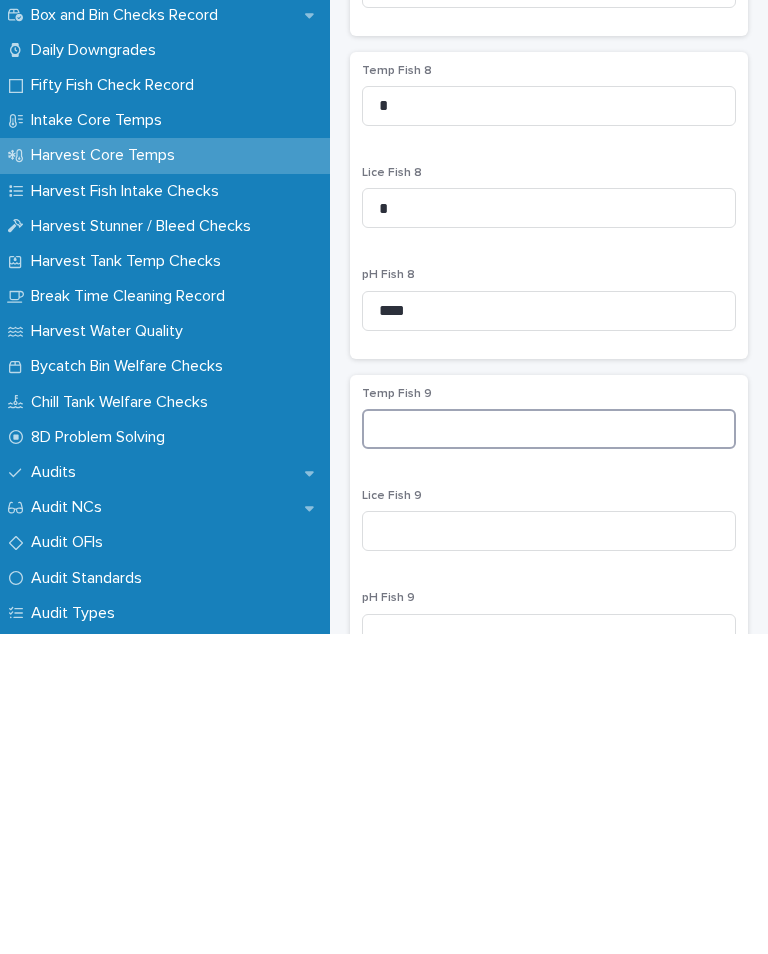 click at bounding box center (549, 749) 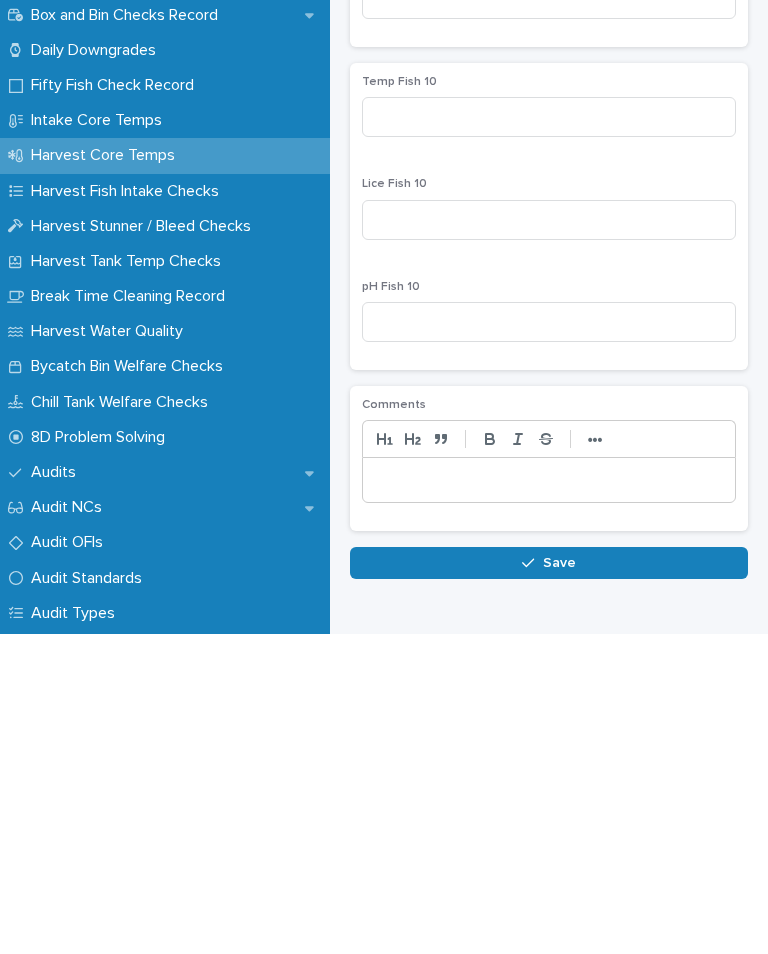 scroll, scrollTop: 3069, scrollLeft: 0, axis: vertical 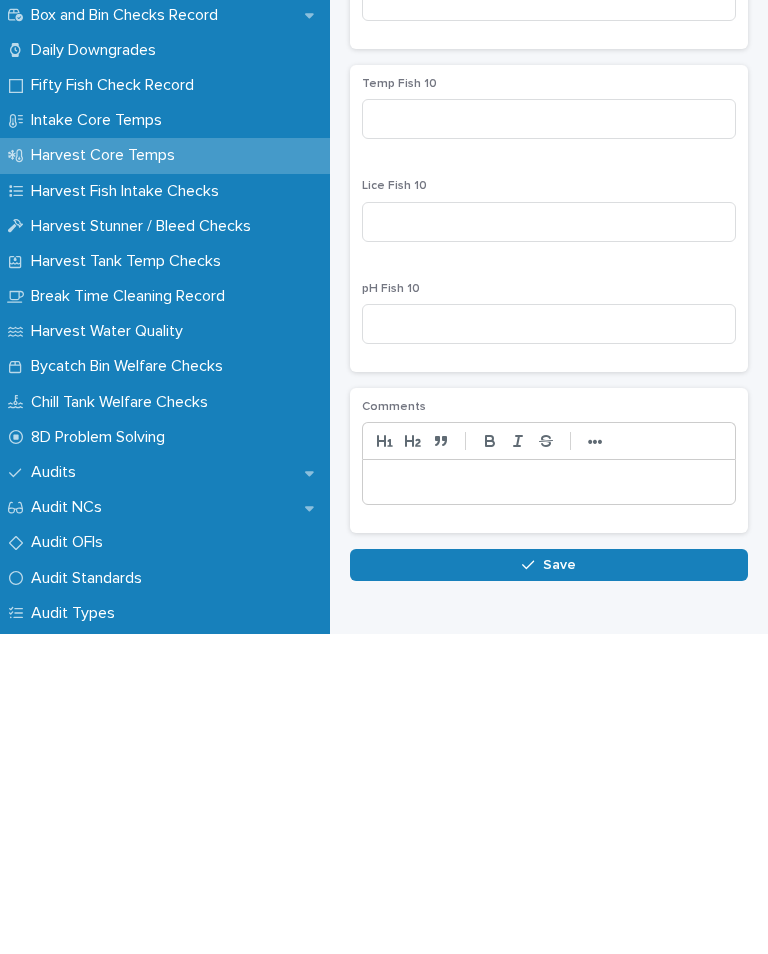 click on "Save" at bounding box center [559, 885] 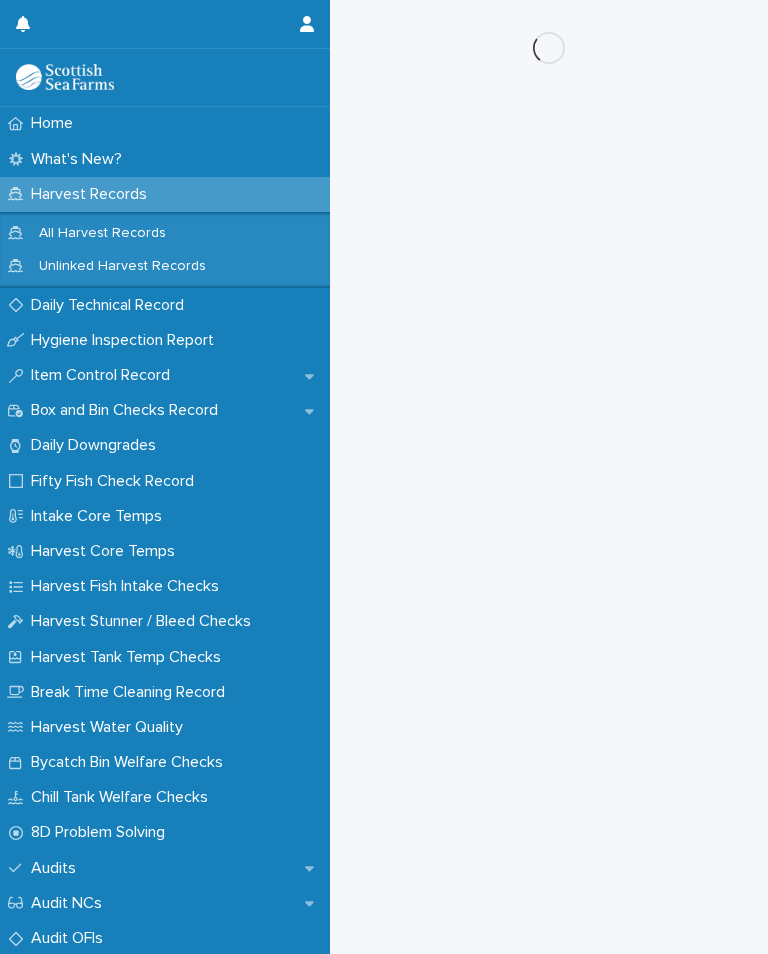 scroll, scrollTop: 0, scrollLeft: 0, axis: both 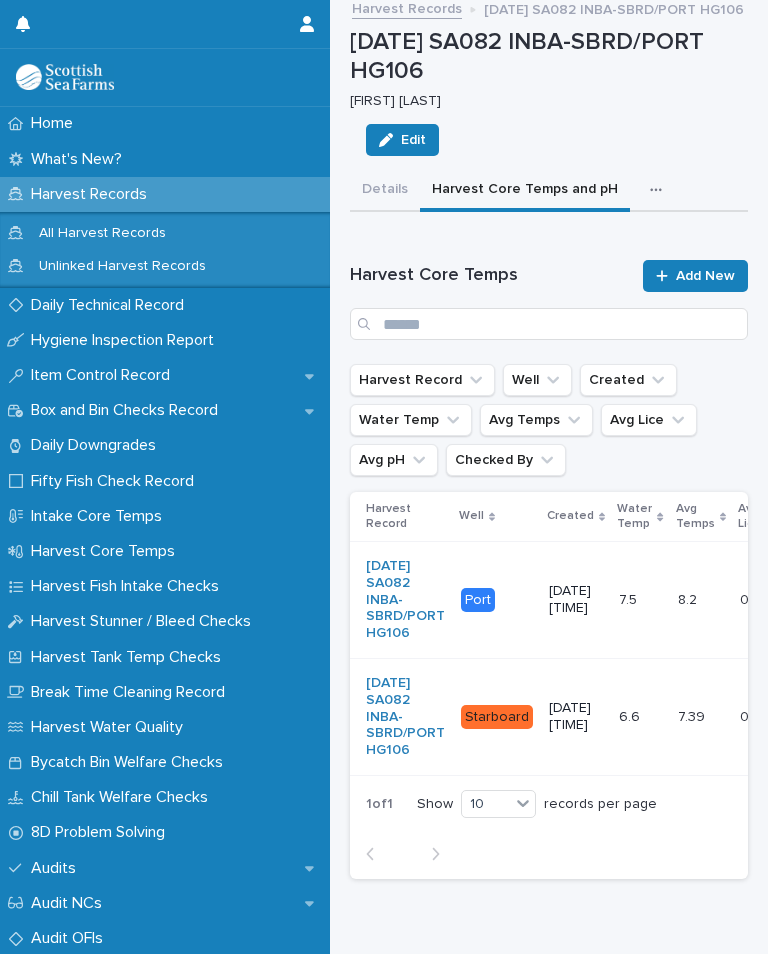 click on "[NUM] [NUM]" at bounding box center [640, 717] 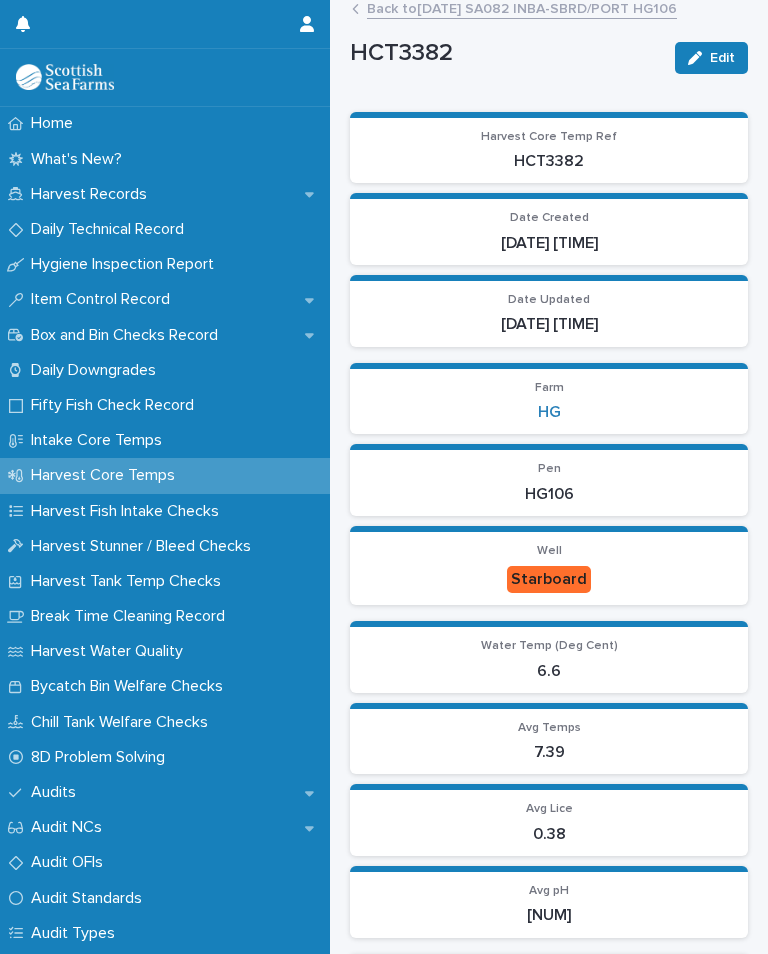 click on "Edit" at bounding box center (722, 58) 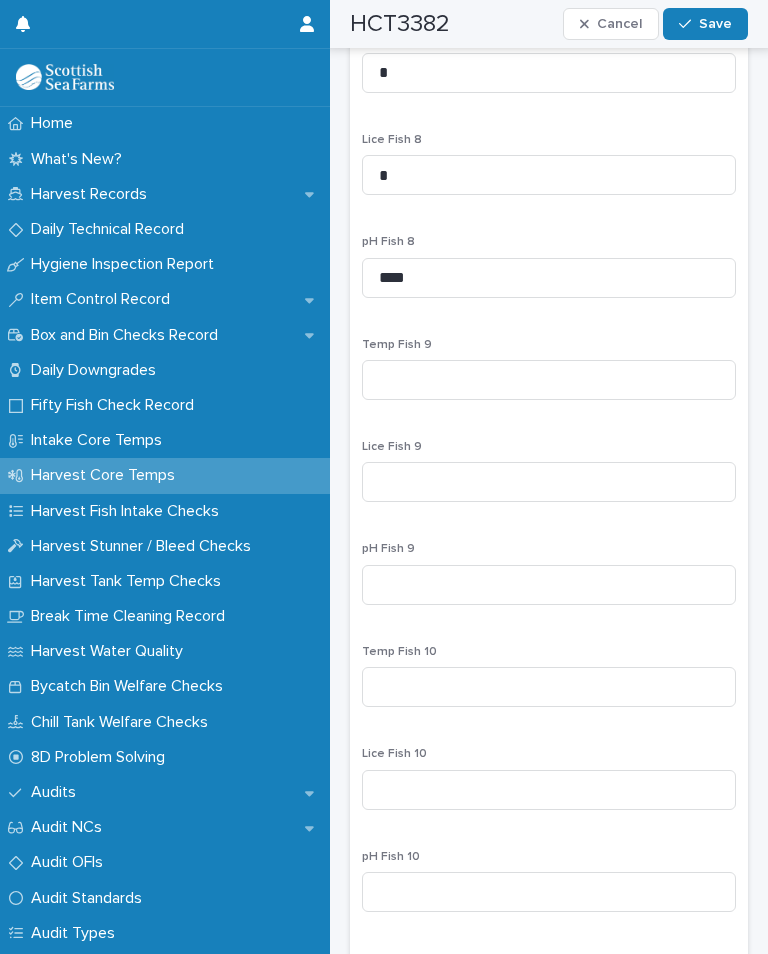 scroll, scrollTop: 3495, scrollLeft: 0, axis: vertical 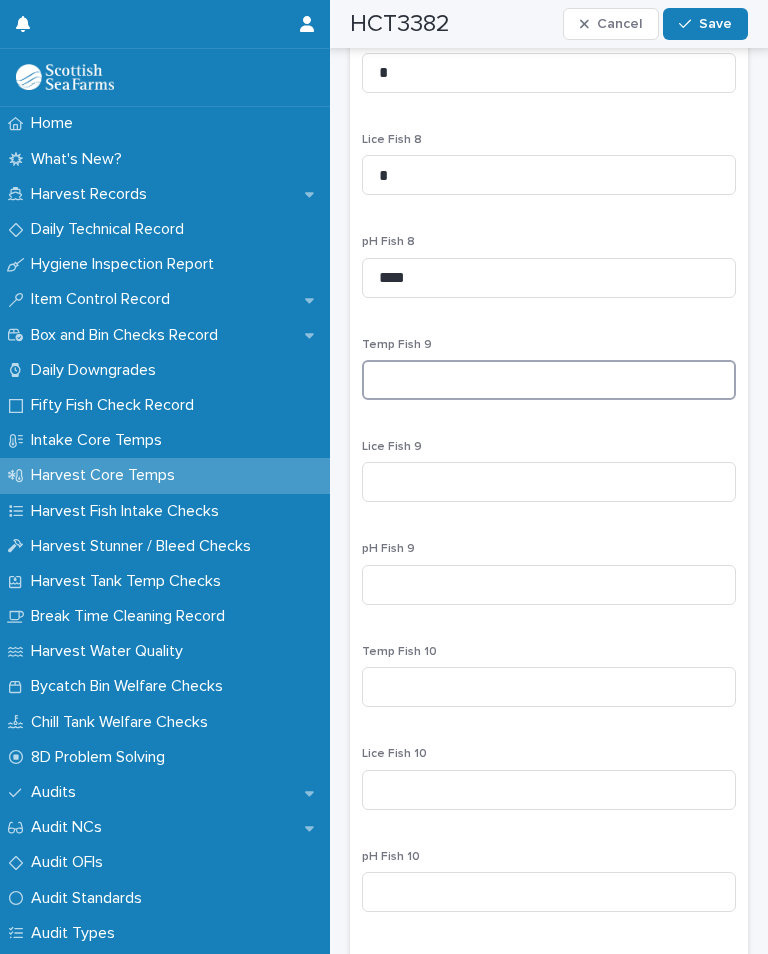 click at bounding box center [549, 380] 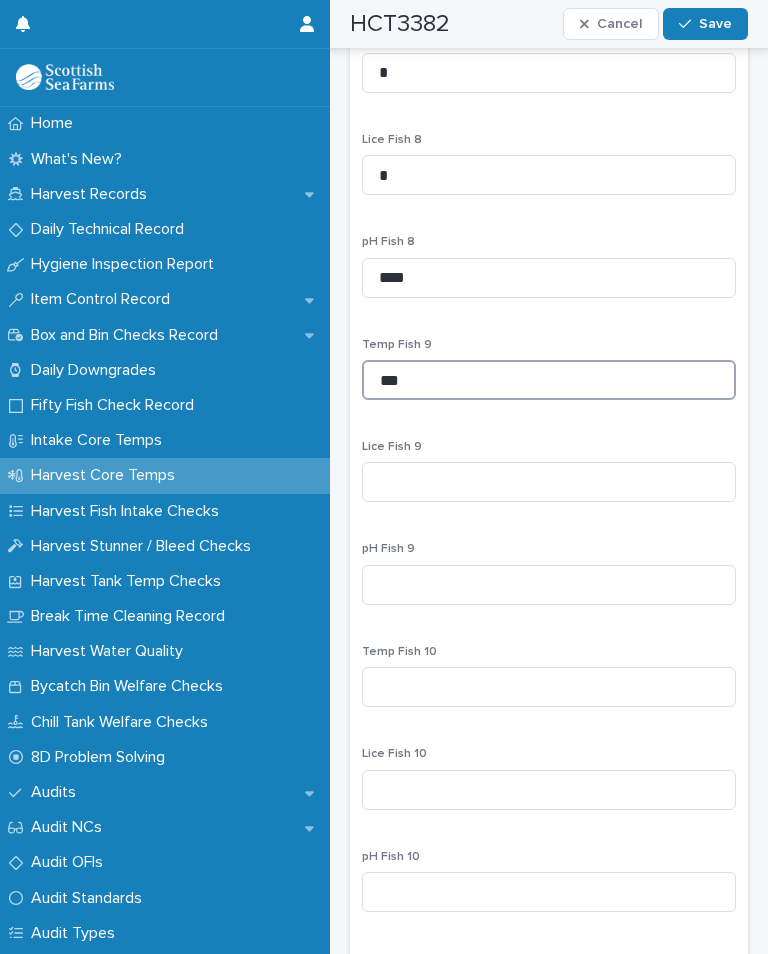 type on "***" 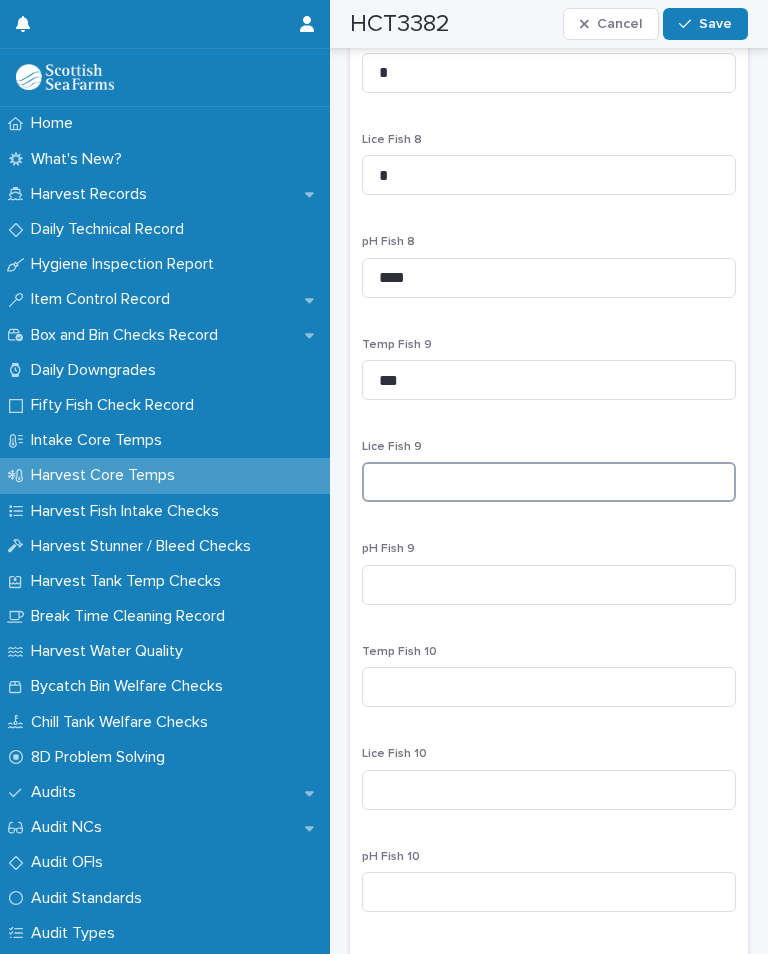 click at bounding box center [549, 482] 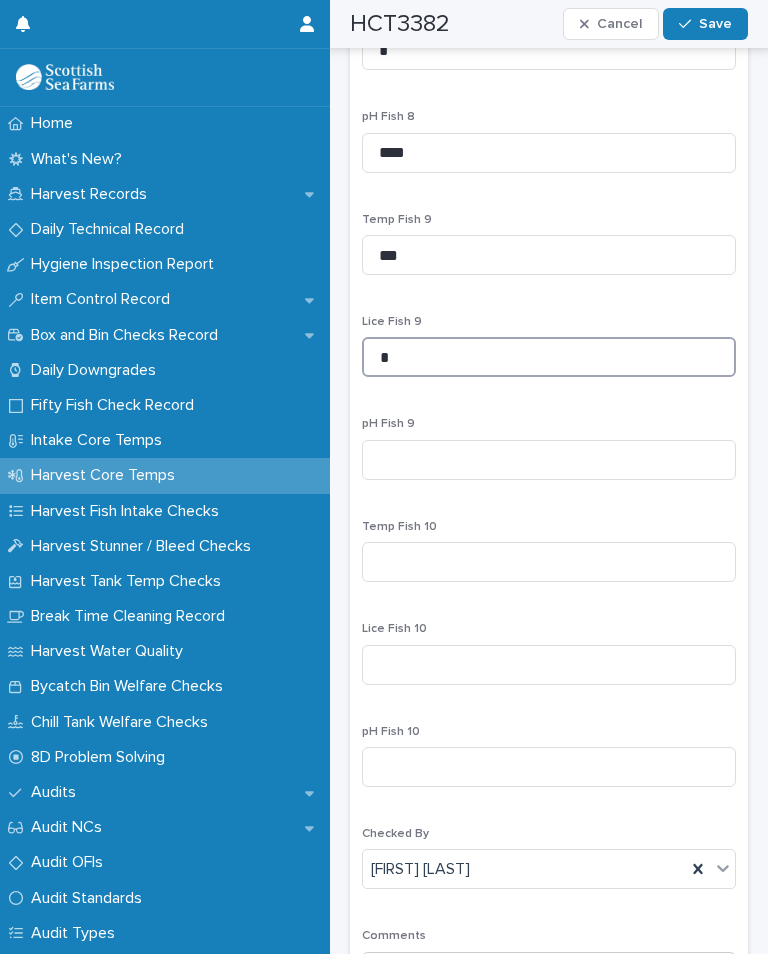 scroll, scrollTop: 3622, scrollLeft: 0, axis: vertical 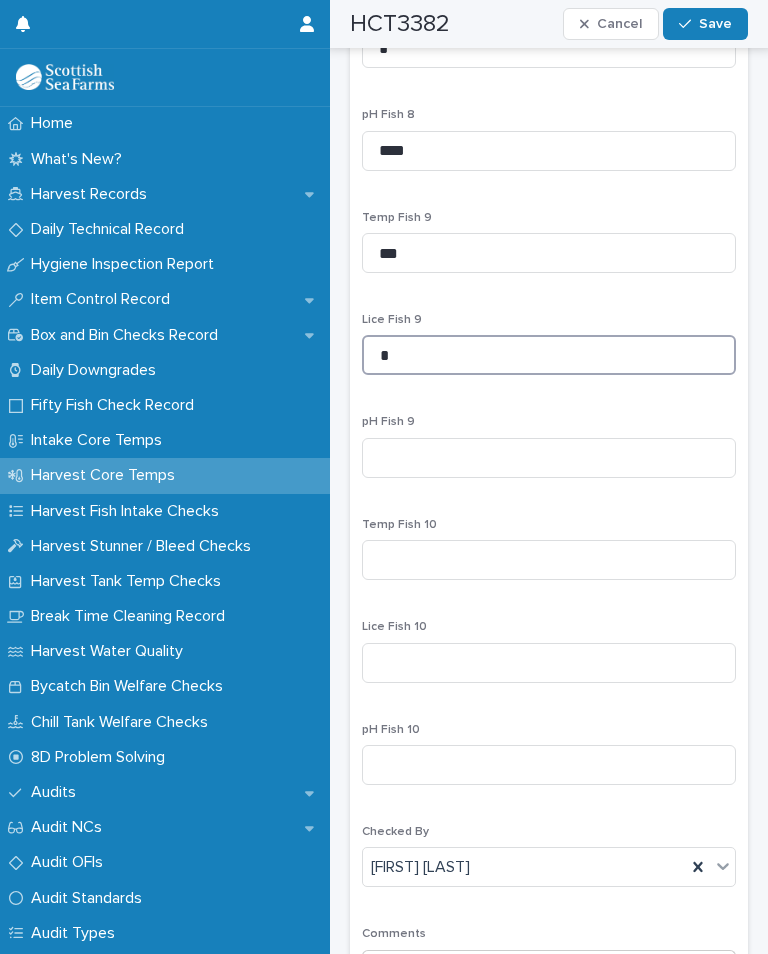 type on "*" 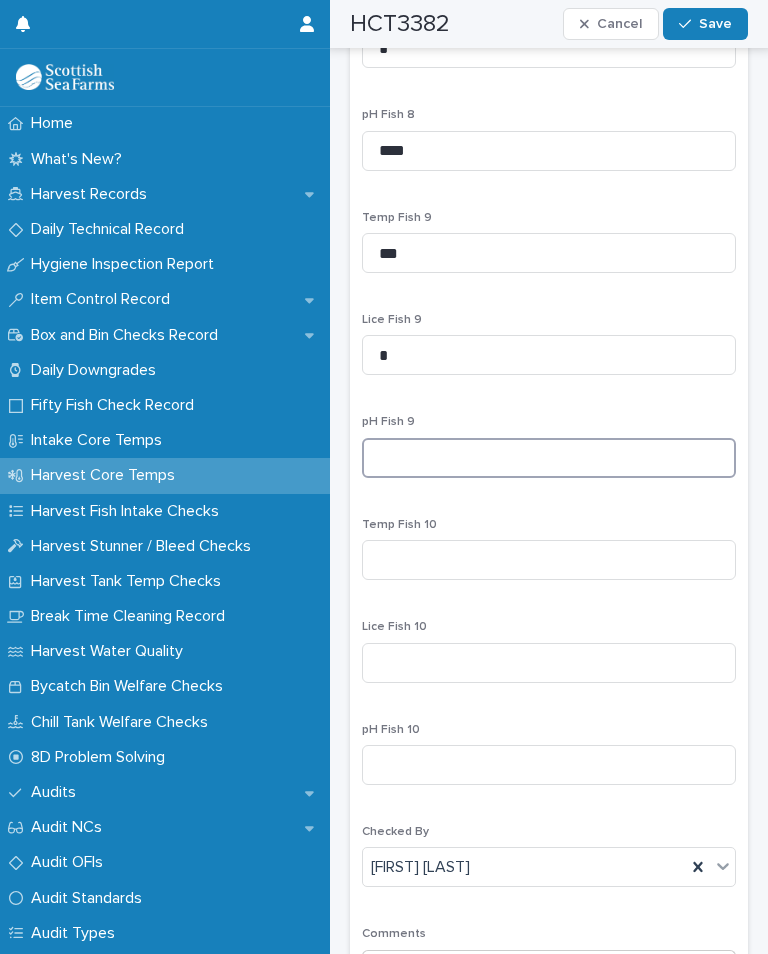 click at bounding box center (549, 458) 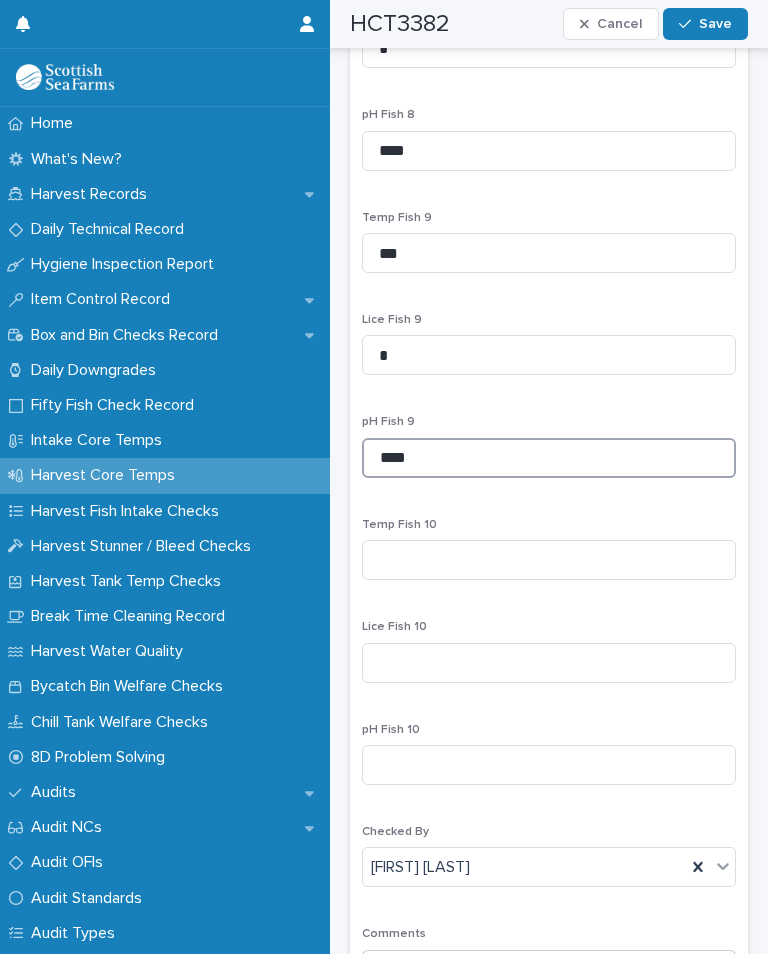 scroll, scrollTop: 3657, scrollLeft: 0, axis: vertical 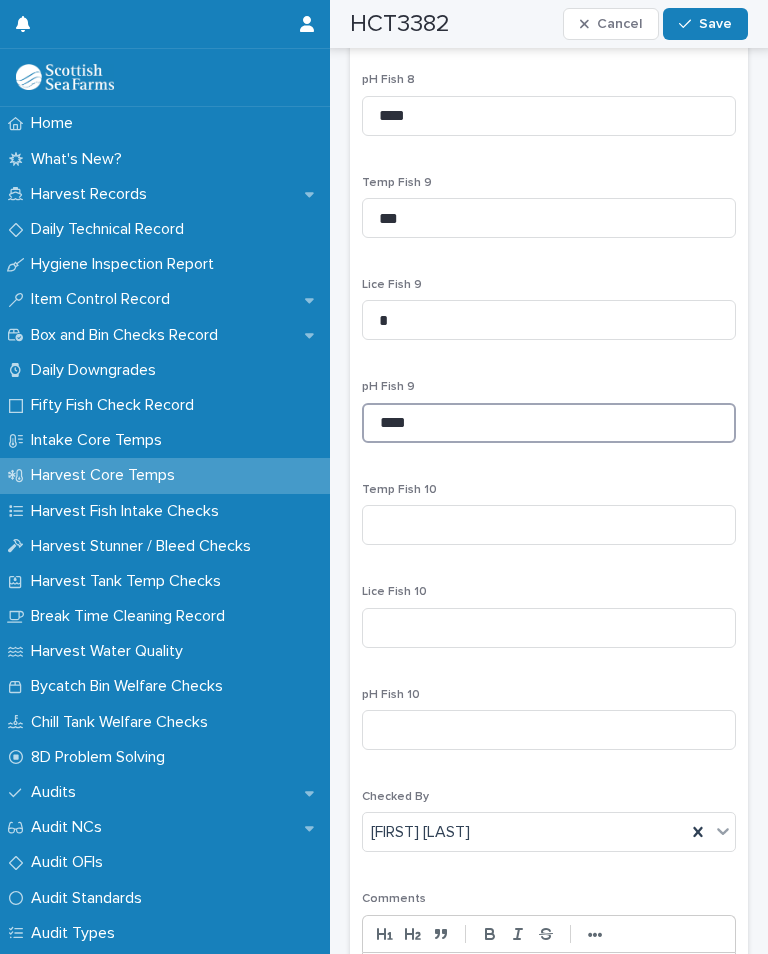 type on "****" 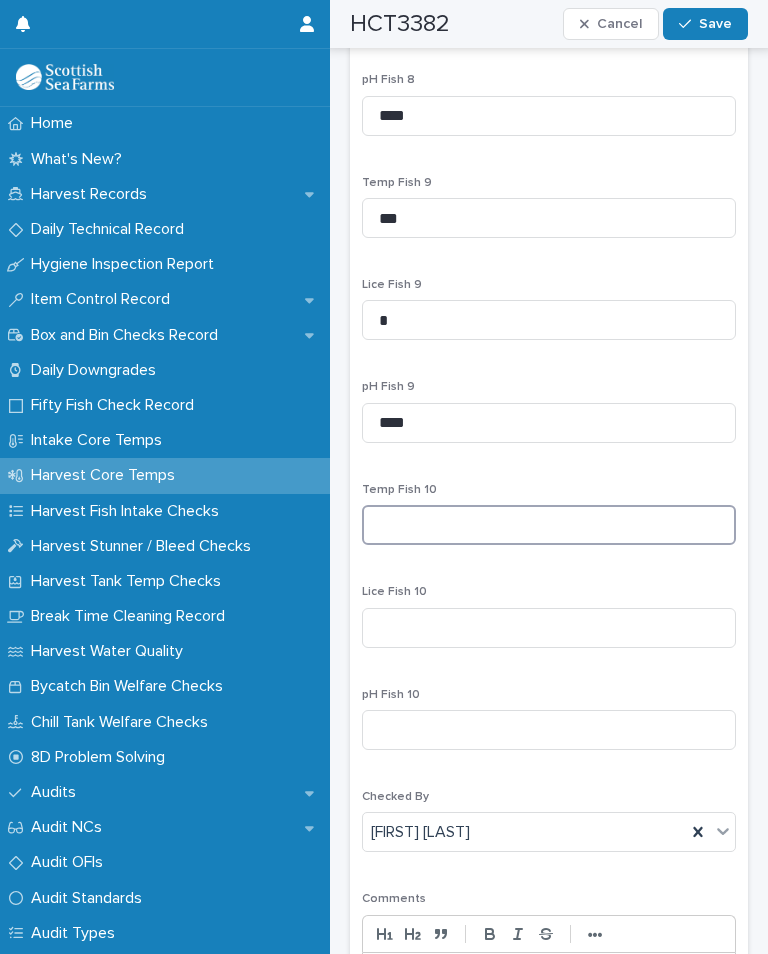 click at bounding box center [549, 525] 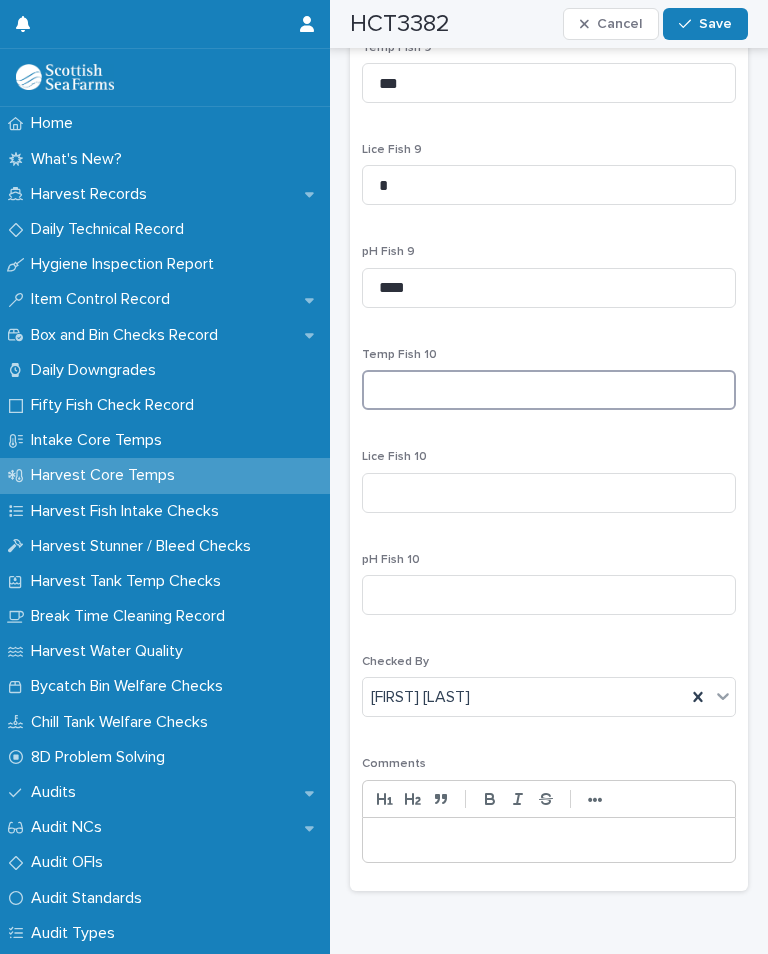 scroll, scrollTop: 3790, scrollLeft: 0, axis: vertical 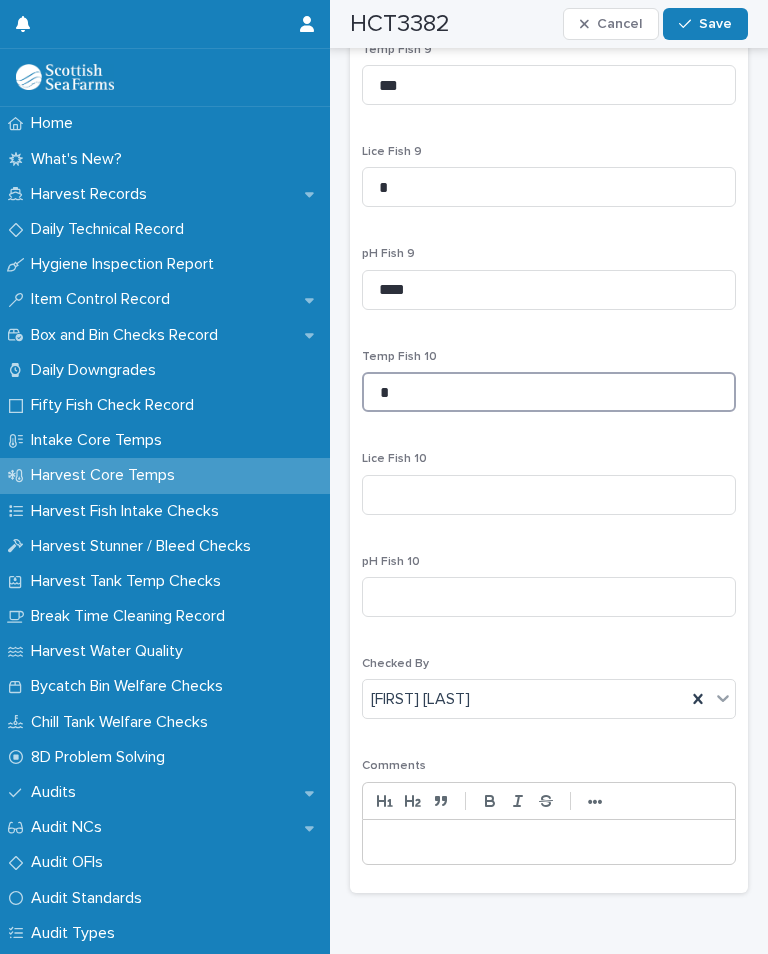 type on "*" 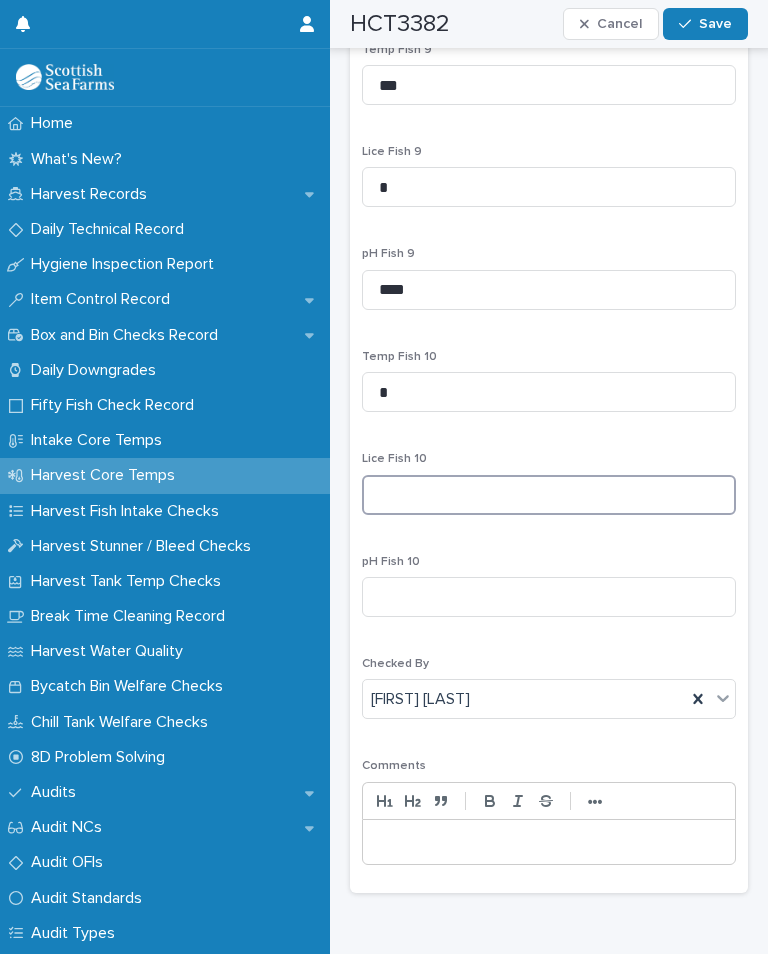 click at bounding box center (549, 495) 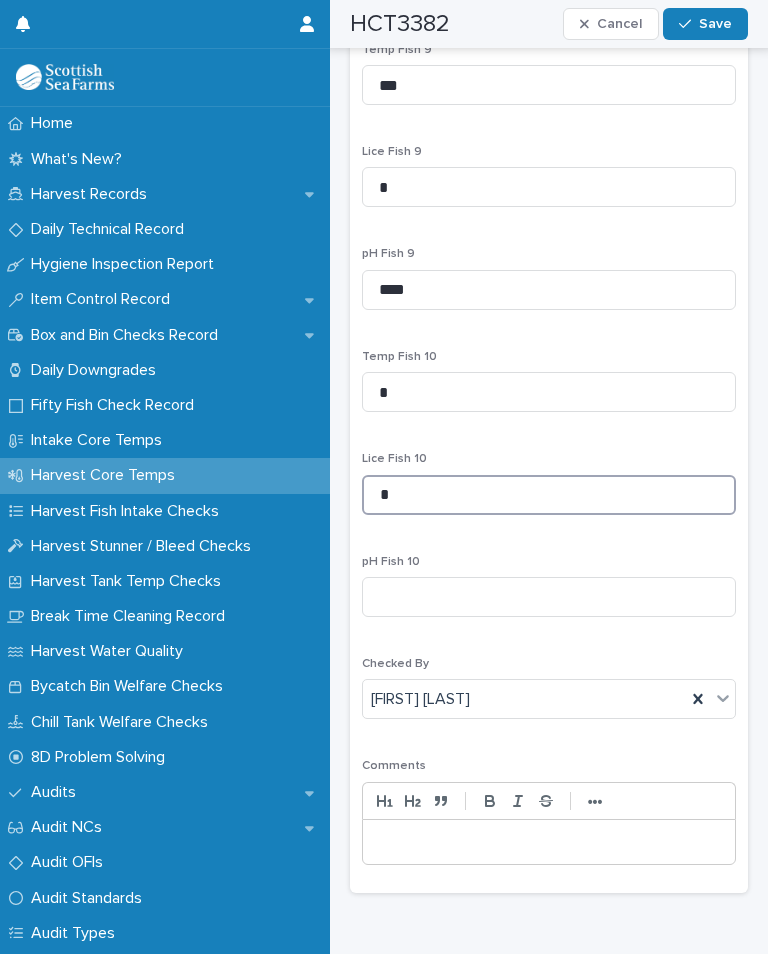 scroll, scrollTop: 0, scrollLeft: 1, axis: horizontal 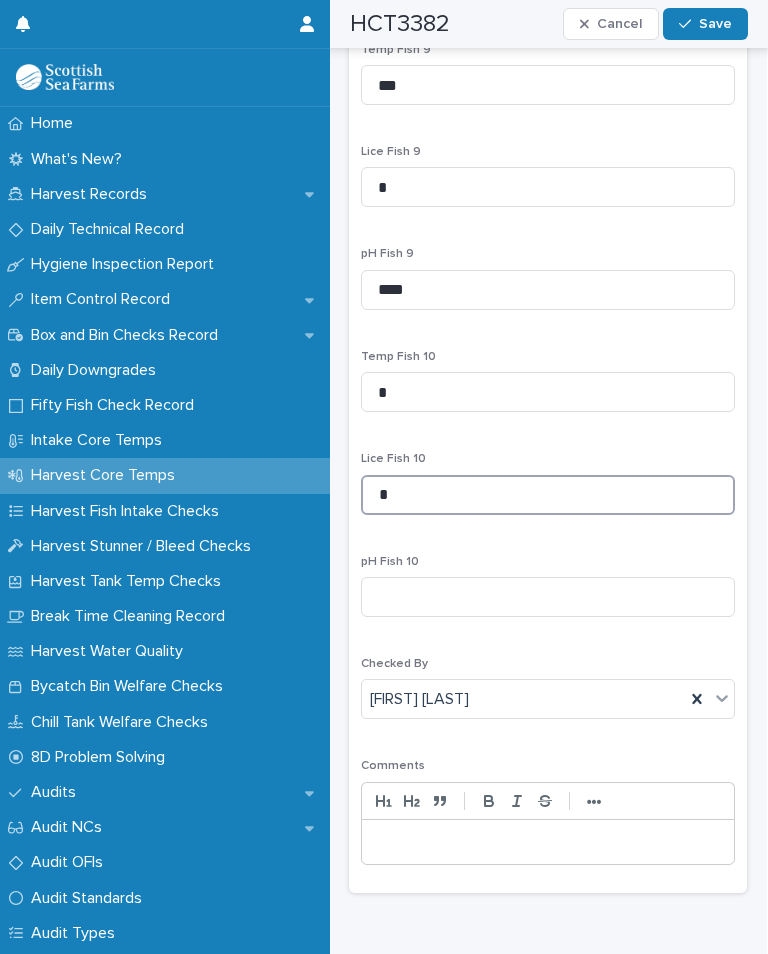 type on "*" 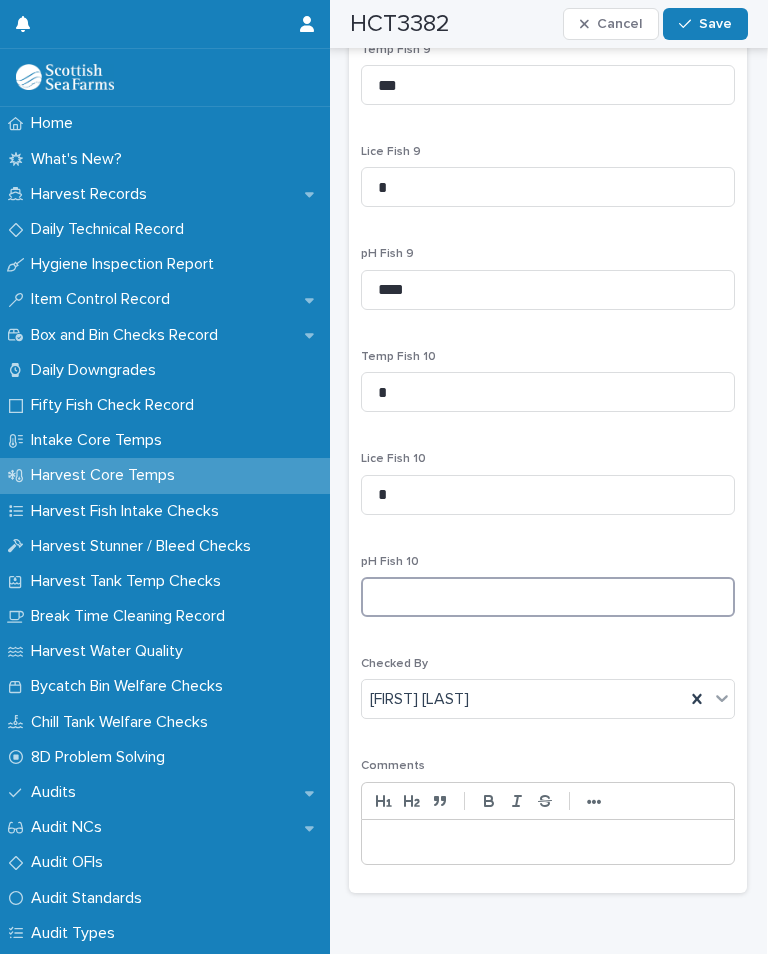 click at bounding box center (548, 597) 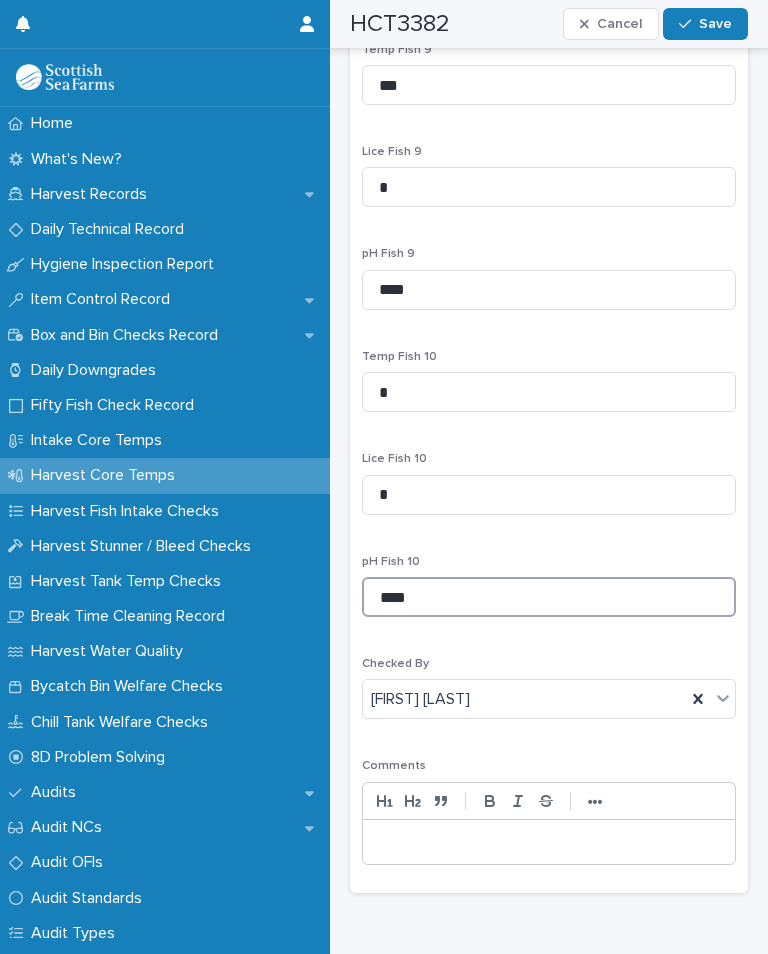scroll, scrollTop: 0, scrollLeft: 0, axis: both 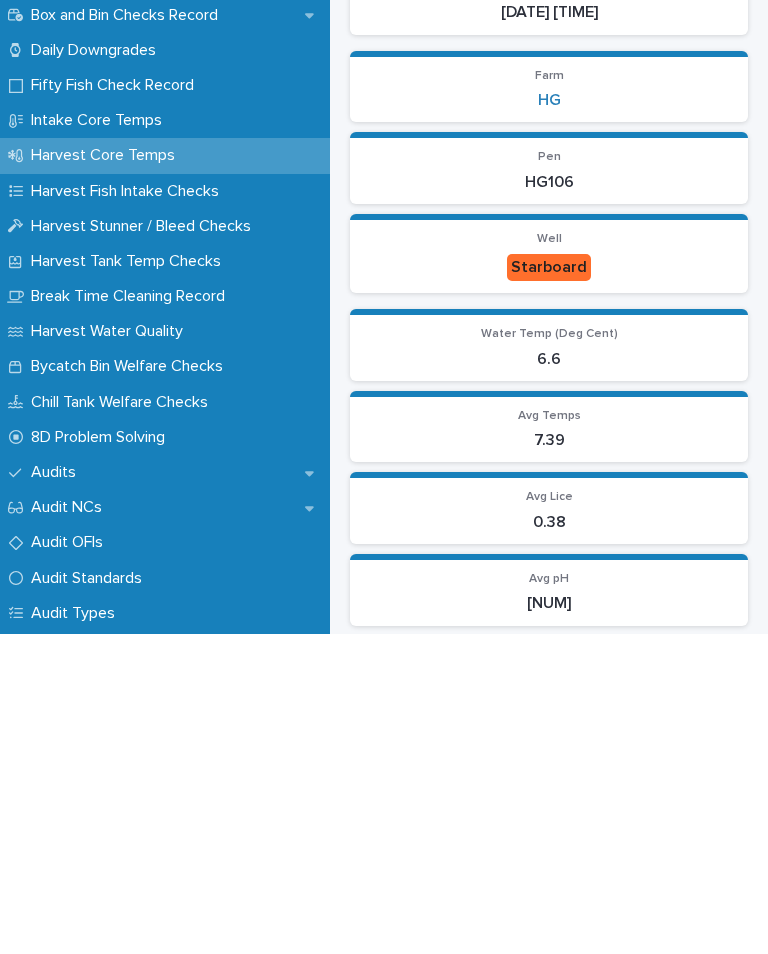 type on "****" 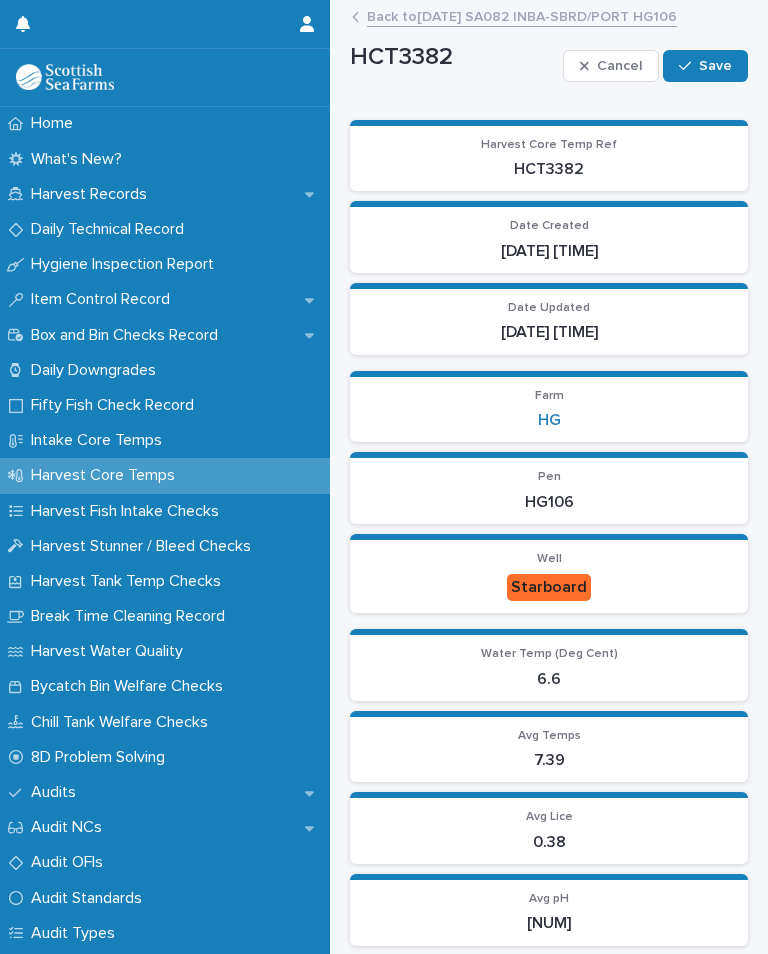 click on "Save" at bounding box center (705, 66) 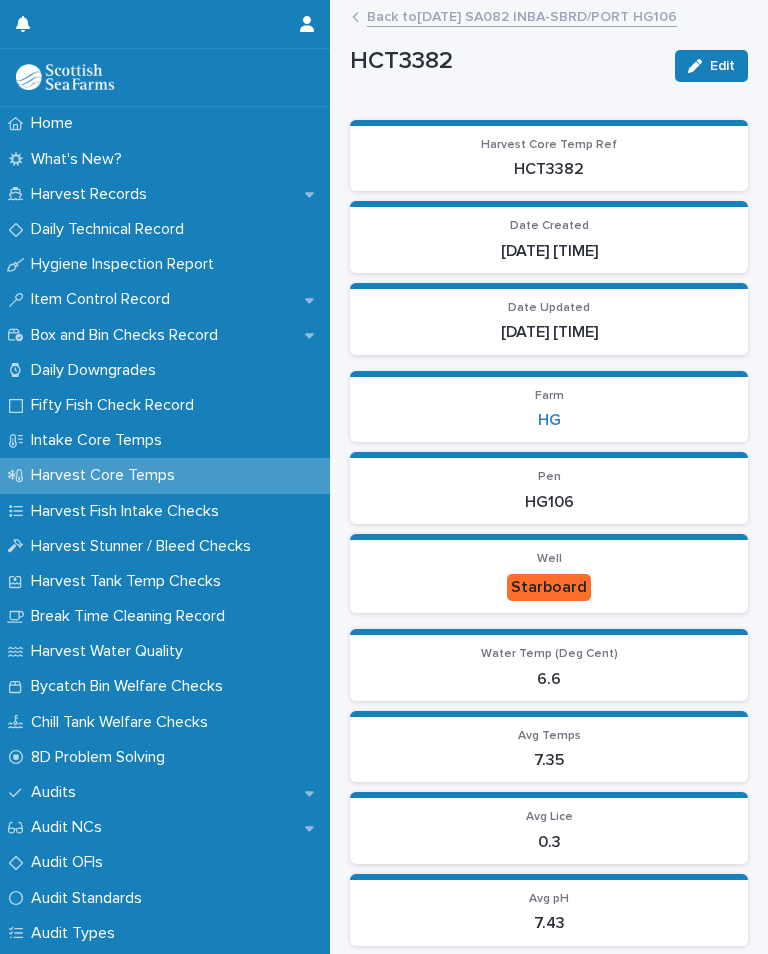 scroll, scrollTop: 0, scrollLeft: 0, axis: both 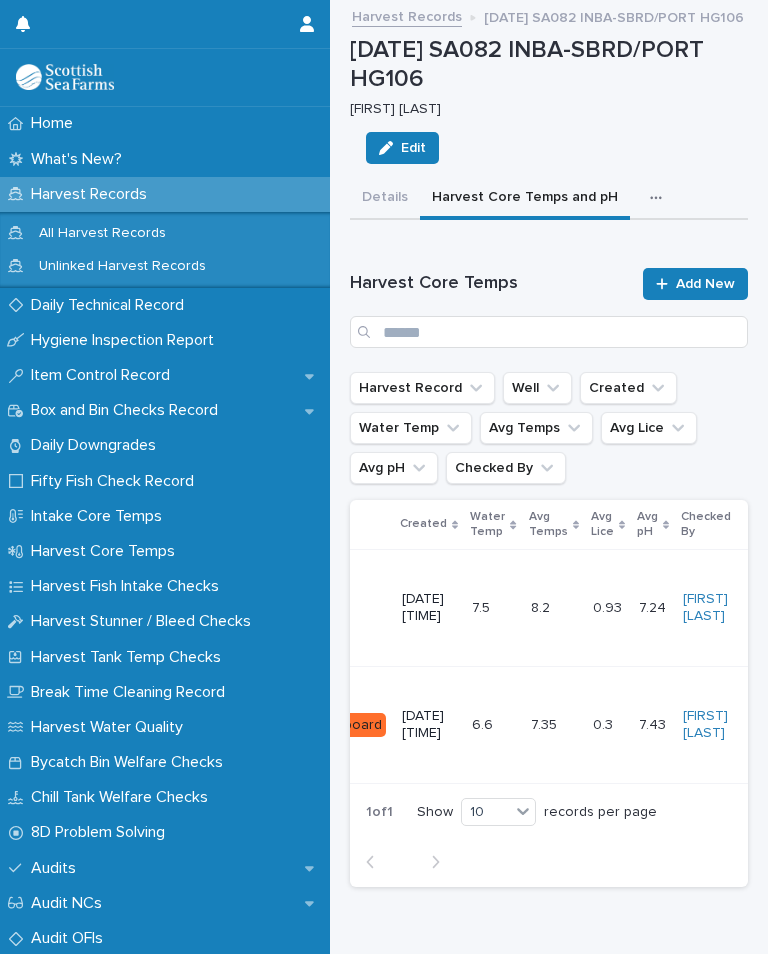 click 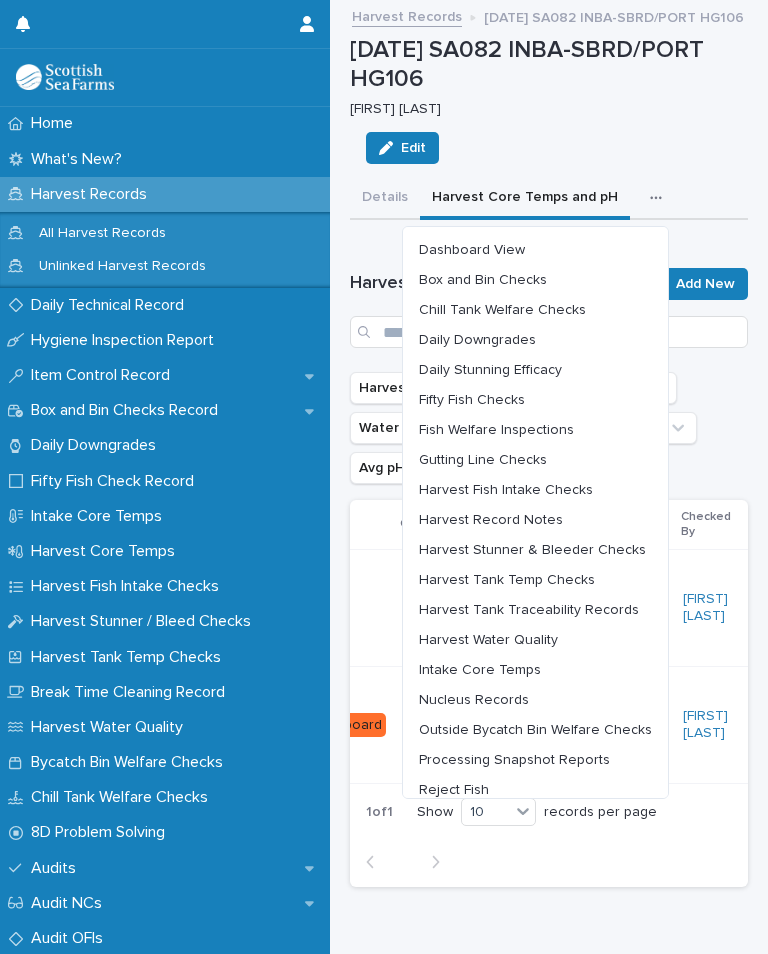 click on "Chill Tank Welfare Checks" at bounding box center [502, 310] 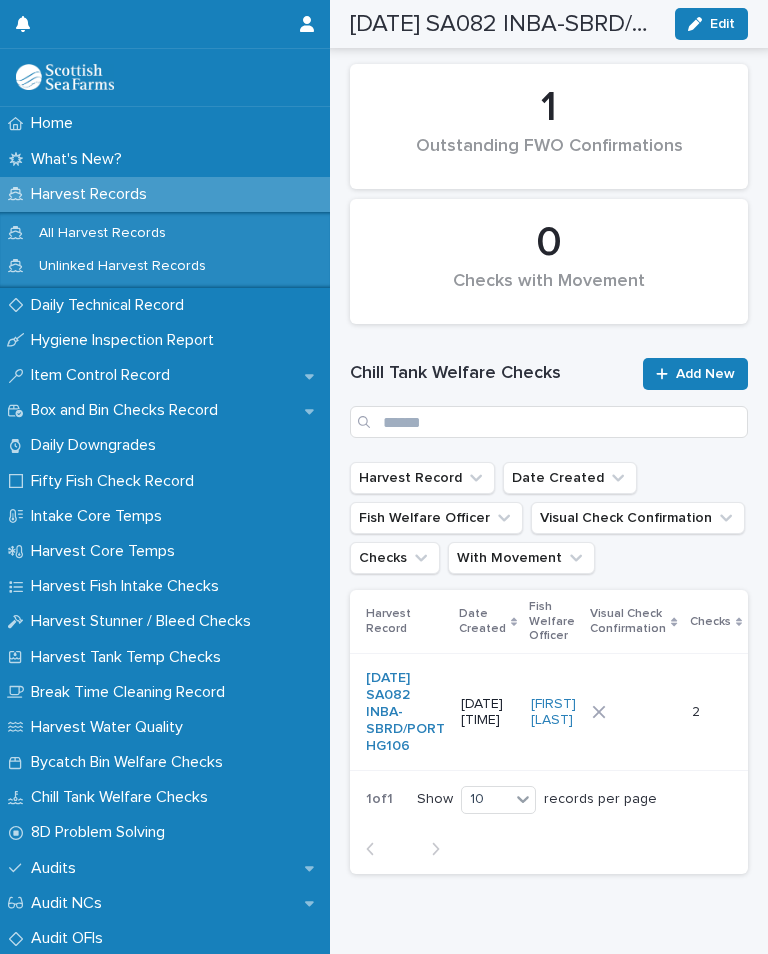 scroll, scrollTop: 214, scrollLeft: 0, axis: vertical 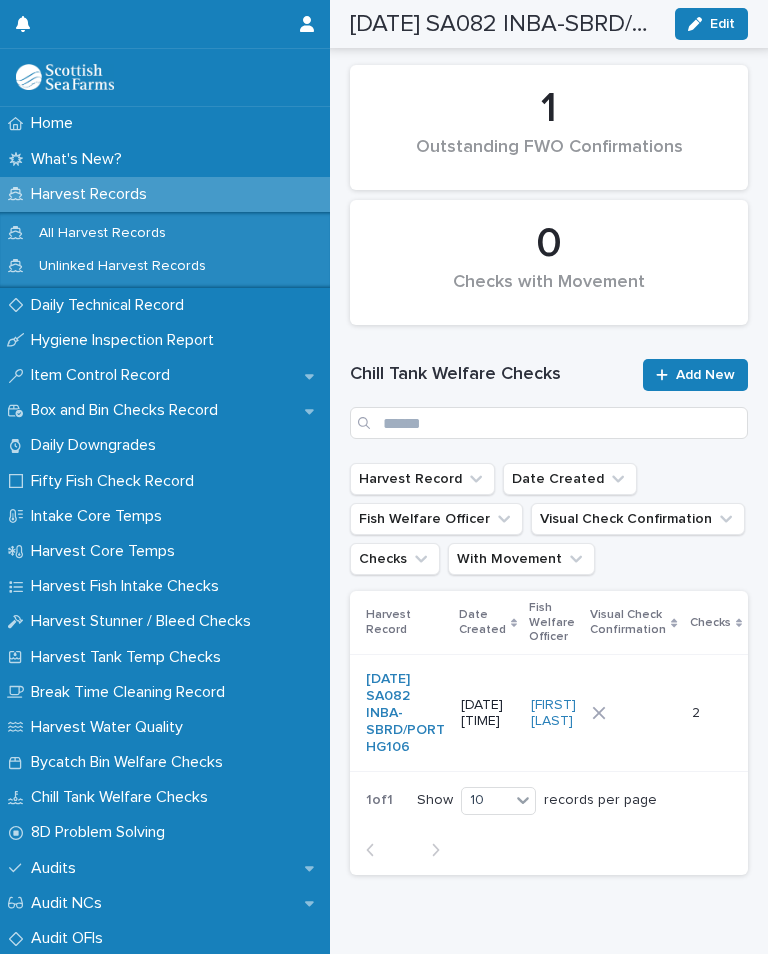 click at bounding box center (633, 713) 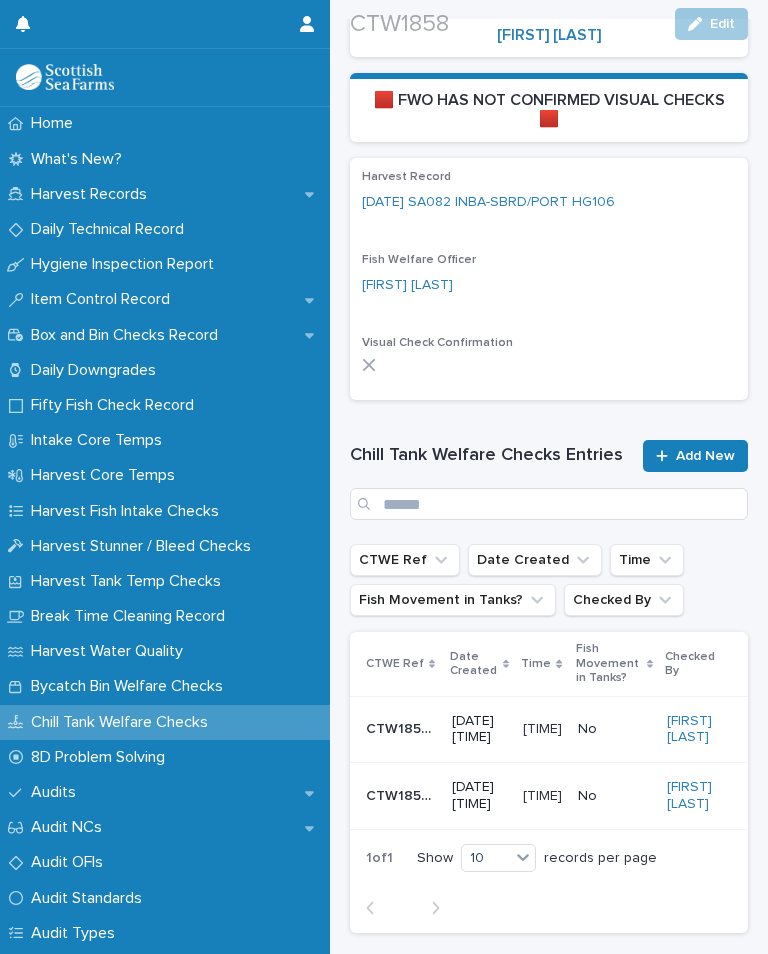 scroll, scrollTop: 546, scrollLeft: 0, axis: vertical 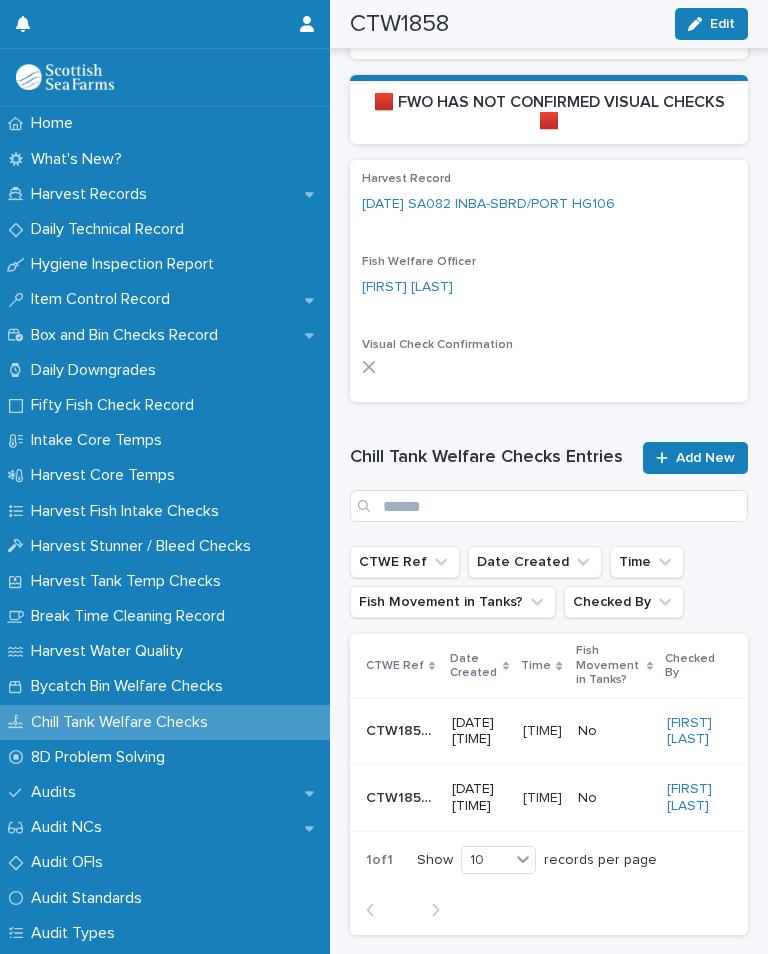 click on "Add New" at bounding box center (705, 458) 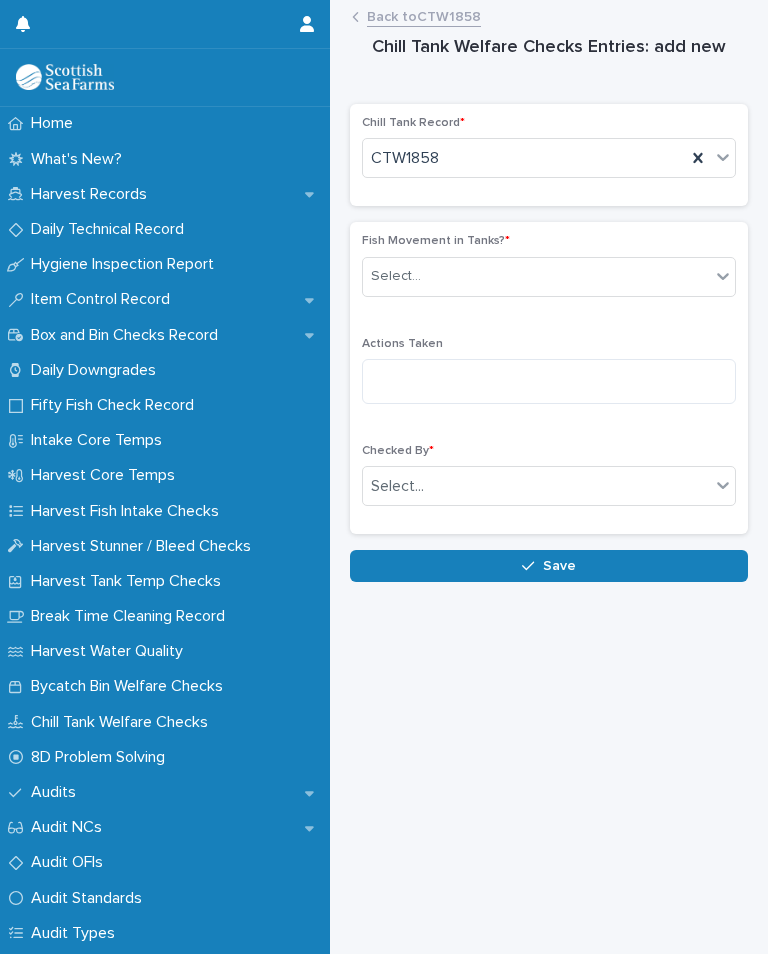 scroll, scrollTop: 0, scrollLeft: 0, axis: both 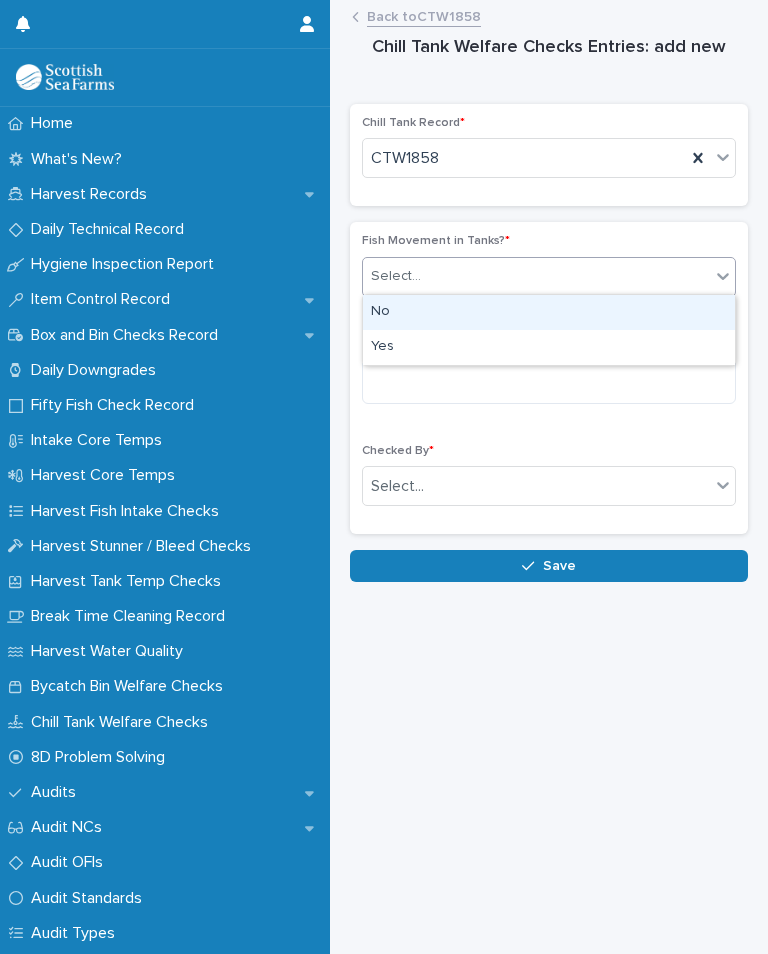 click on "No" at bounding box center (549, 312) 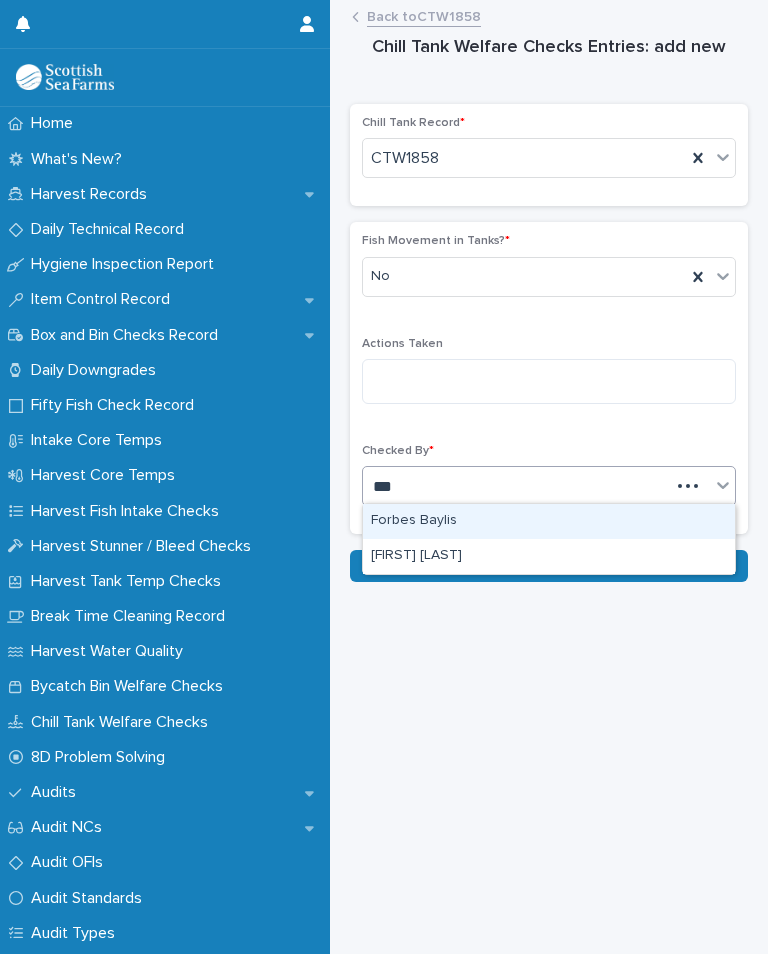 click on "[FIRST] [LAST]" at bounding box center (549, 556) 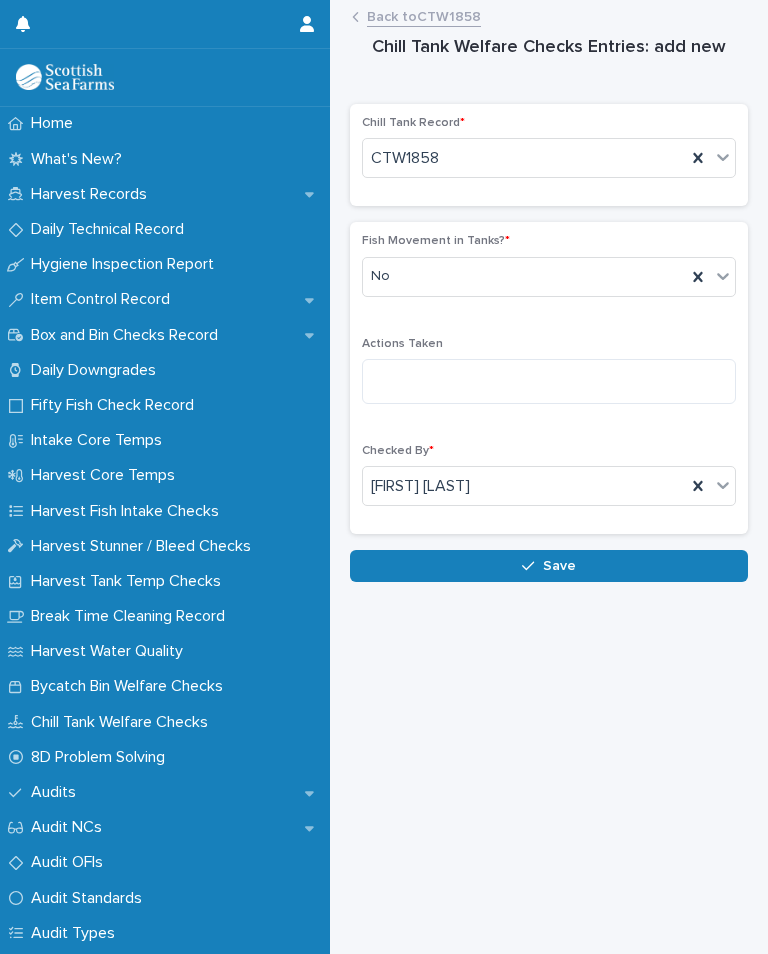 click on "Save" at bounding box center [559, 566] 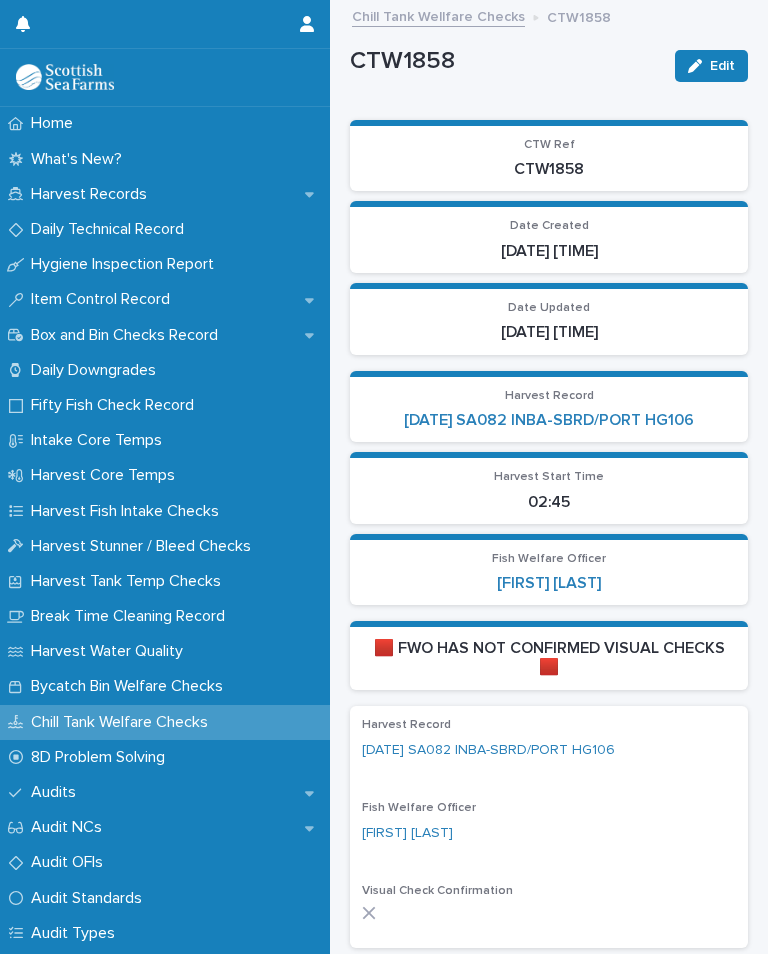 click on "[DATE] SA082 INBA-SBRD/PORT HG106" at bounding box center [549, 420] 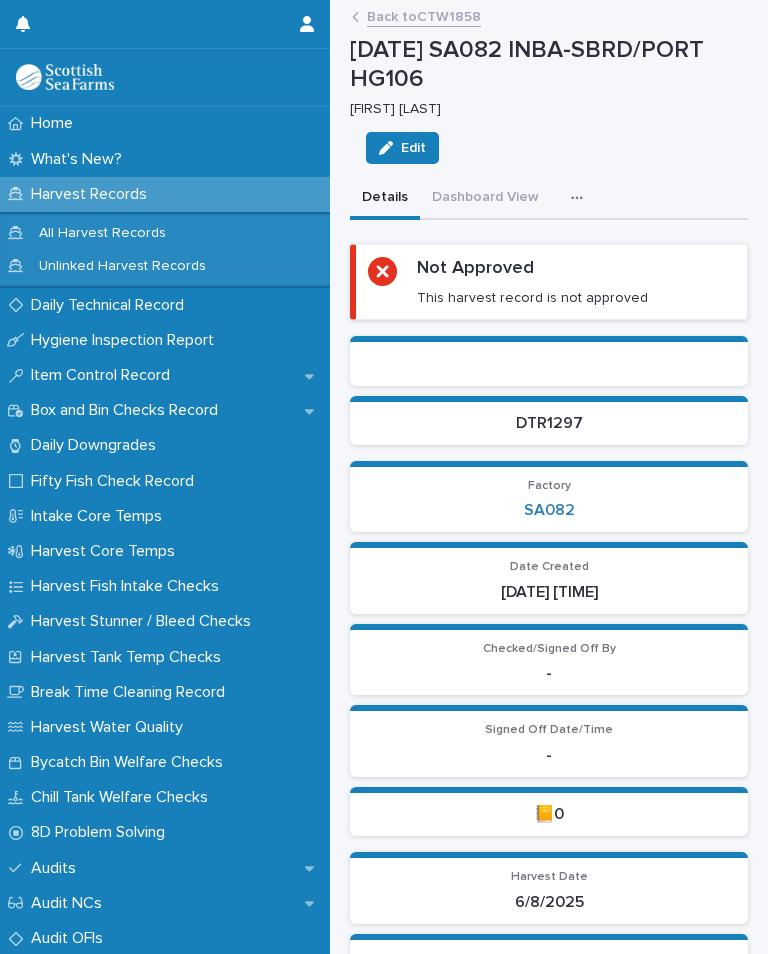 scroll, scrollTop: 0, scrollLeft: 0, axis: both 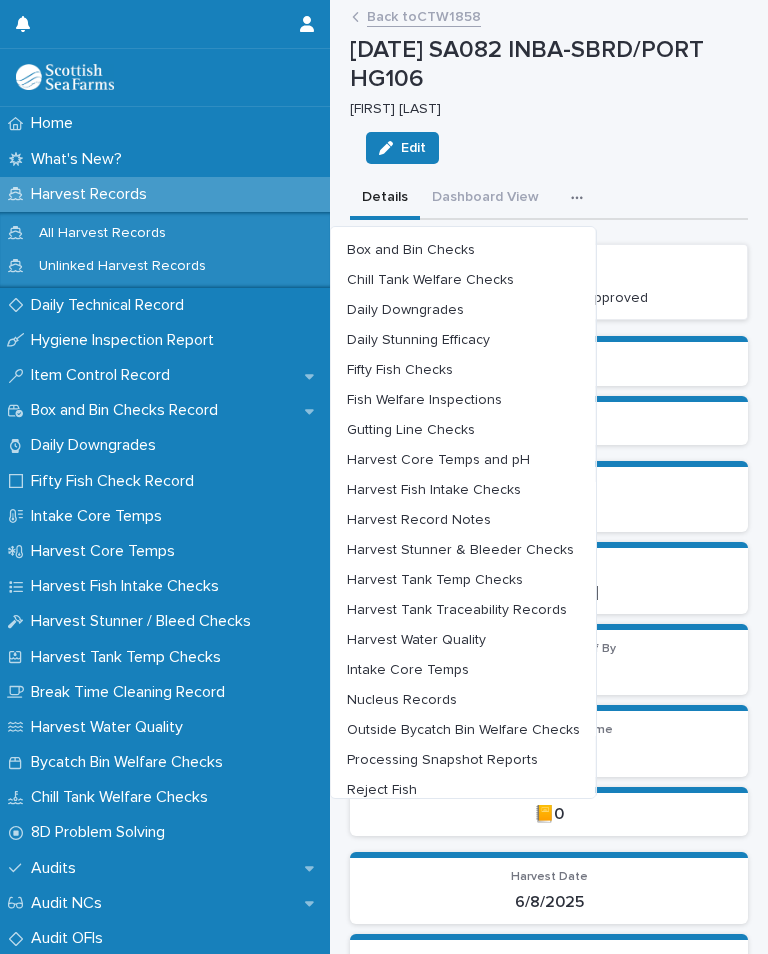 click on "Harvest Tank Temp Checks" at bounding box center [435, 580] 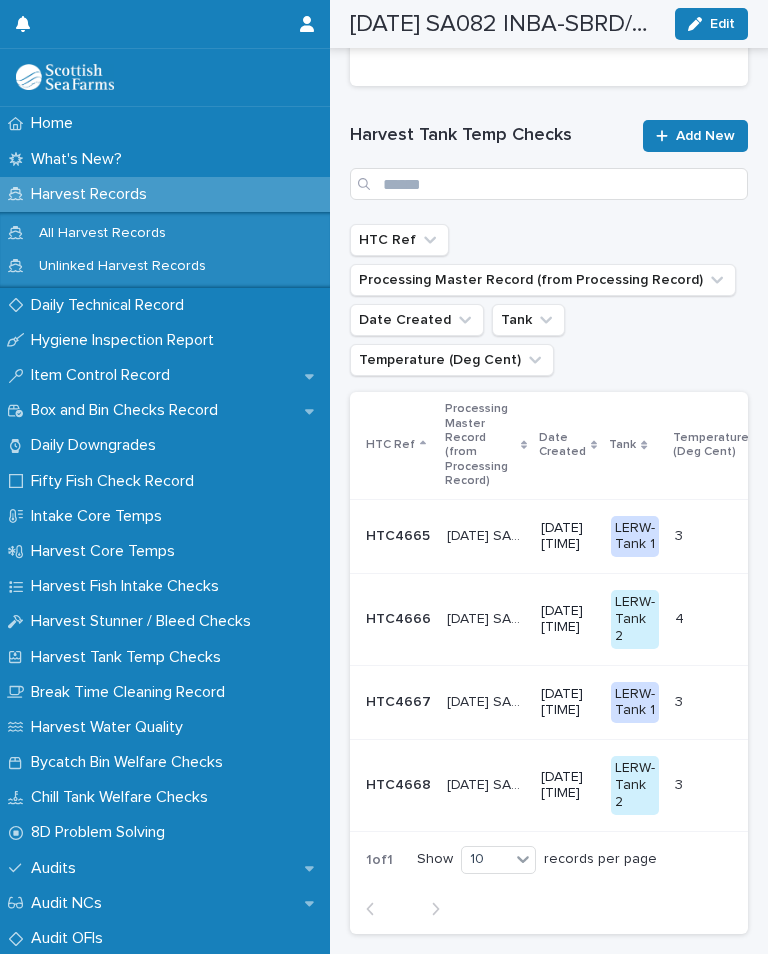scroll, scrollTop: 409, scrollLeft: 0, axis: vertical 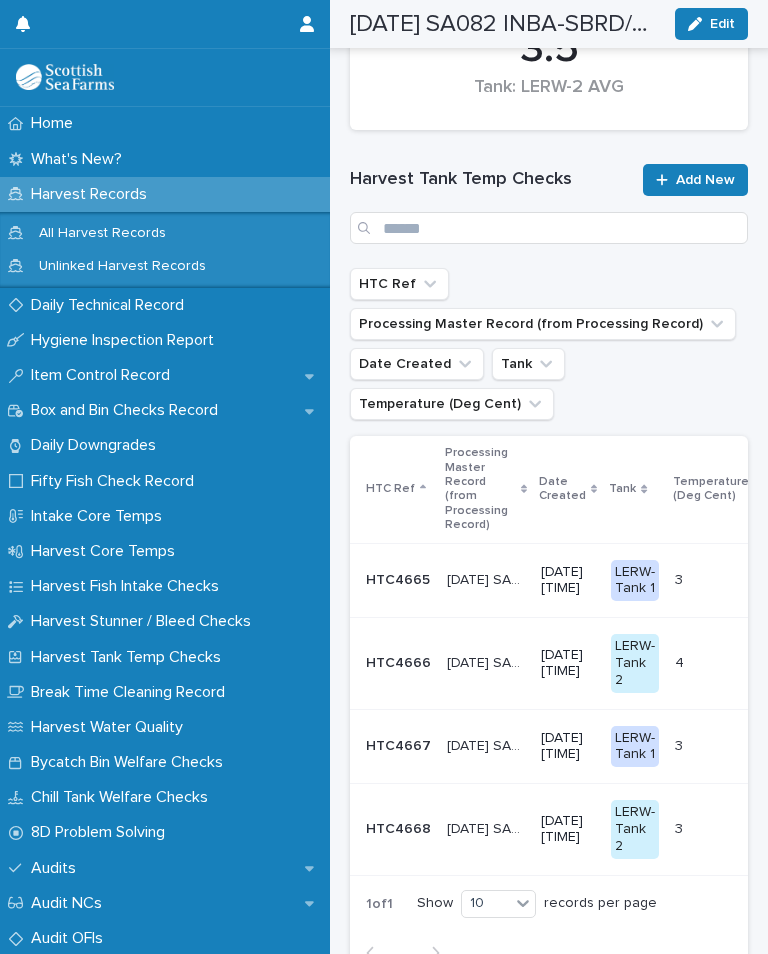 click on "Add New" at bounding box center [695, 180] 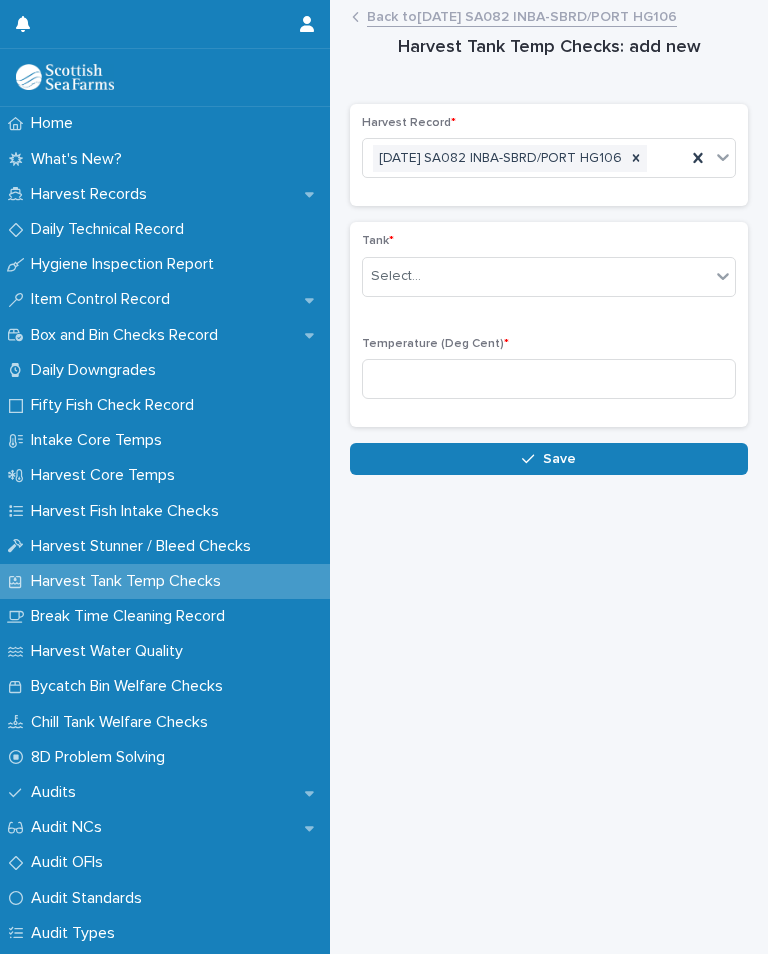scroll, scrollTop: 0, scrollLeft: 0, axis: both 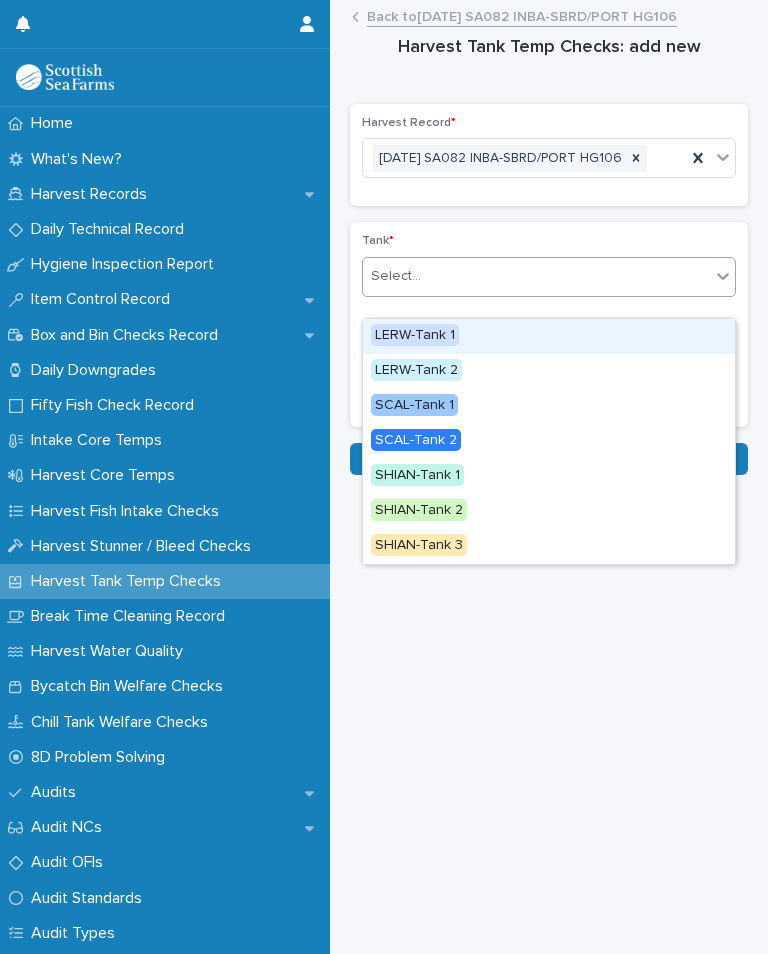 click on "LERW-Tank 1" at bounding box center [549, 336] 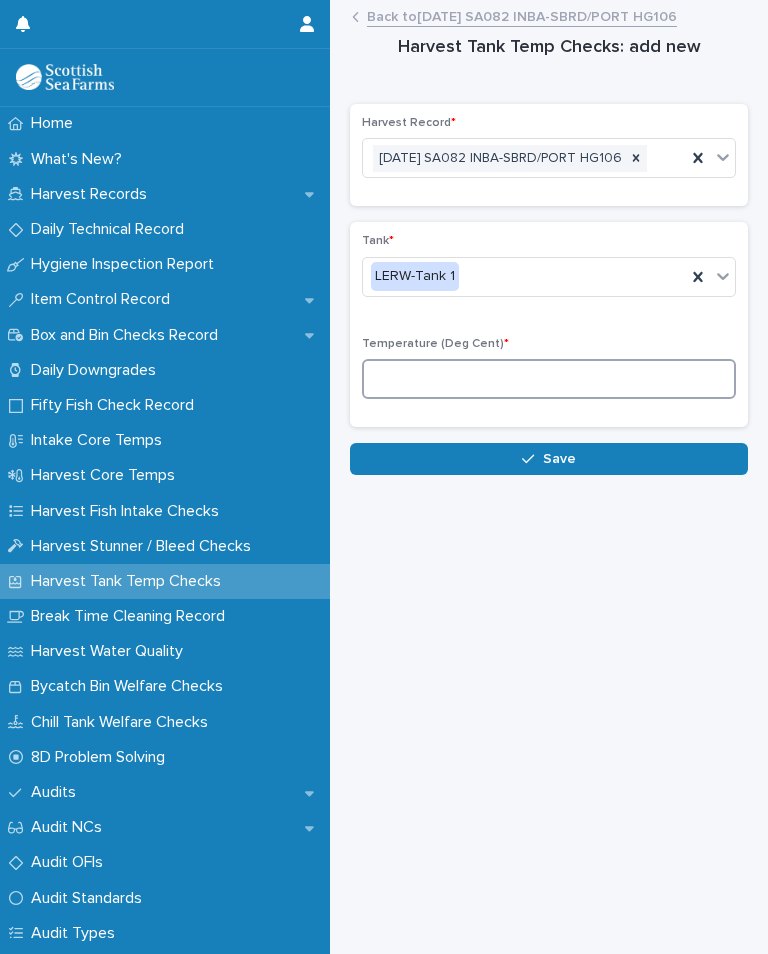 click at bounding box center (549, 379) 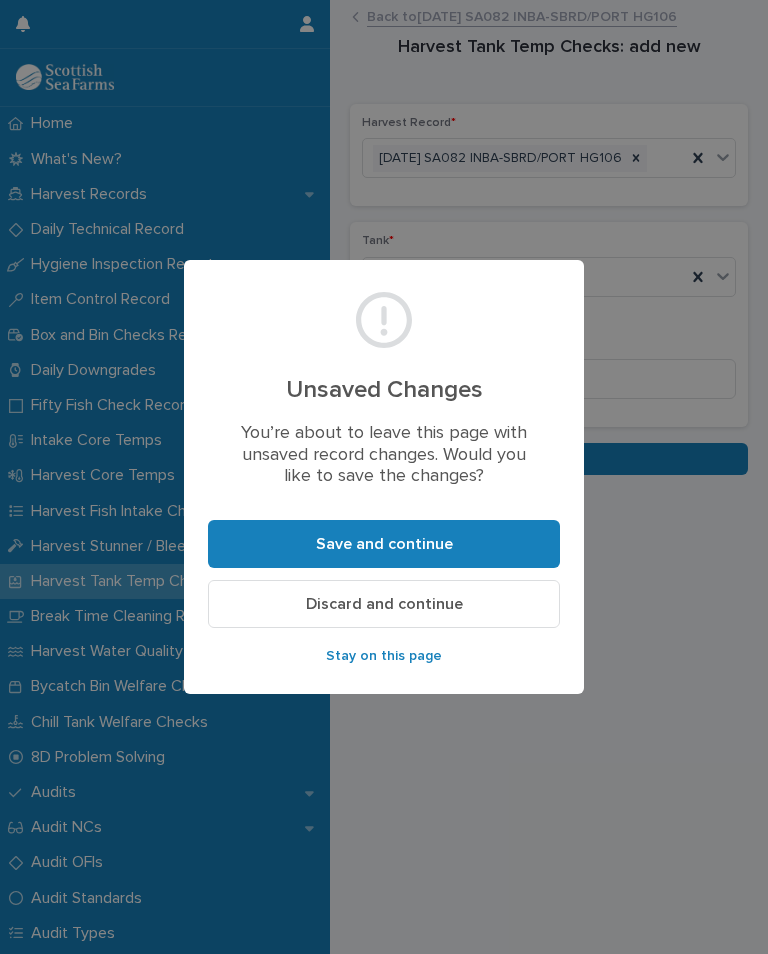 click on "Discard and continue" at bounding box center (384, 604) 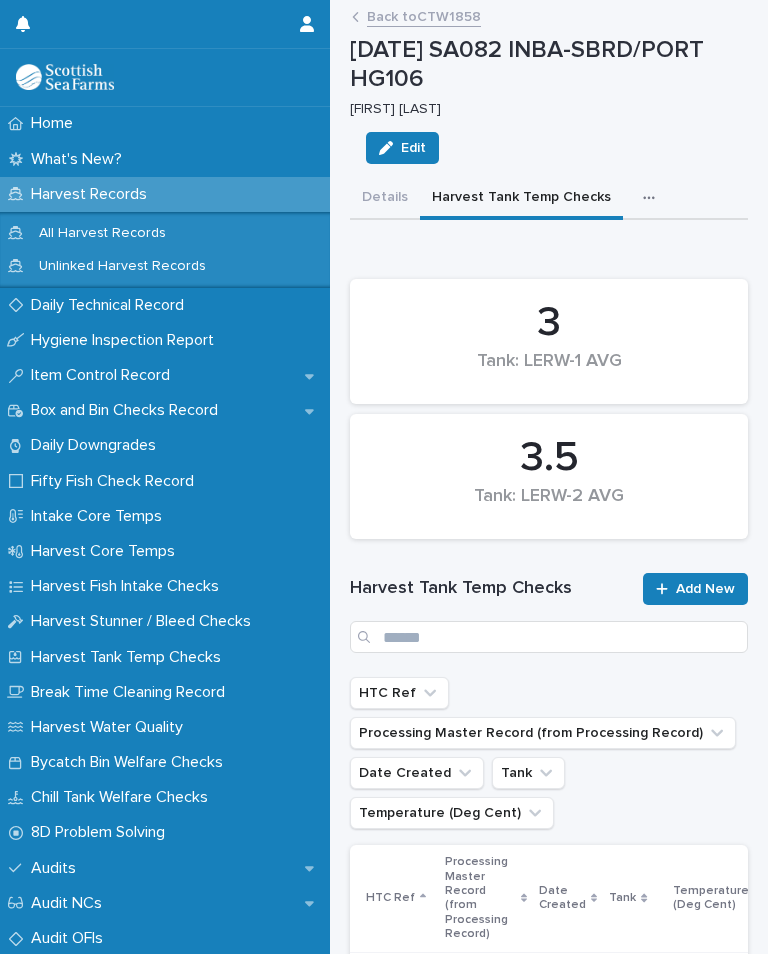 scroll, scrollTop: 0, scrollLeft: 0, axis: both 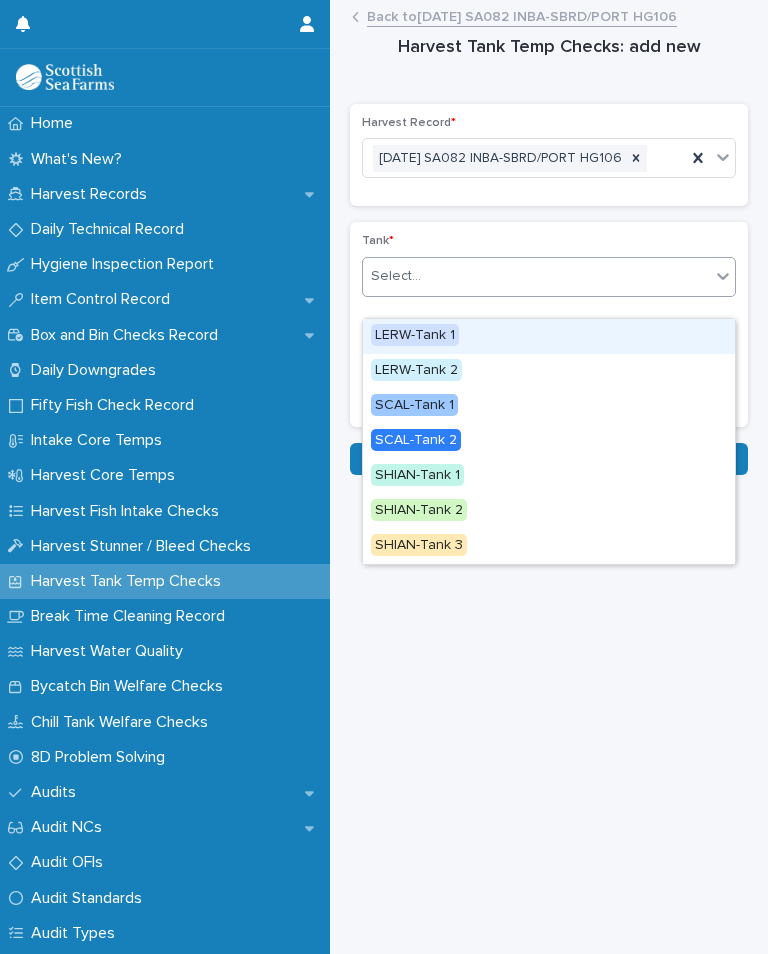 click on "LERW-Tank 1" at bounding box center (415, 335) 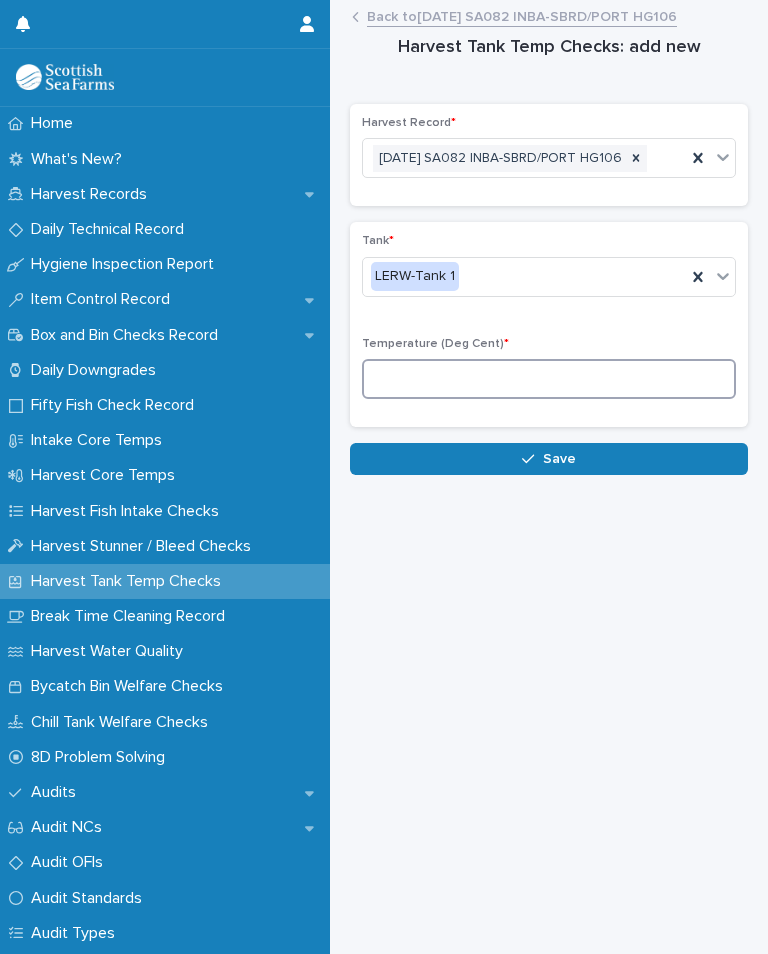 click at bounding box center [549, 379] 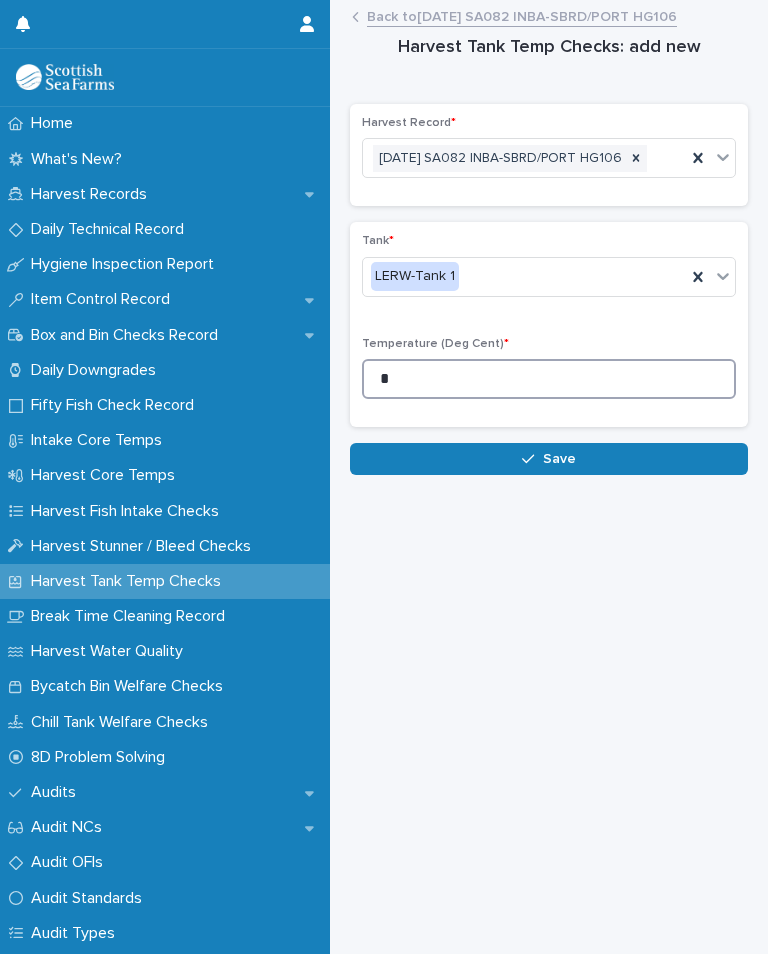 type on "*" 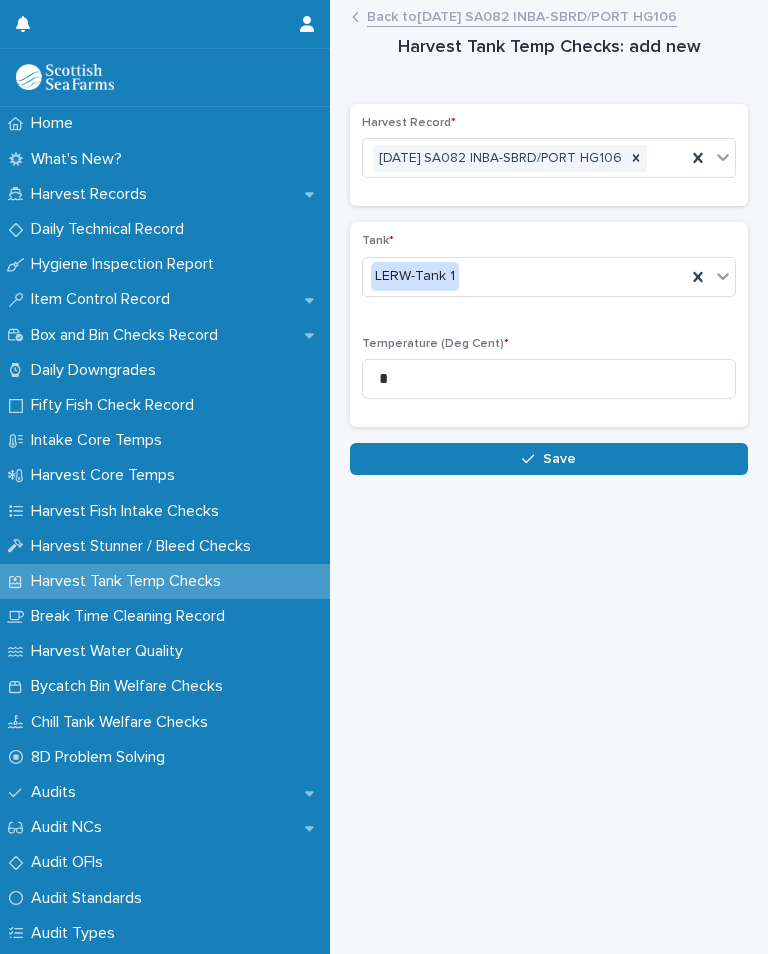 click on "Save" at bounding box center (549, 459) 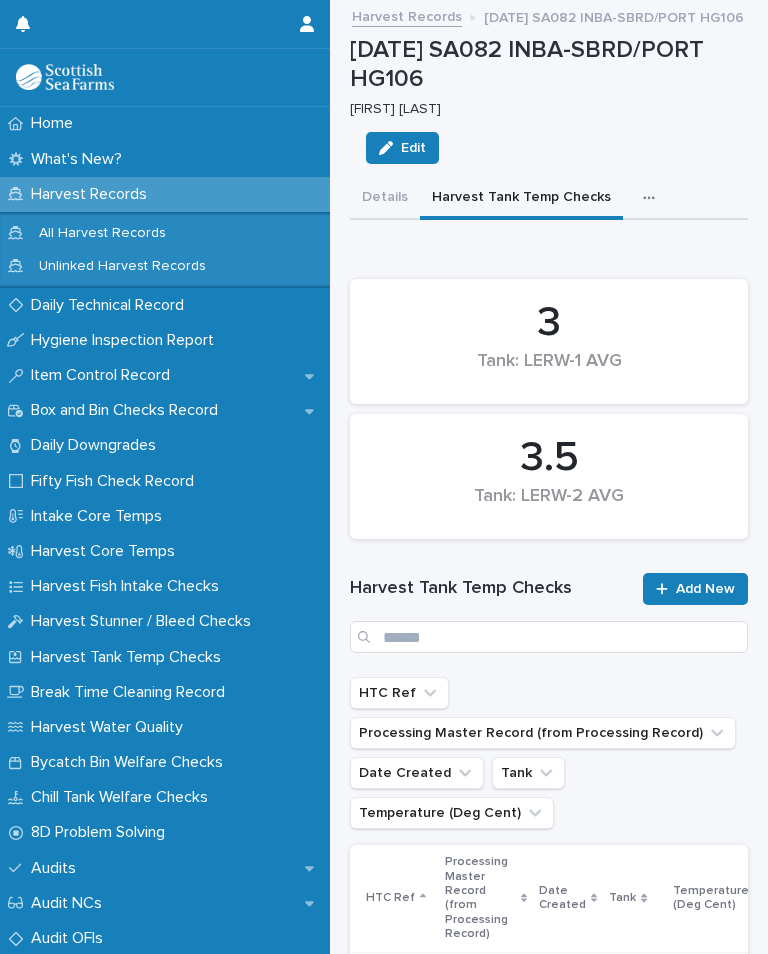 click at bounding box center (653, 198) 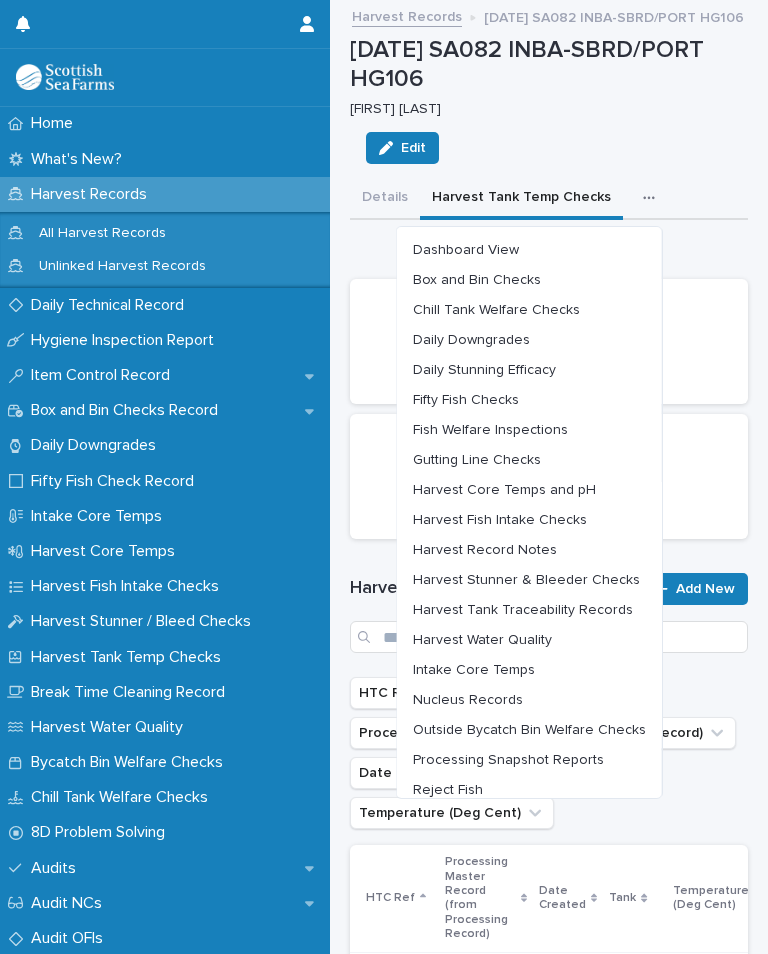 click on "Harvest Water Quality" at bounding box center [482, 640] 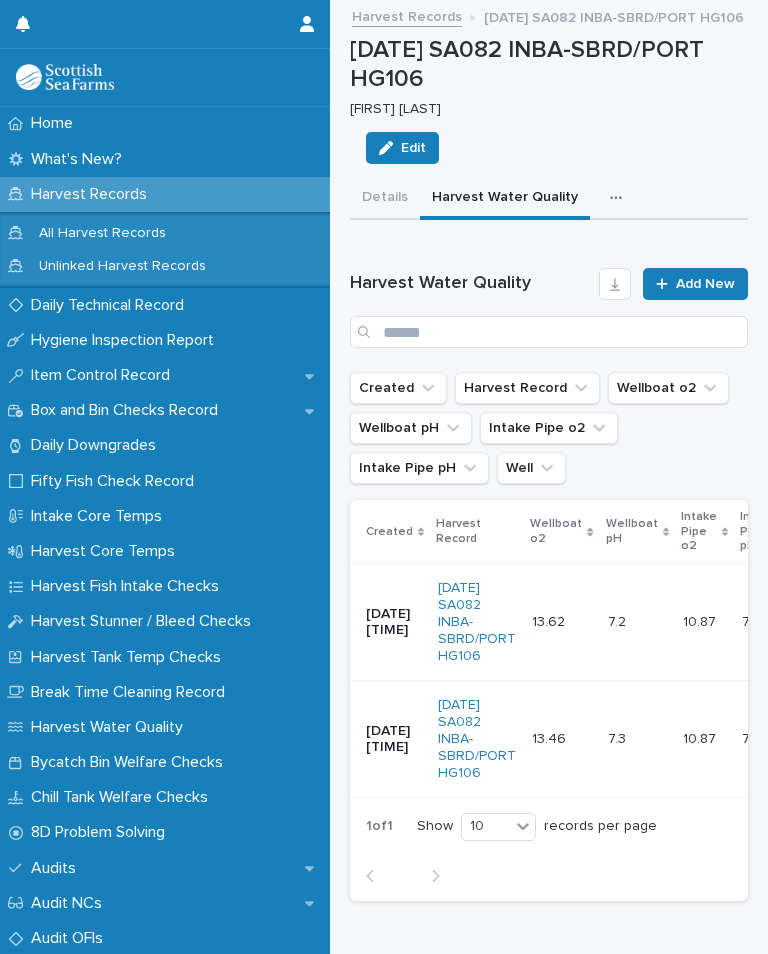 click on "Add New" at bounding box center [695, 284] 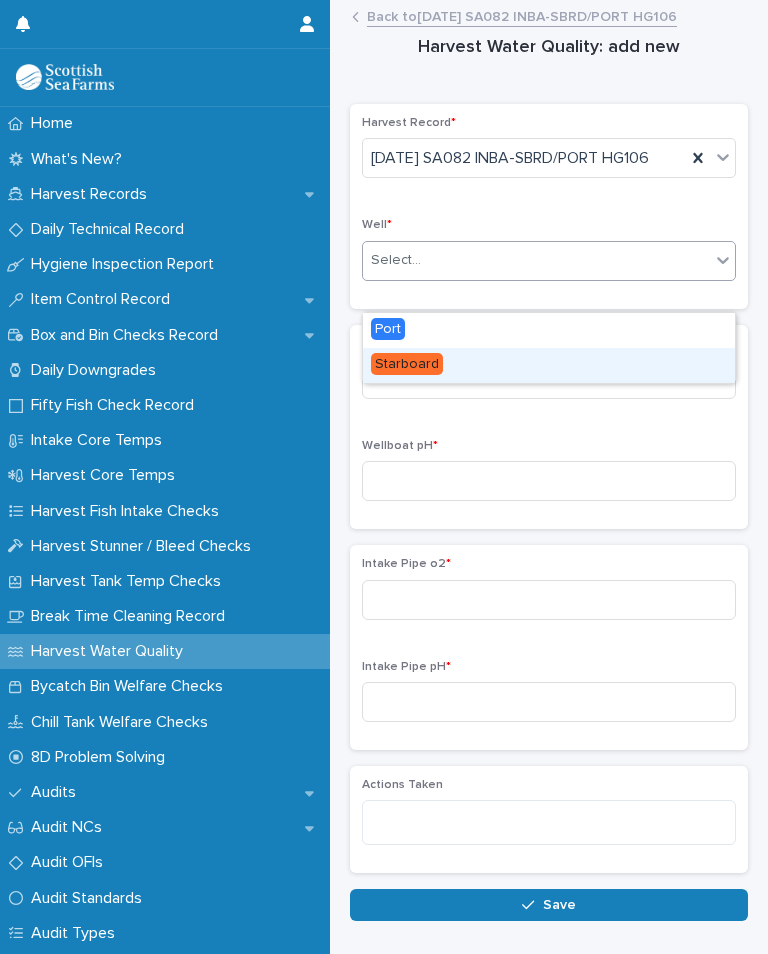 click on "Starboard" at bounding box center [549, 365] 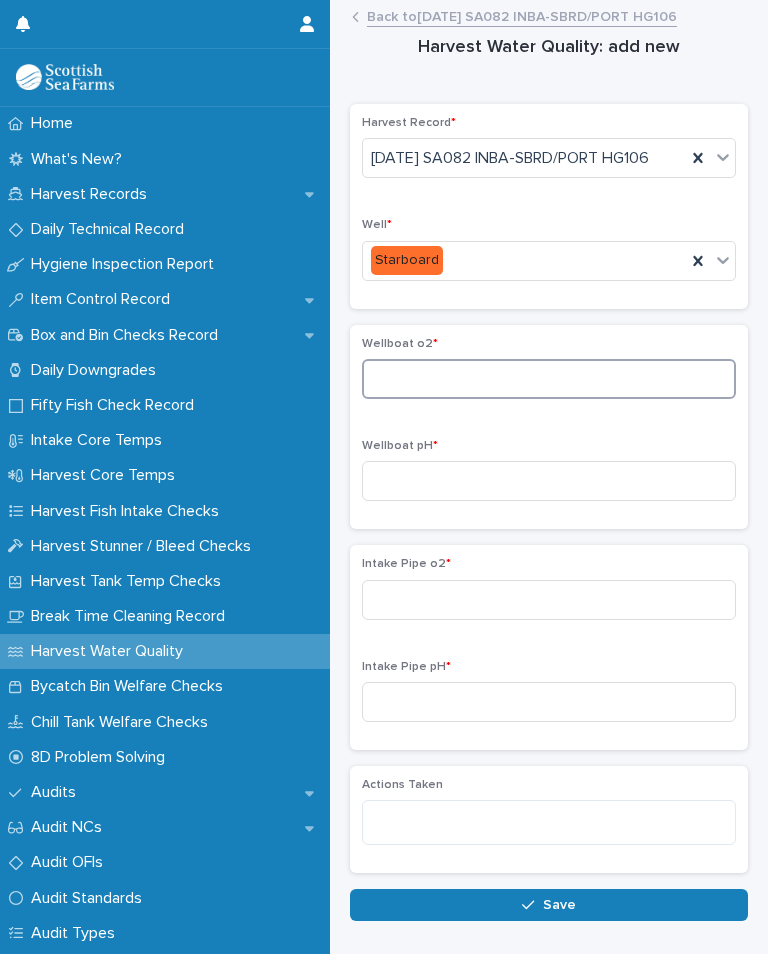 click at bounding box center [549, 379] 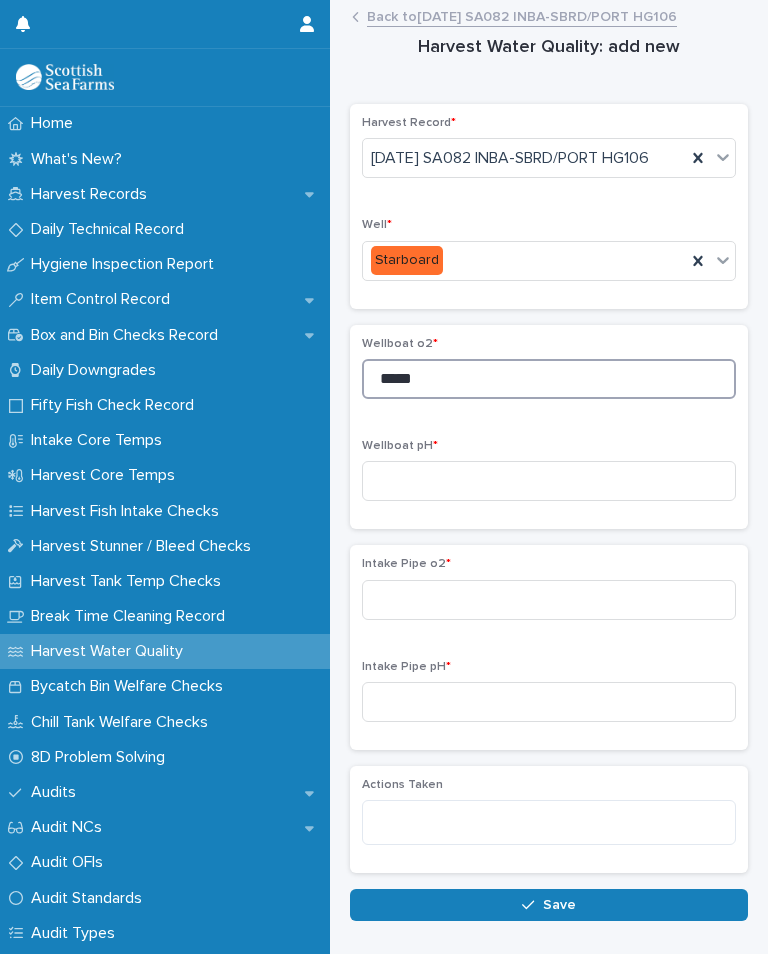 type on "*****" 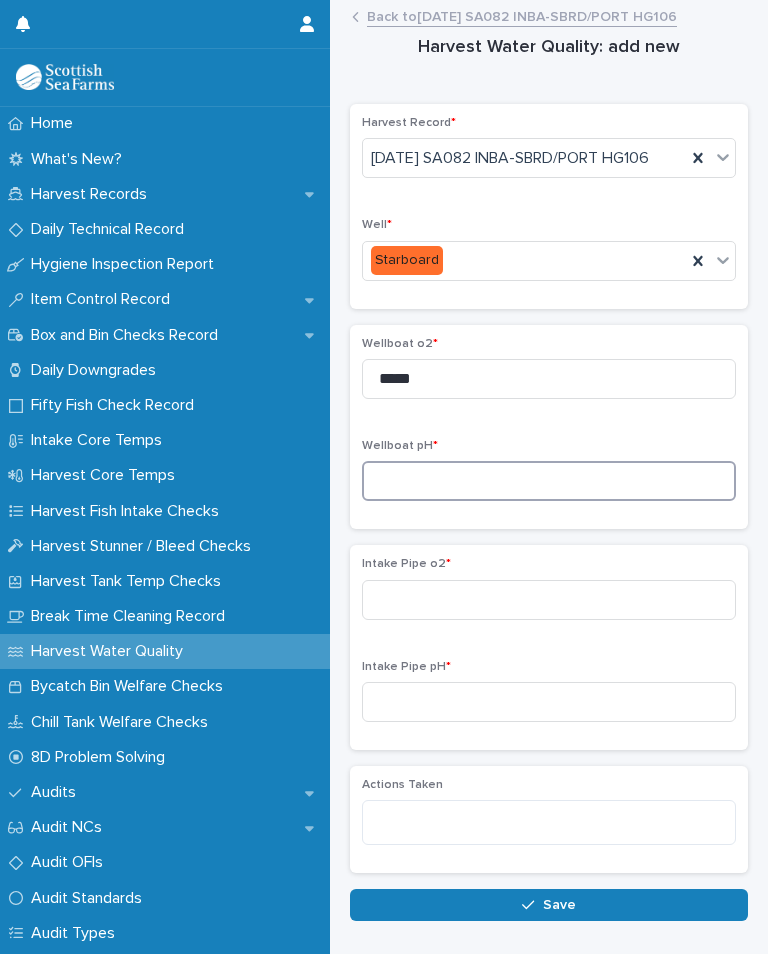 click at bounding box center [549, 481] 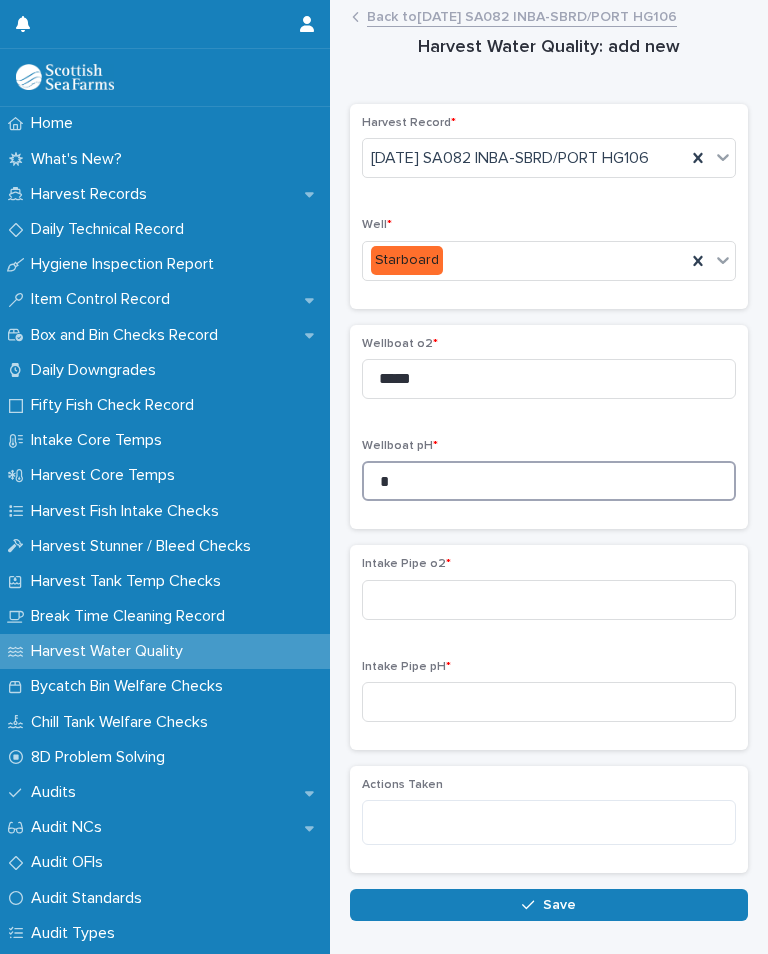 type on "*" 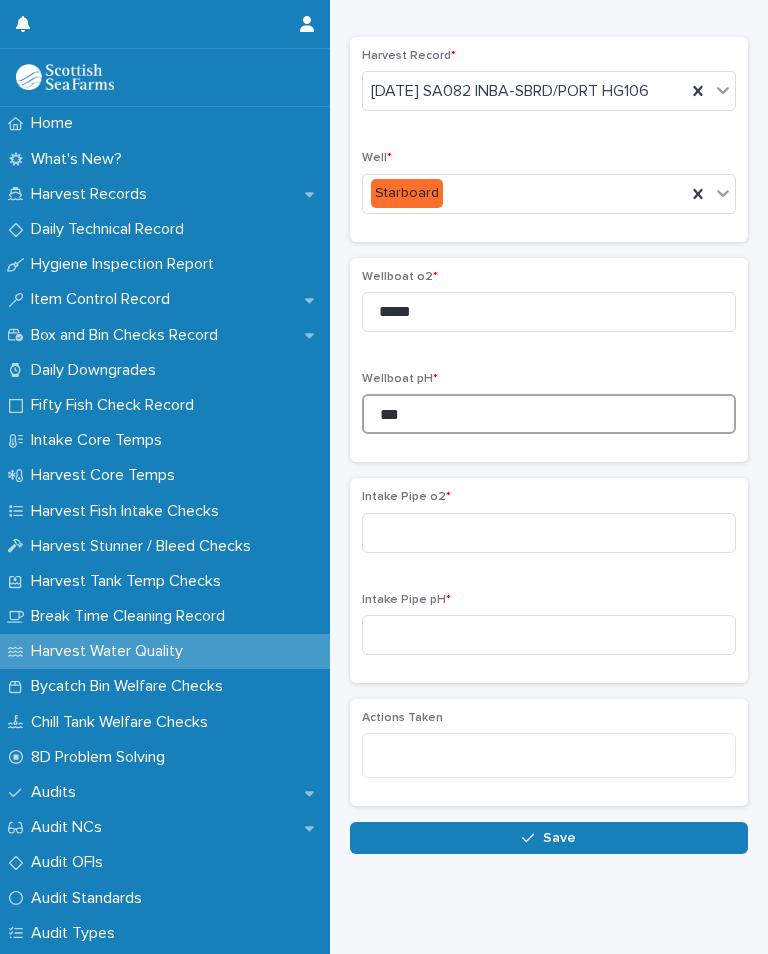 scroll, scrollTop: 66, scrollLeft: 0, axis: vertical 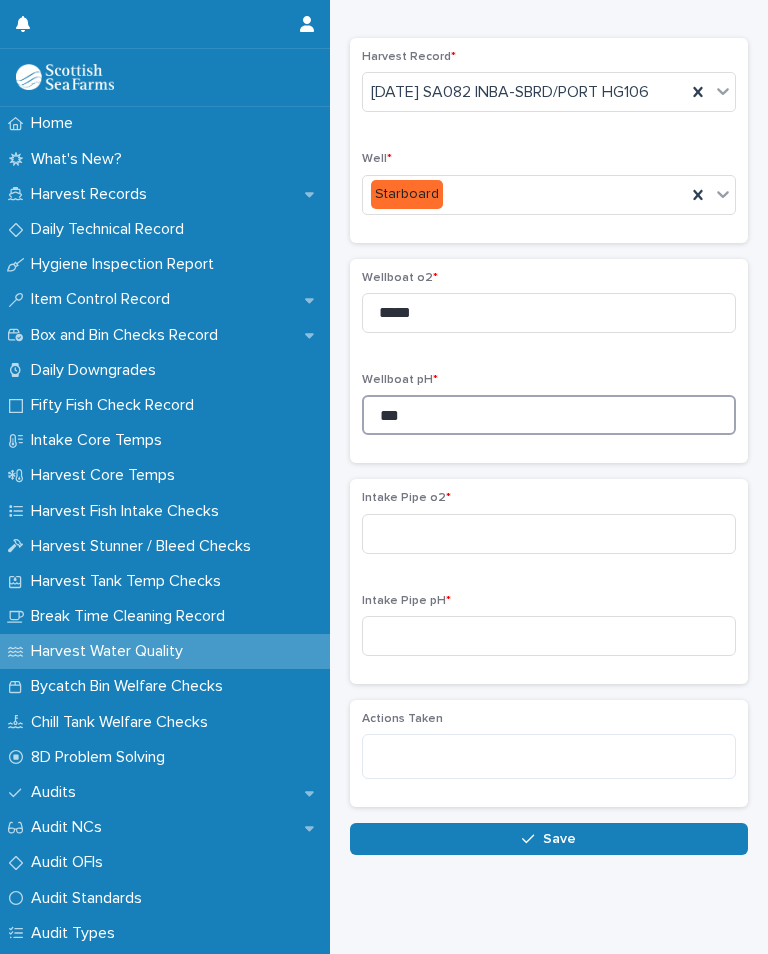 type on "***" 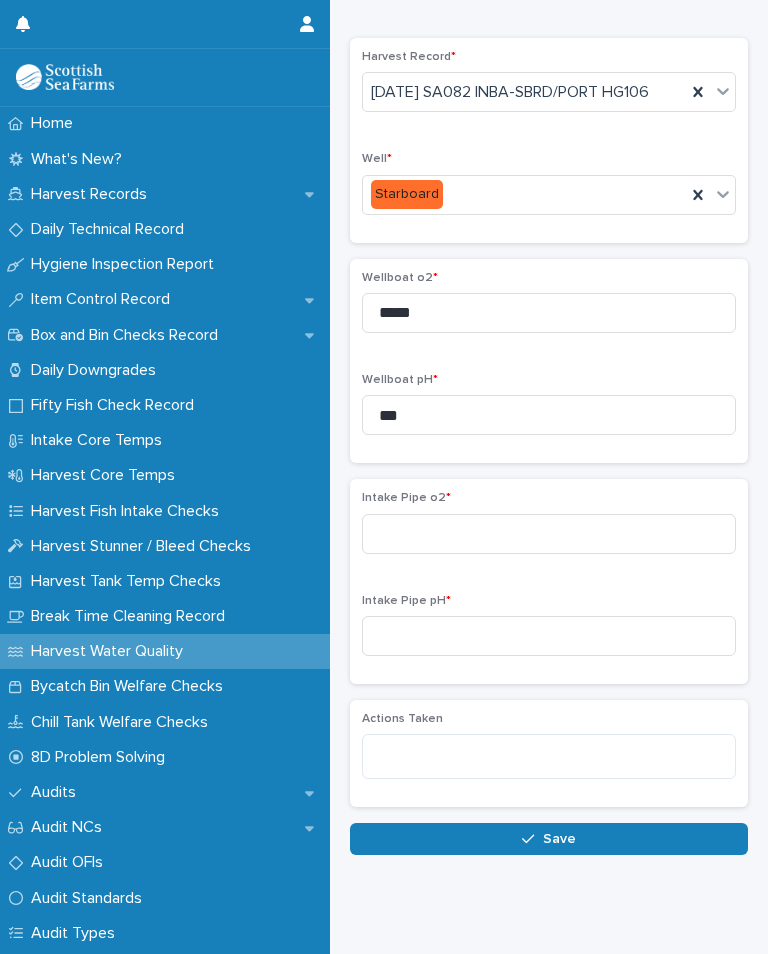 click on "Intake Pipe o2 *" at bounding box center [549, 530] 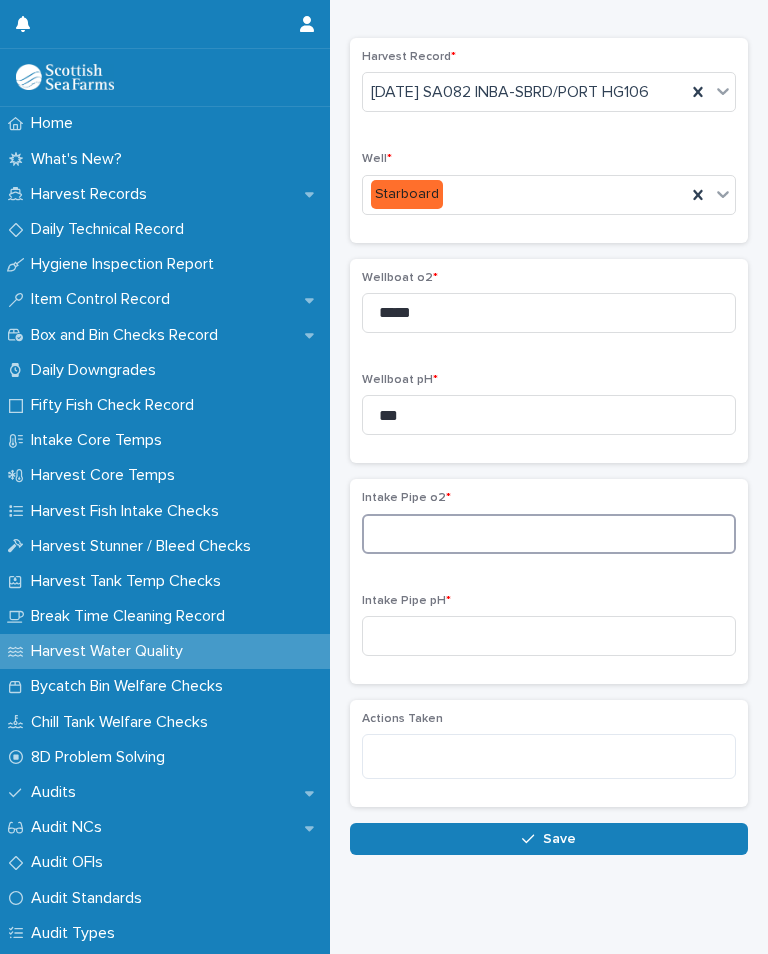 click at bounding box center (549, 534) 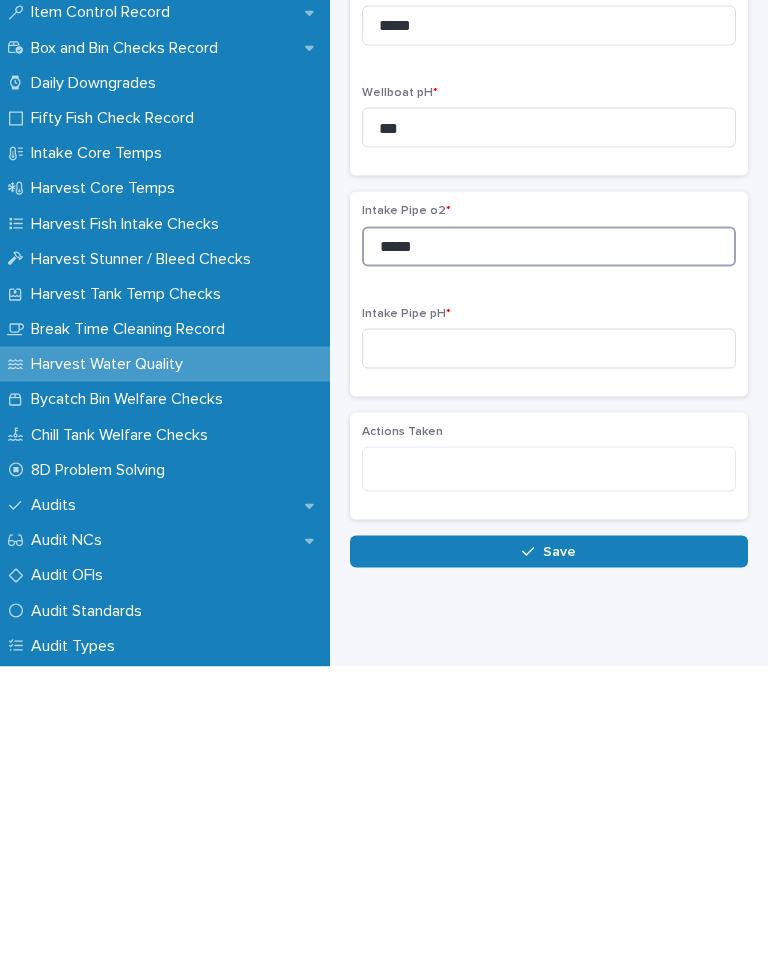 type on "*****" 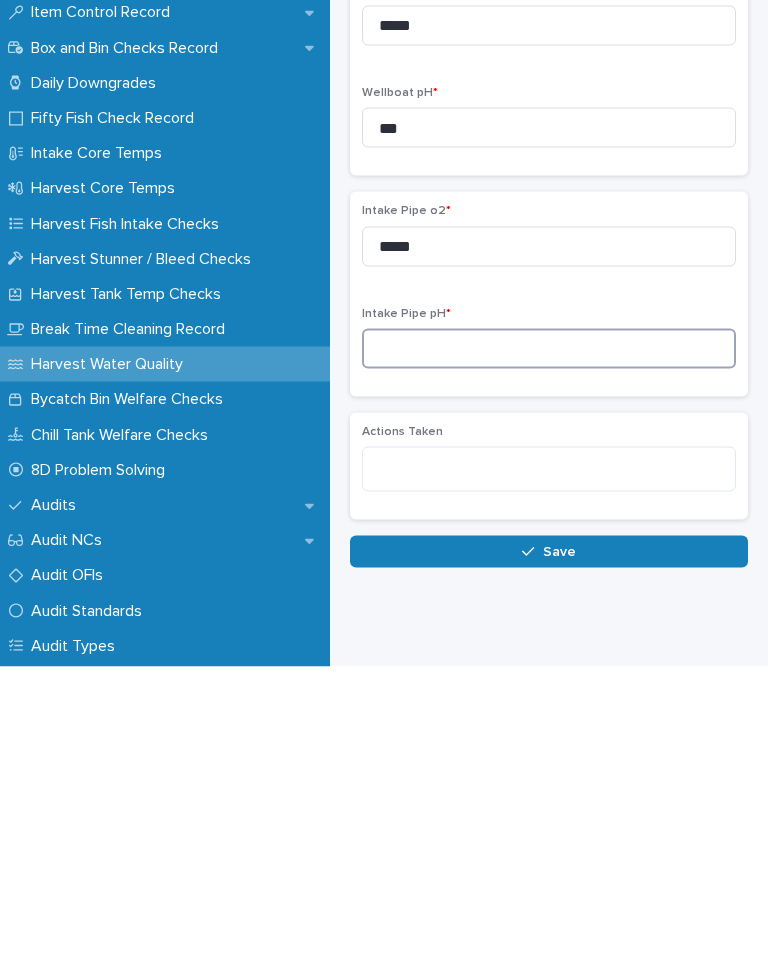click at bounding box center [549, 636] 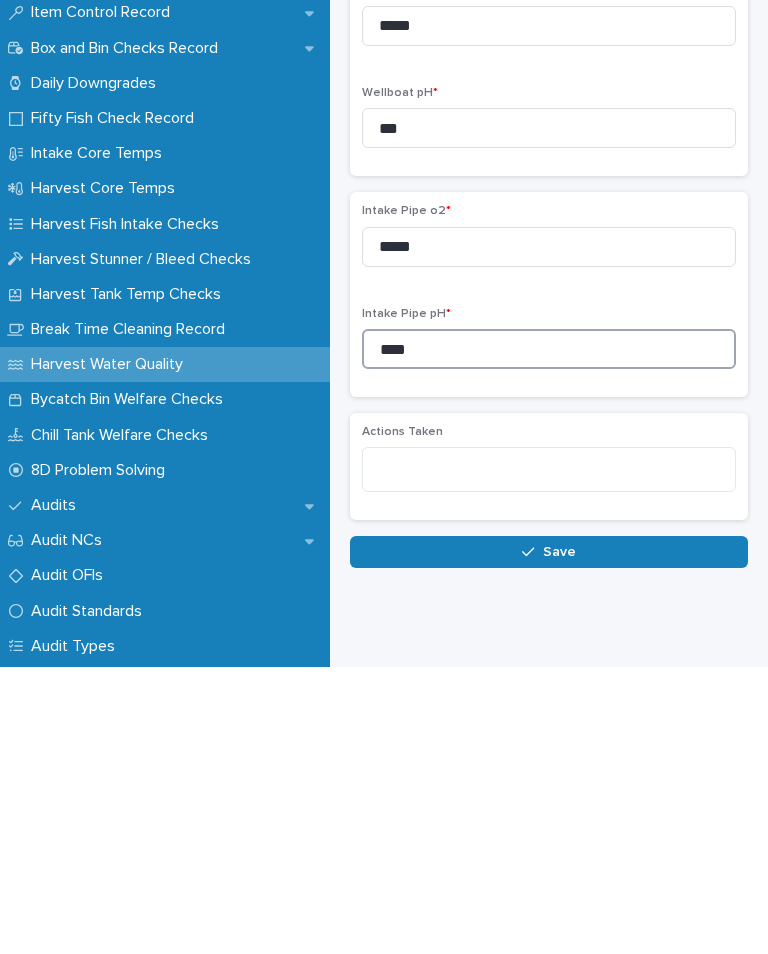 type on "****" 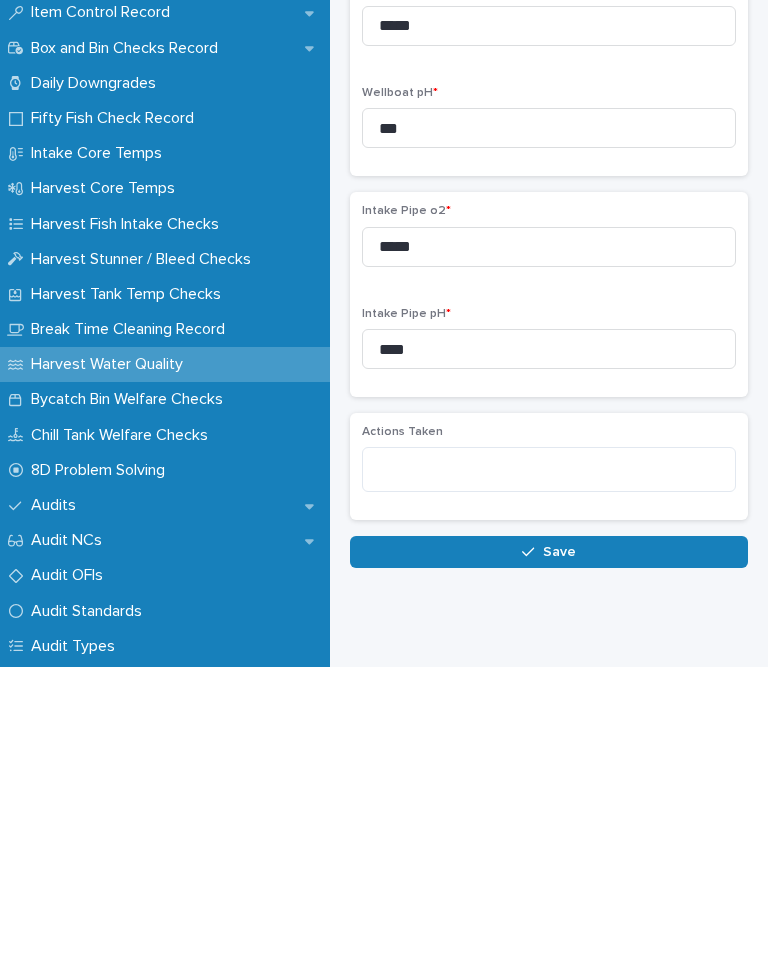 click on "Save" at bounding box center [549, 839] 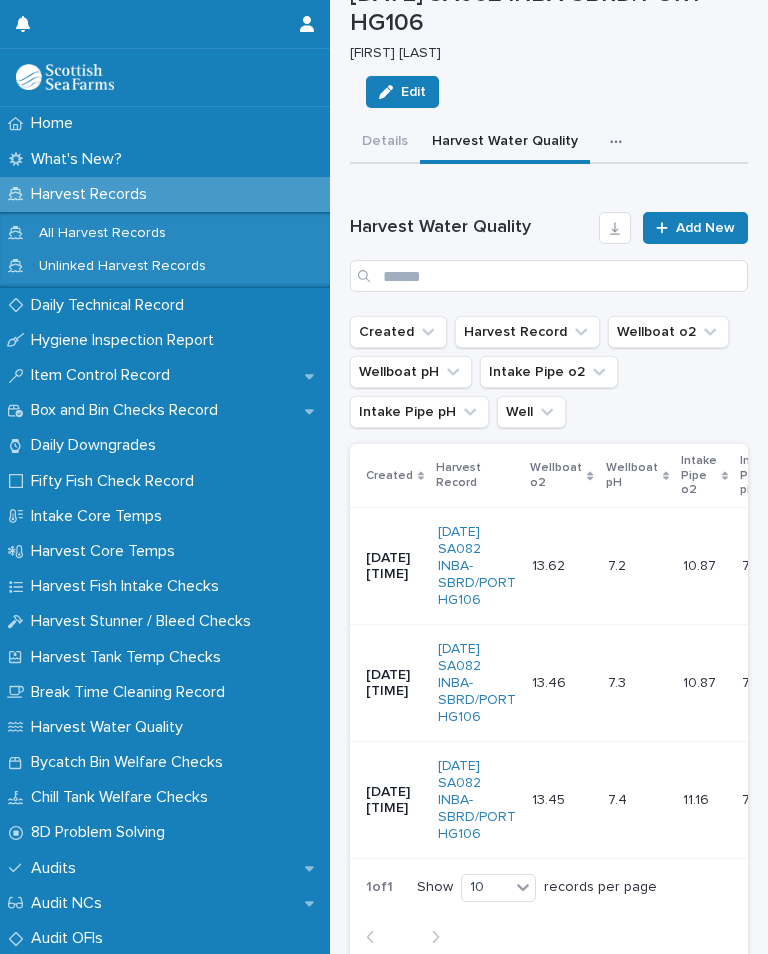 scroll, scrollTop: 59, scrollLeft: 0, axis: vertical 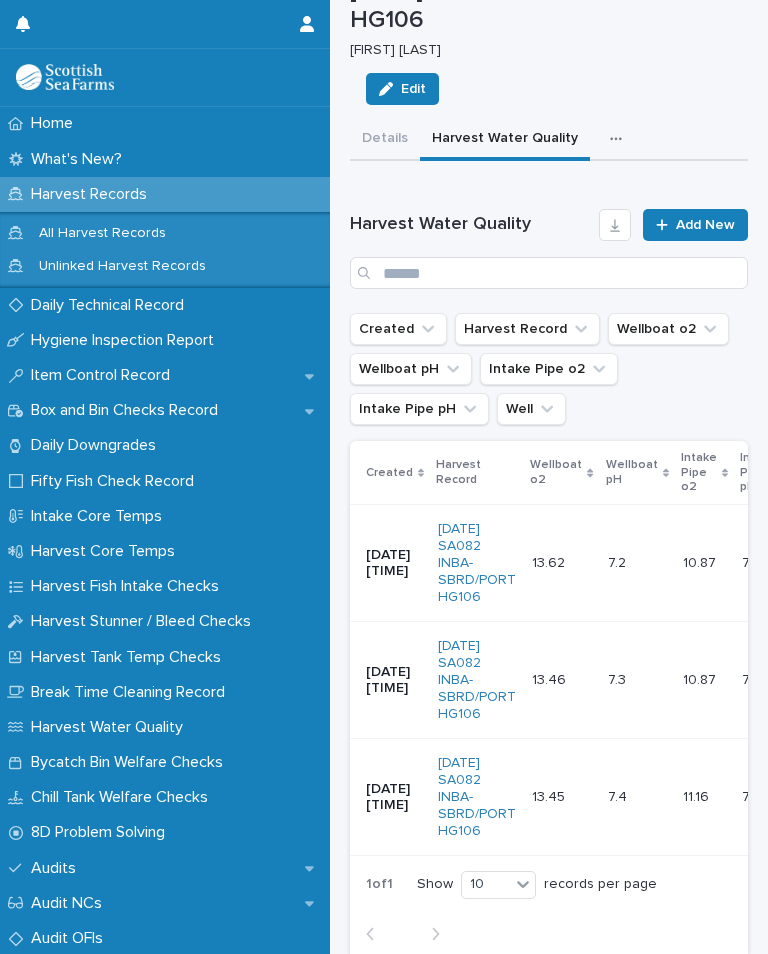 click at bounding box center (620, 139) 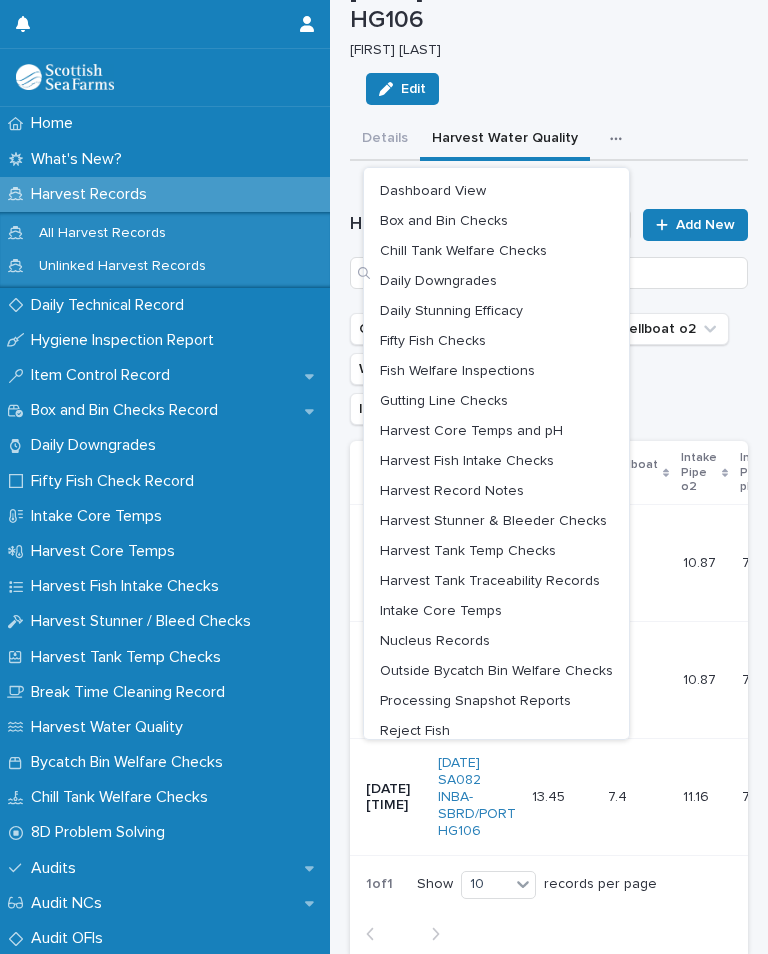 click on "[DATE] SA082 INBA-SBRD/PORT HG106 [FIRST] [LAST] Edit" at bounding box center (549, 48) 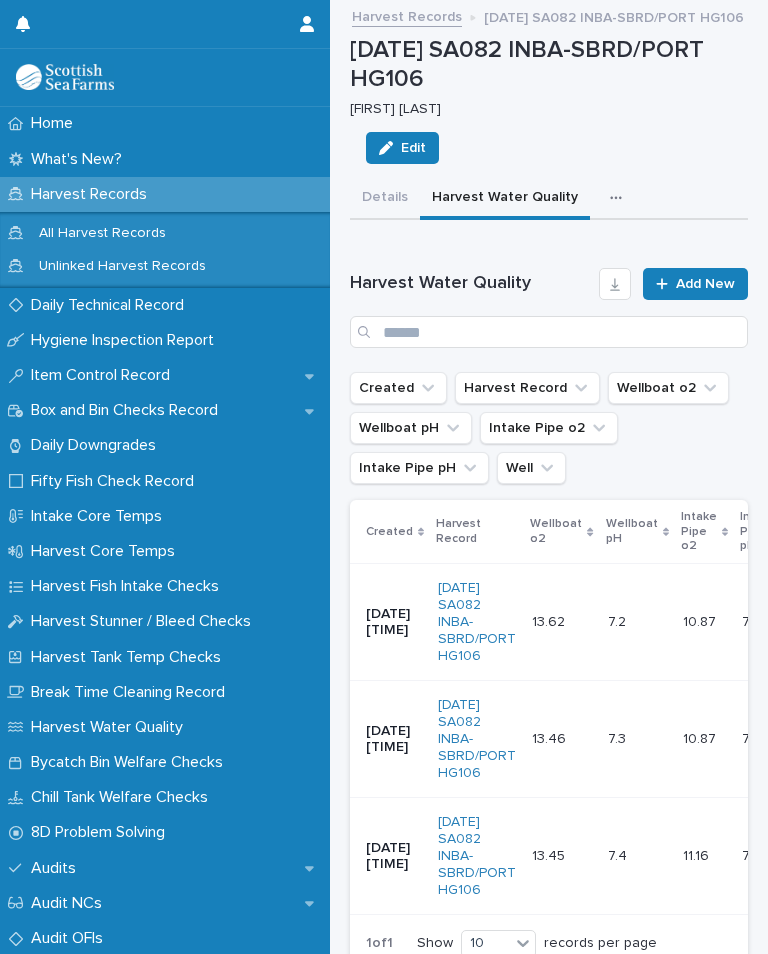 scroll, scrollTop: 0, scrollLeft: 0, axis: both 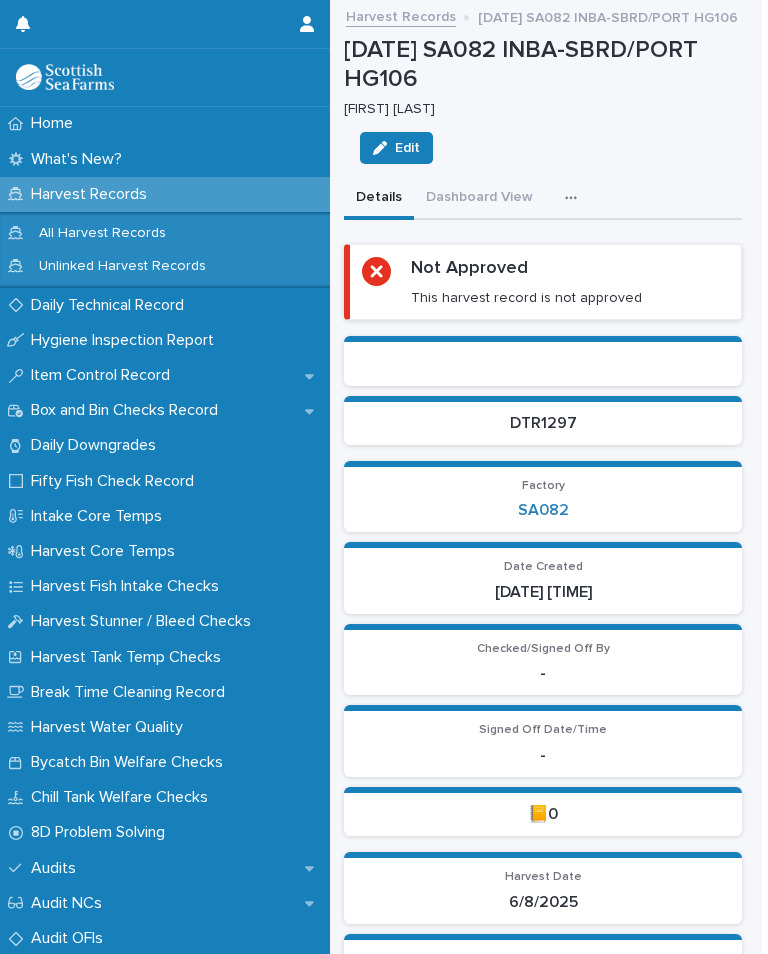 click 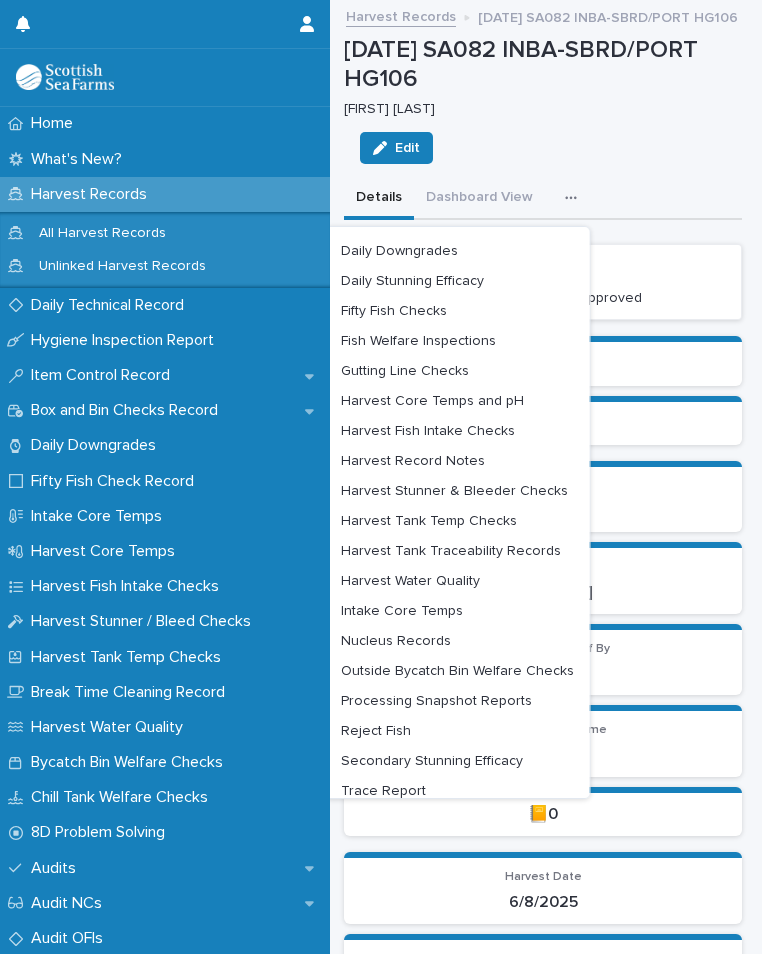 scroll, scrollTop: 57, scrollLeft: 0, axis: vertical 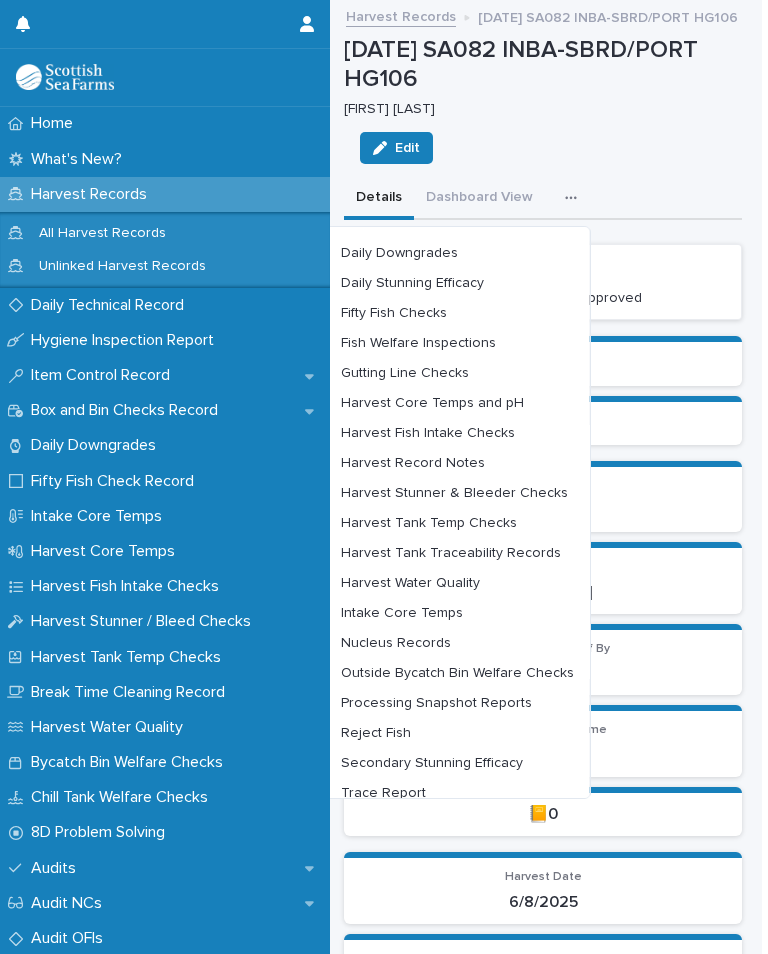 click on "Harvest Water Quality" at bounding box center (457, 583) 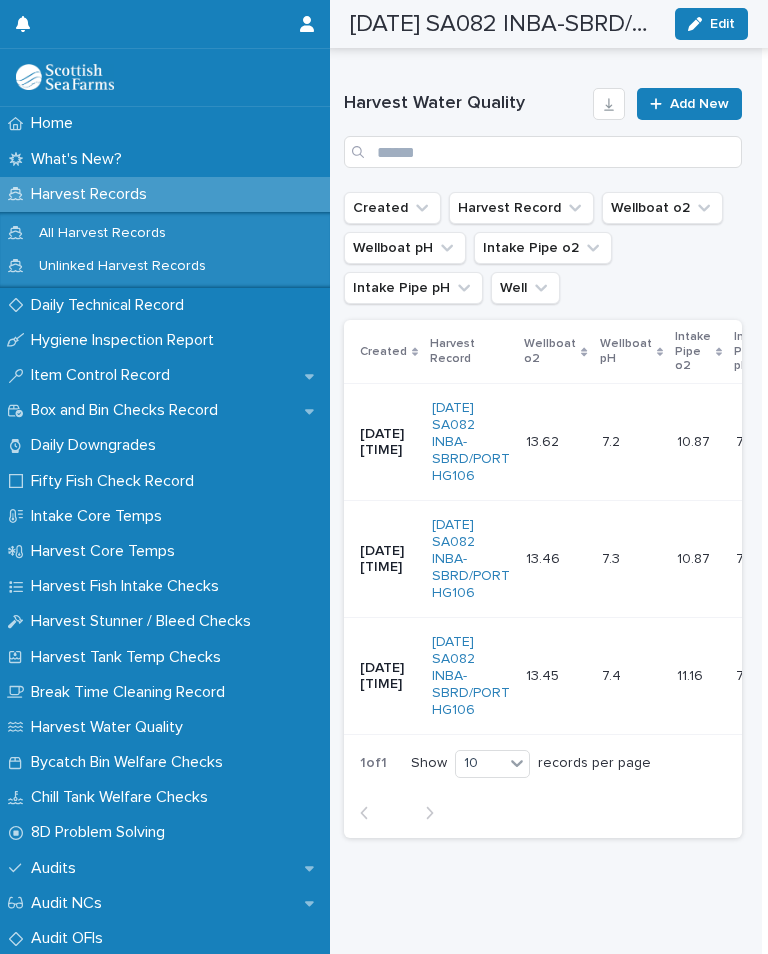 scroll, scrollTop: 183, scrollLeft: 0, axis: vertical 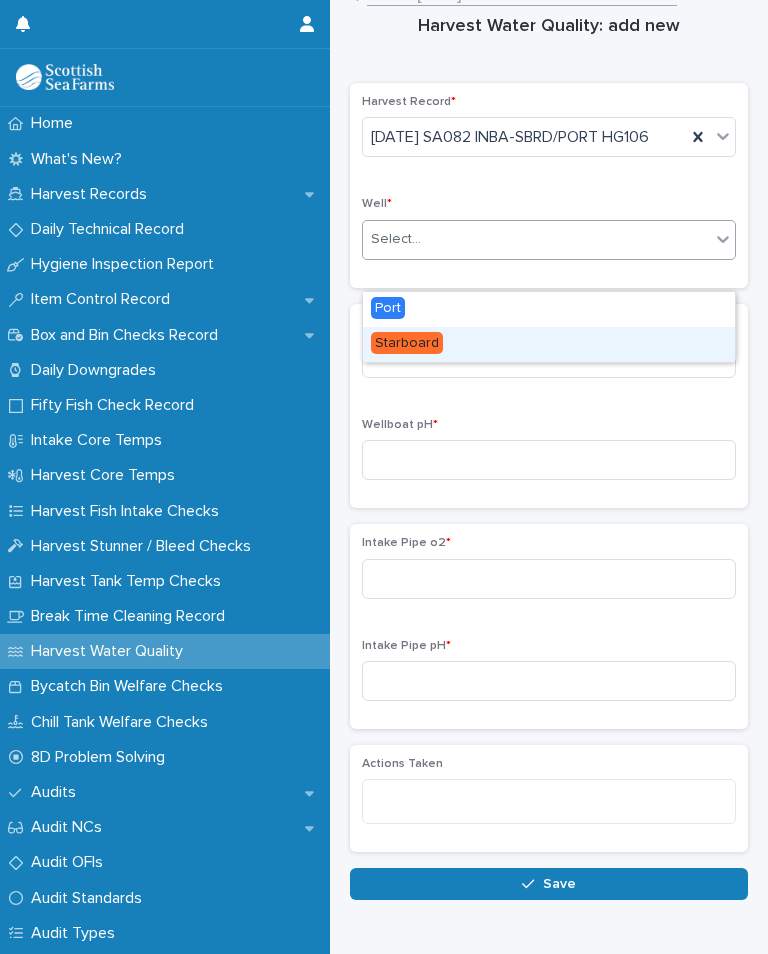 click on "Starboard" at bounding box center [407, 343] 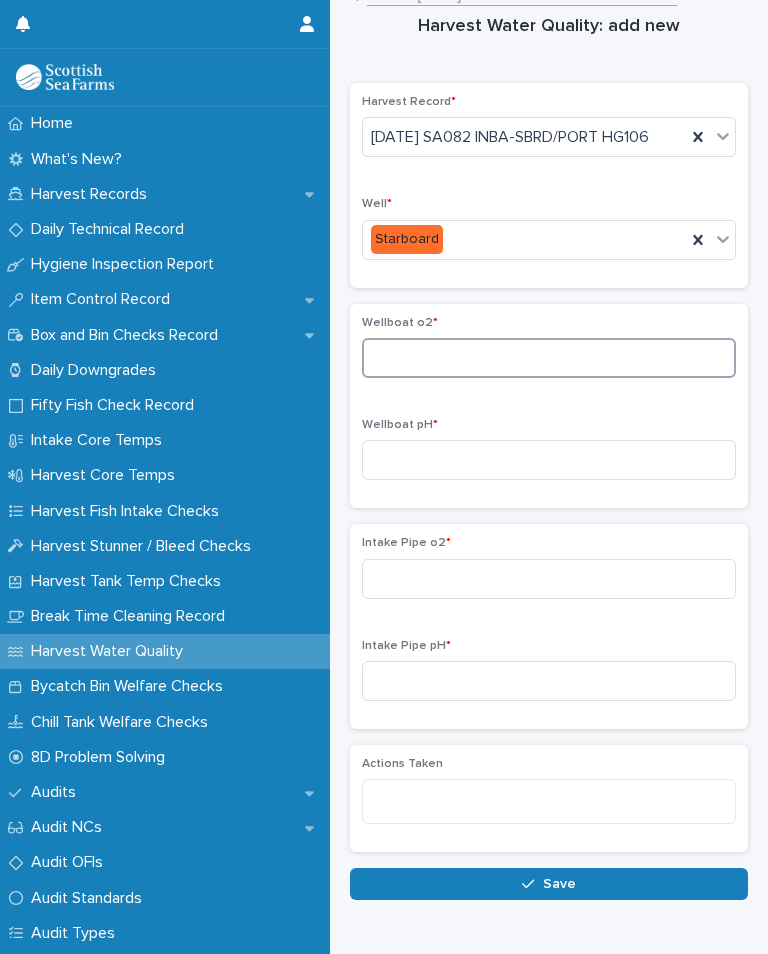 click at bounding box center (549, 358) 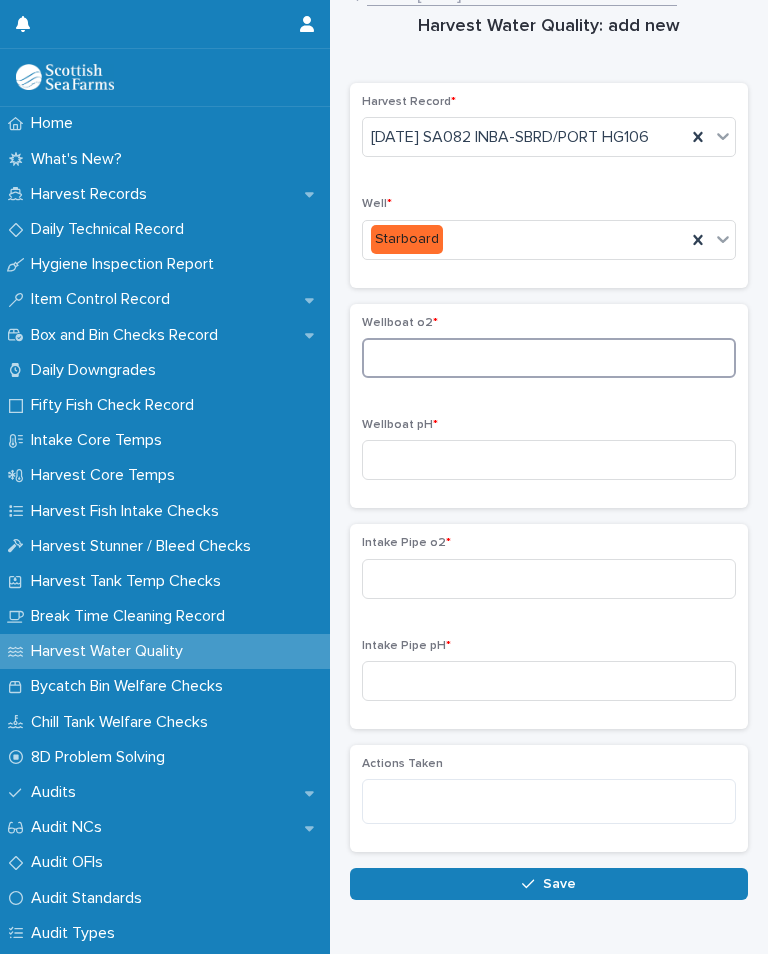 click at bounding box center [549, 358] 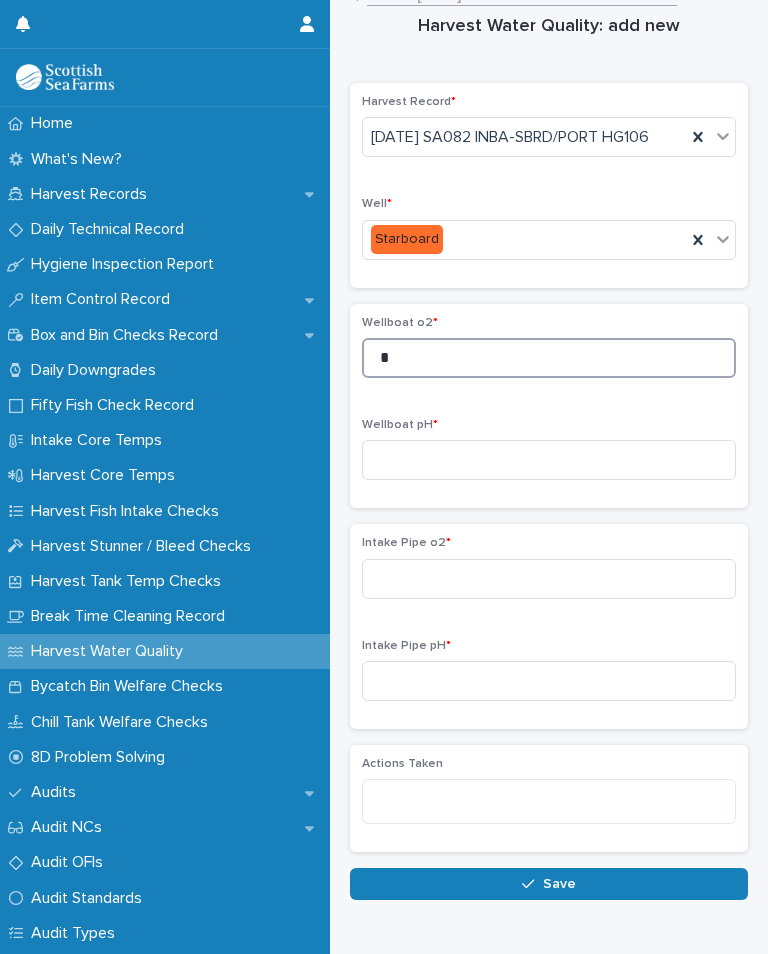 type on "*" 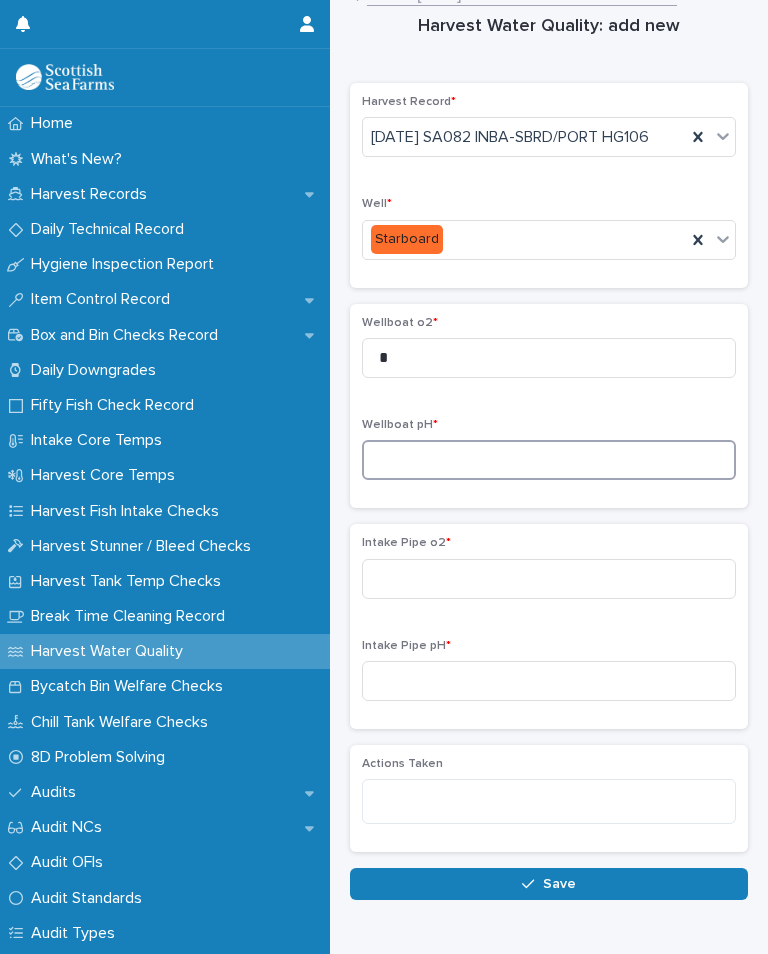 click at bounding box center (549, 460) 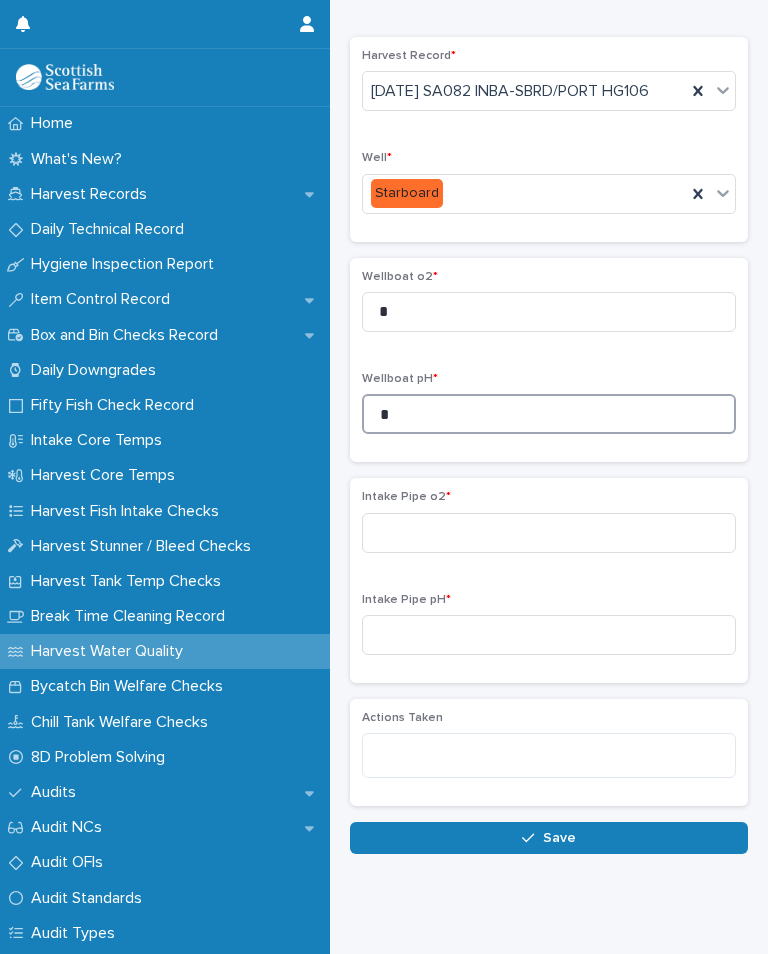scroll, scrollTop: 66, scrollLeft: 0, axis: vertical 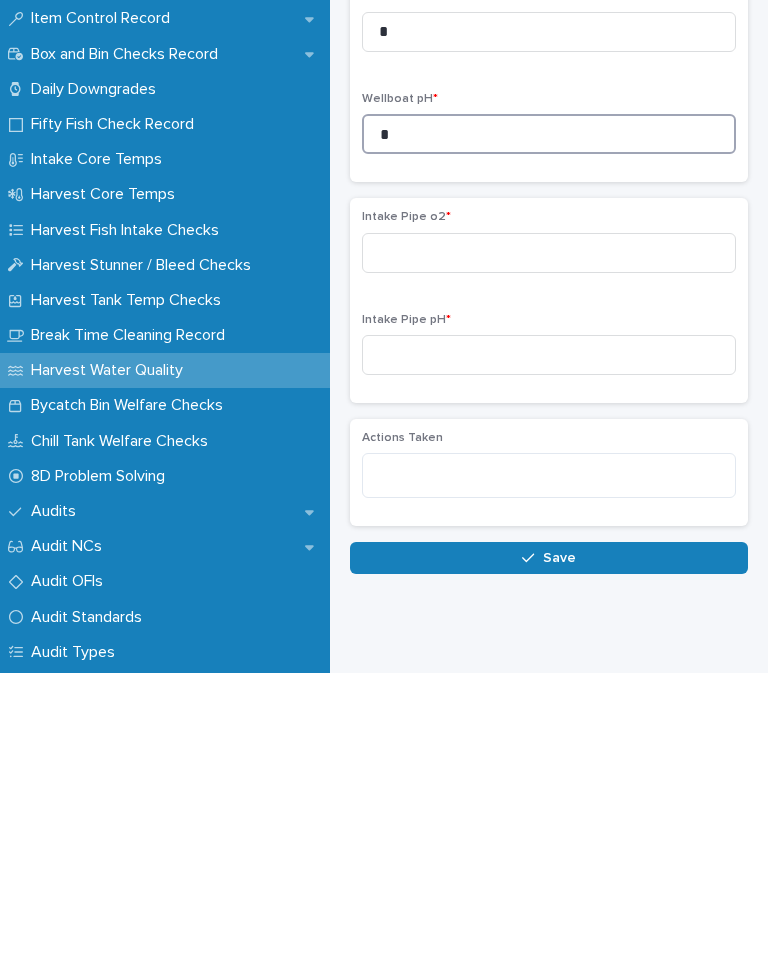type on "*" 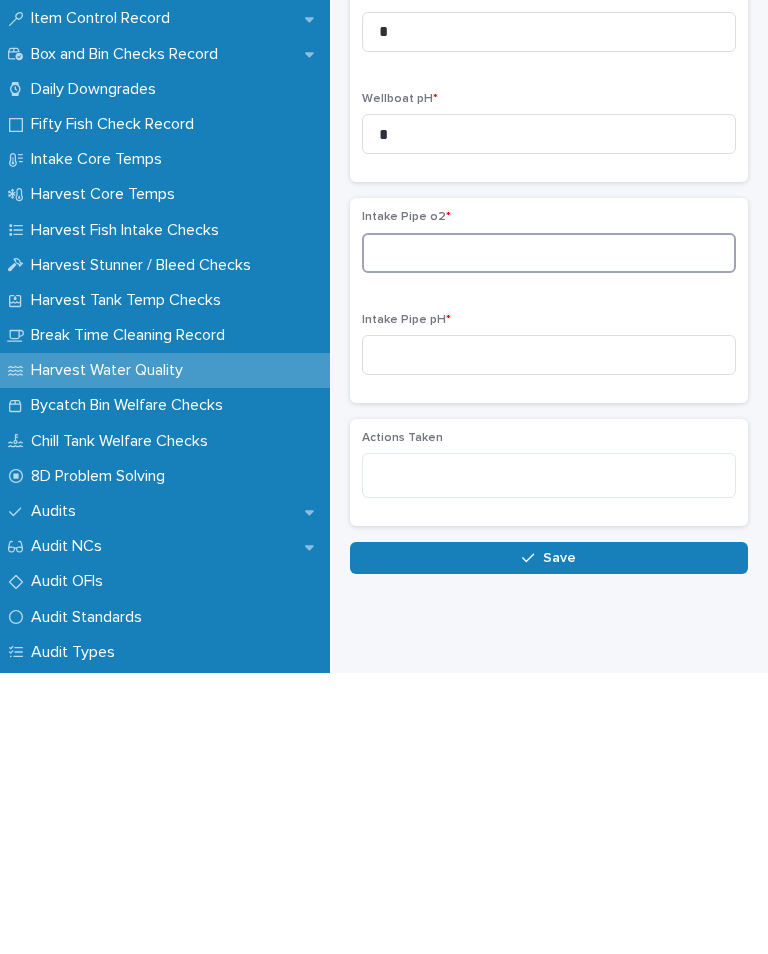 click at bounding box center [549, 534] 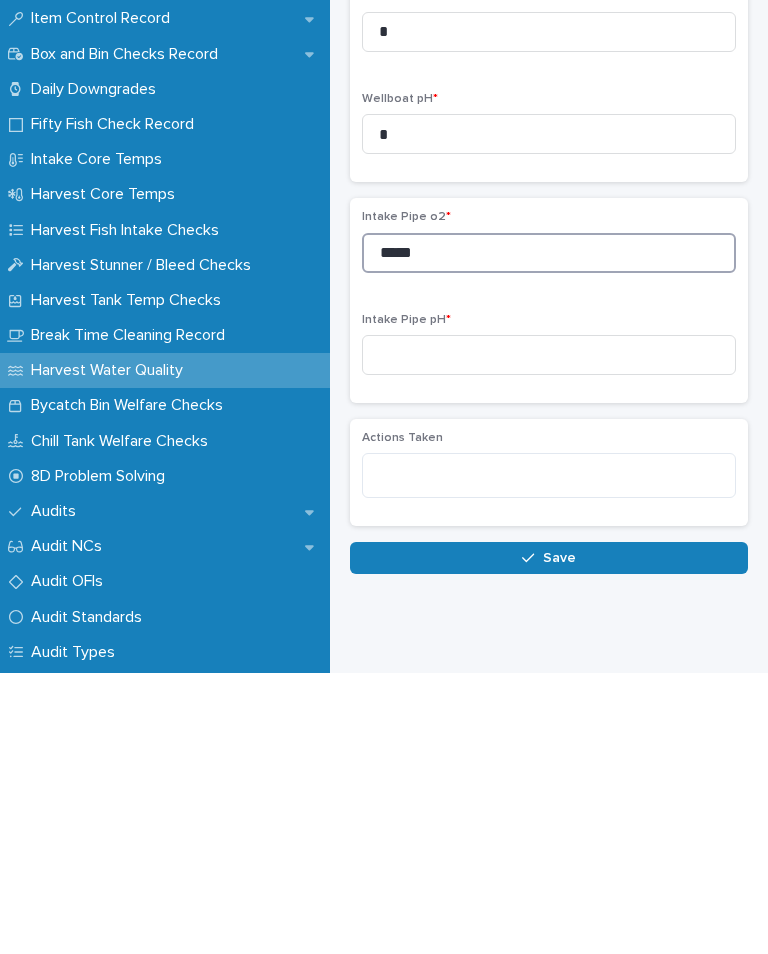 type on "*****" 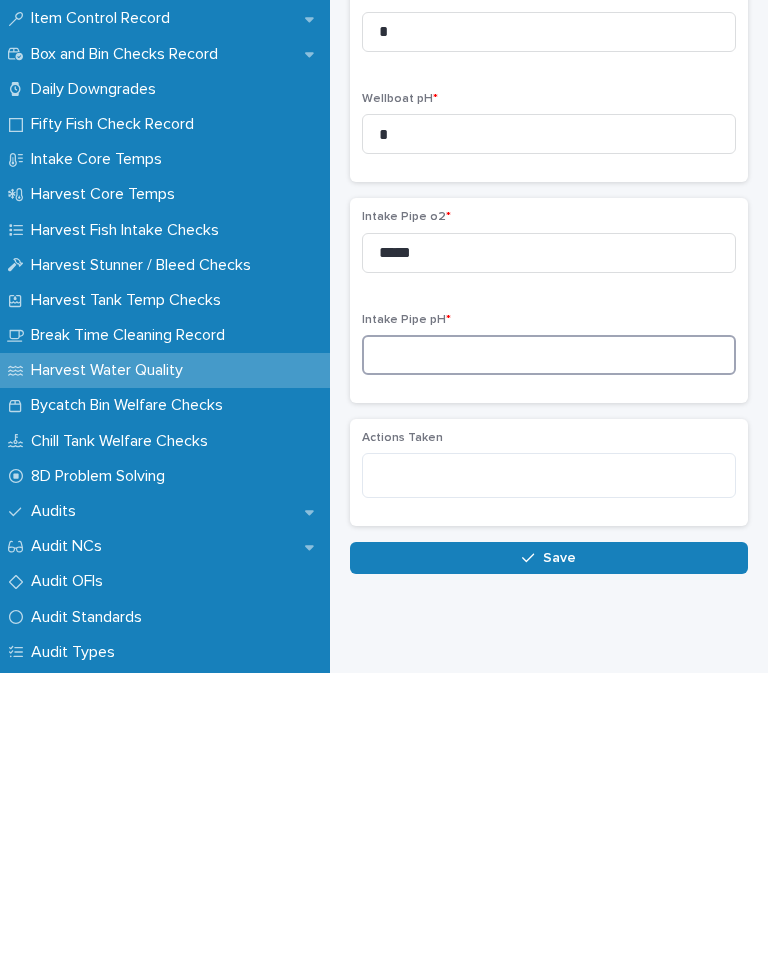 click at bounding box center [549, 636] 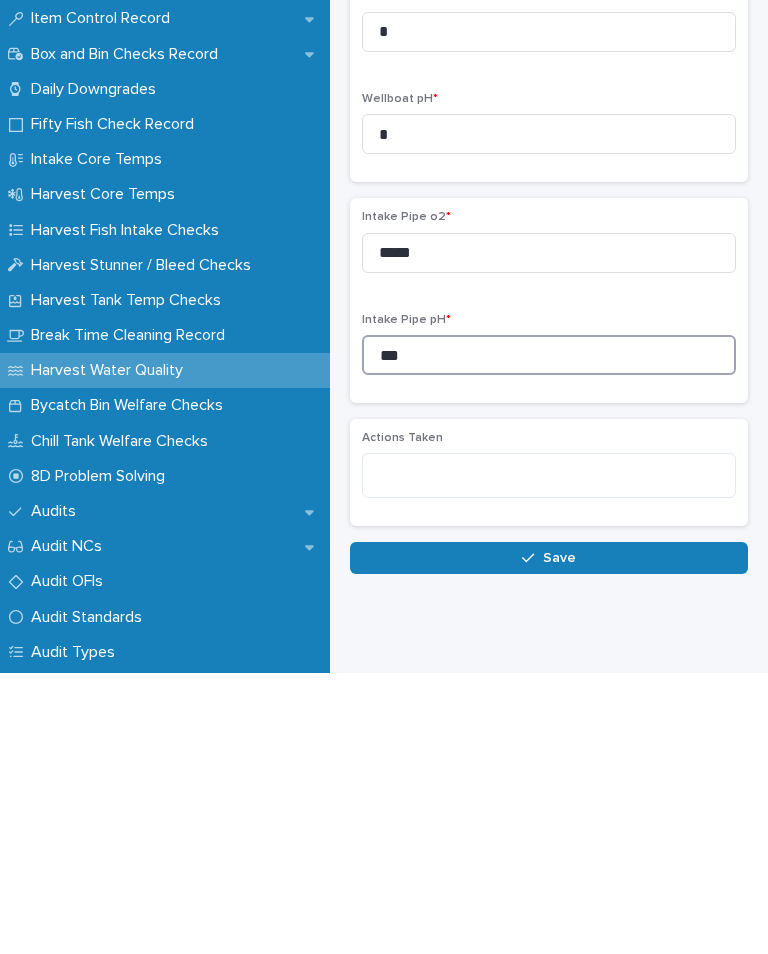 type on "***" 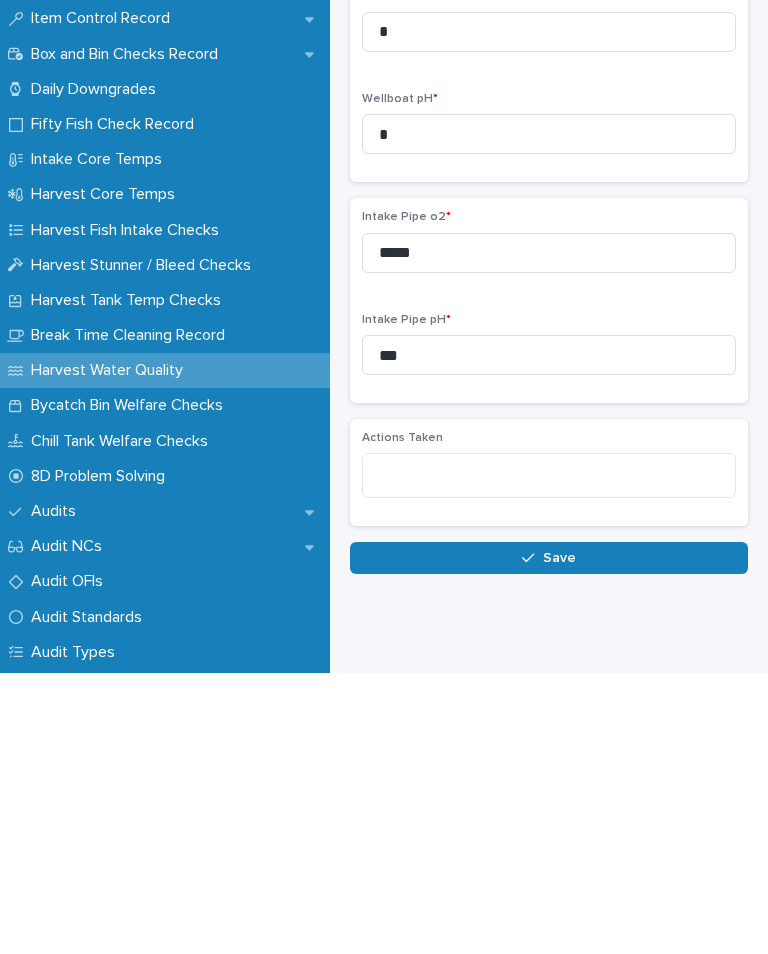 click on "Save" at bounding box center [549, 839] 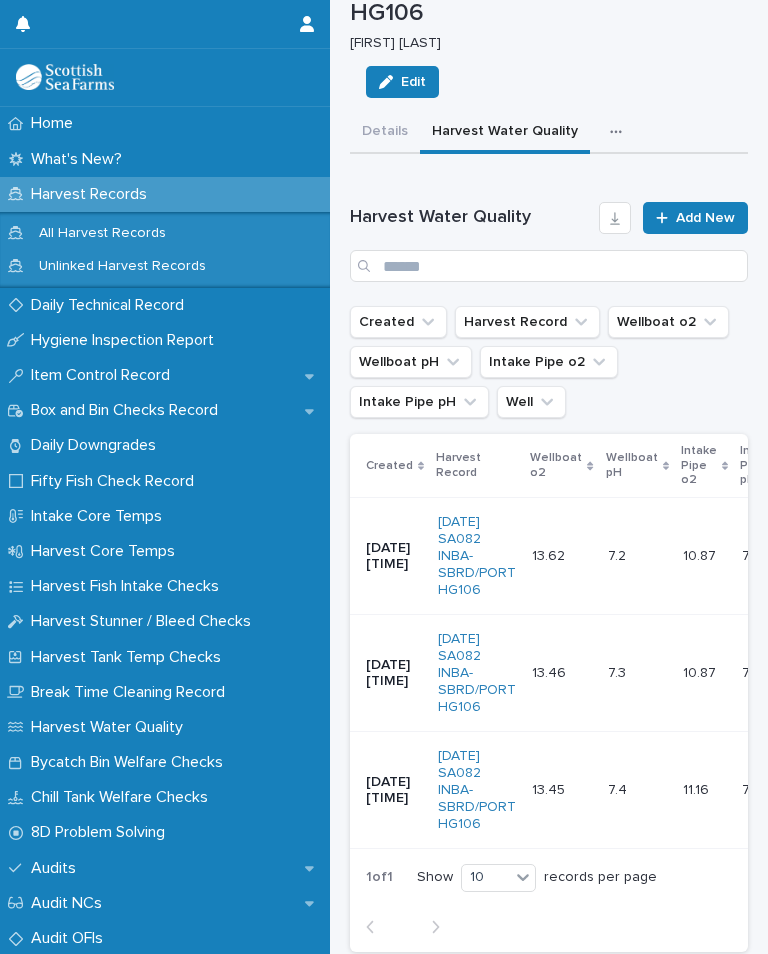 scroll, scrollTop: 0, scrollLeft: 0, axis: both 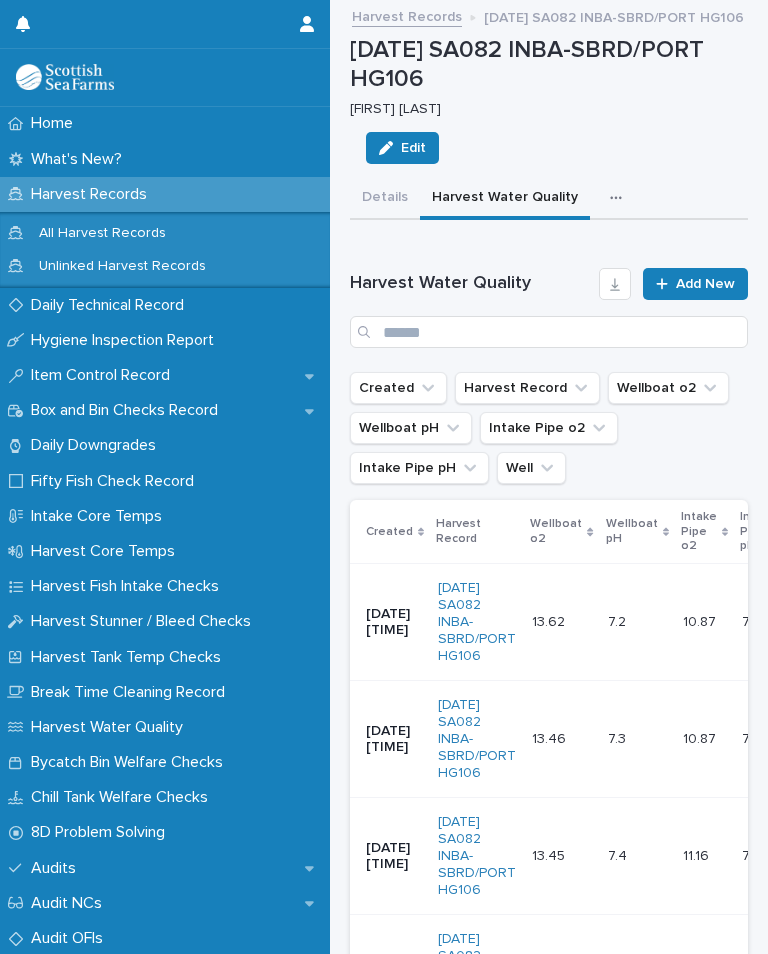 click at bounding box center (620, 198) 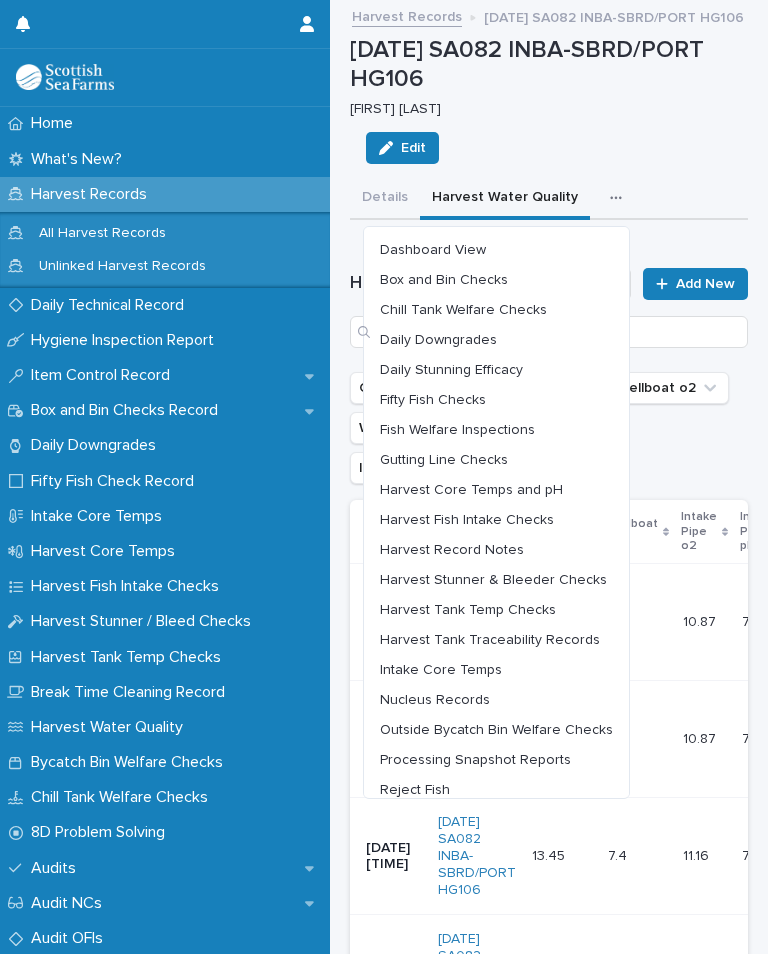 click on "Harvest Core Temps and pH" at bounding box center (471, 490) 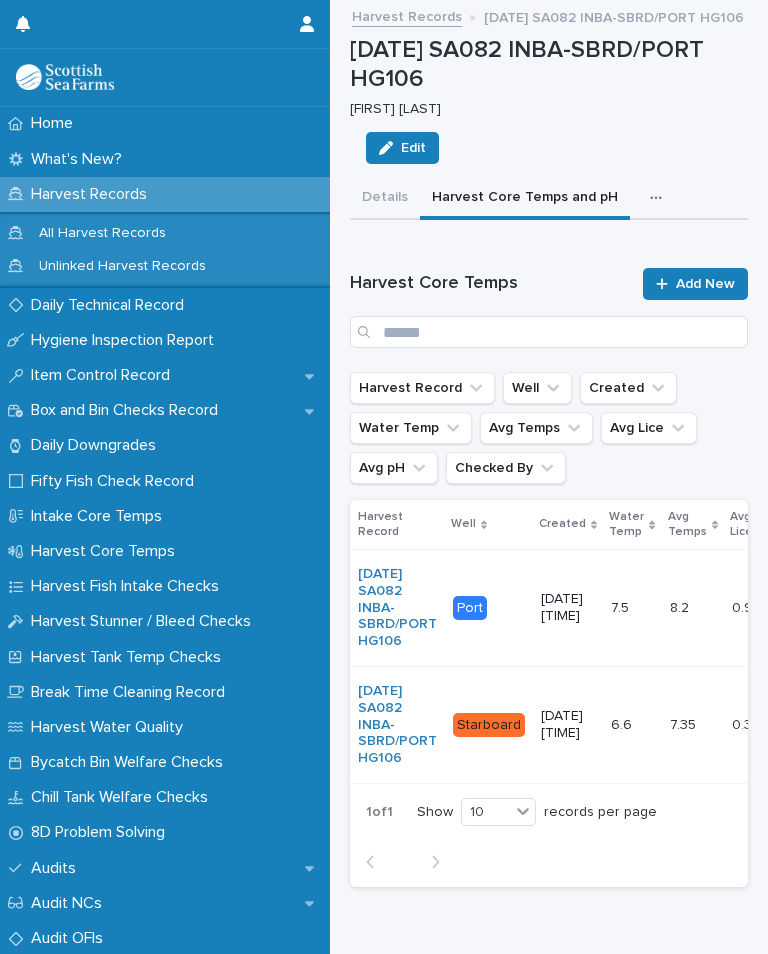 scroll, scrollTop: 0, scrollLeft: 10, axis: horizontal 